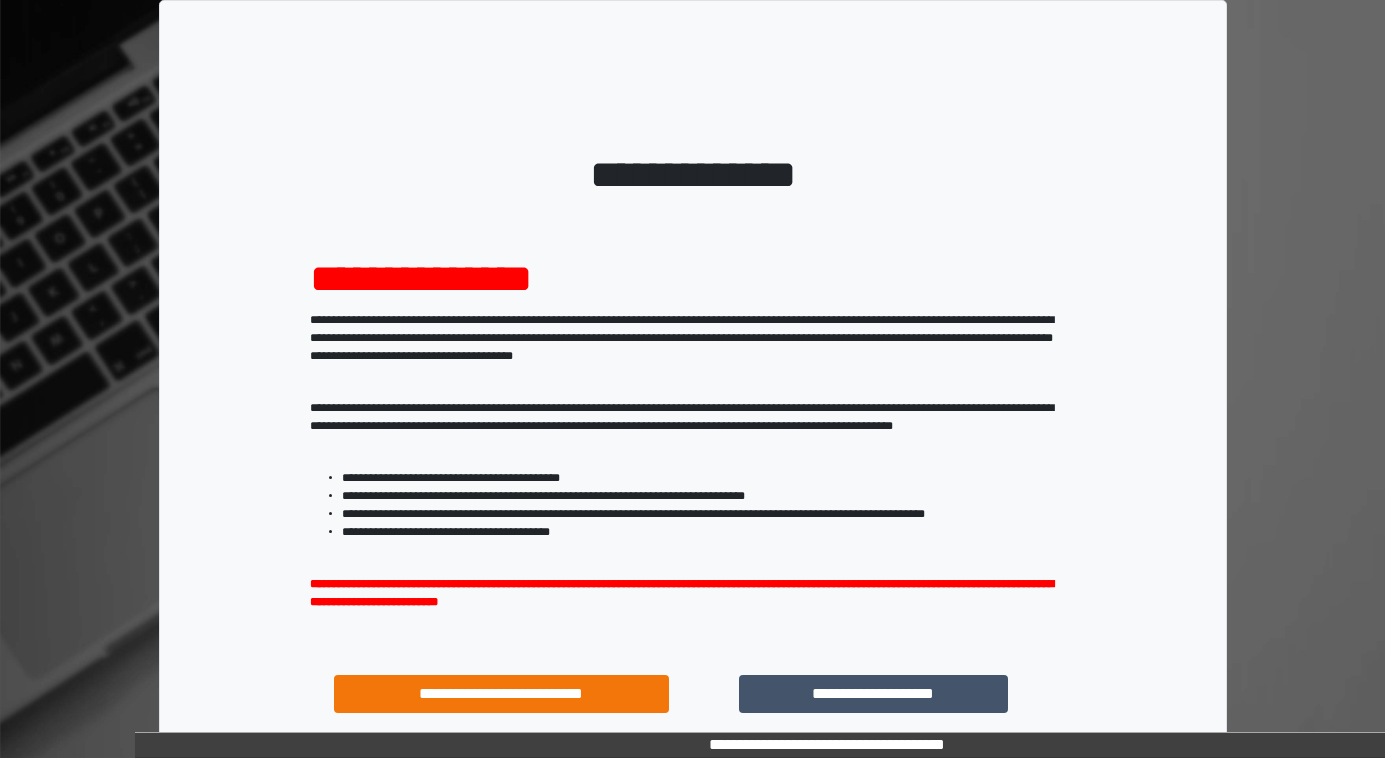 scroll, scrollTop: 0, scrollLeft: 0, axis: both 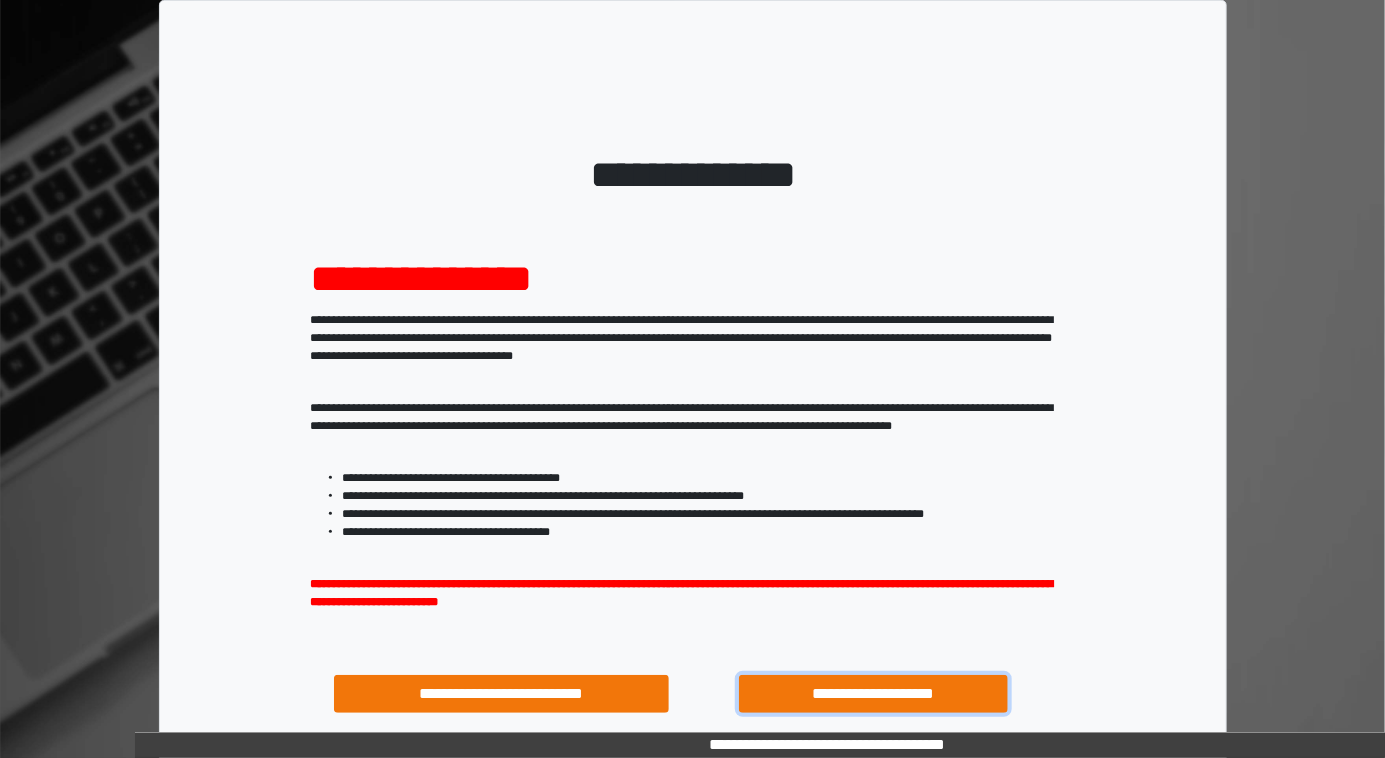 click on "**********" at bounding box center [873, 694] 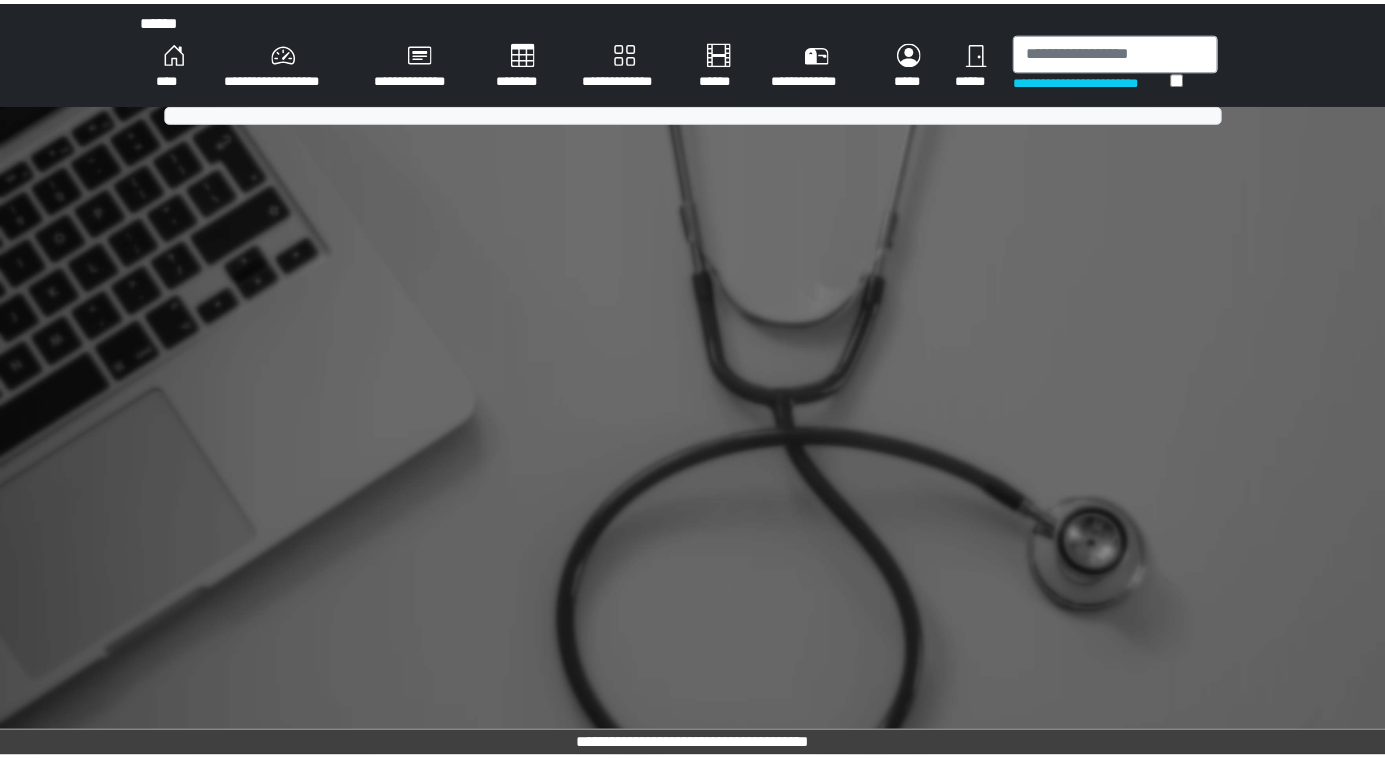scroll, scrollTop: 0, scrollLeft: 0, axis: both 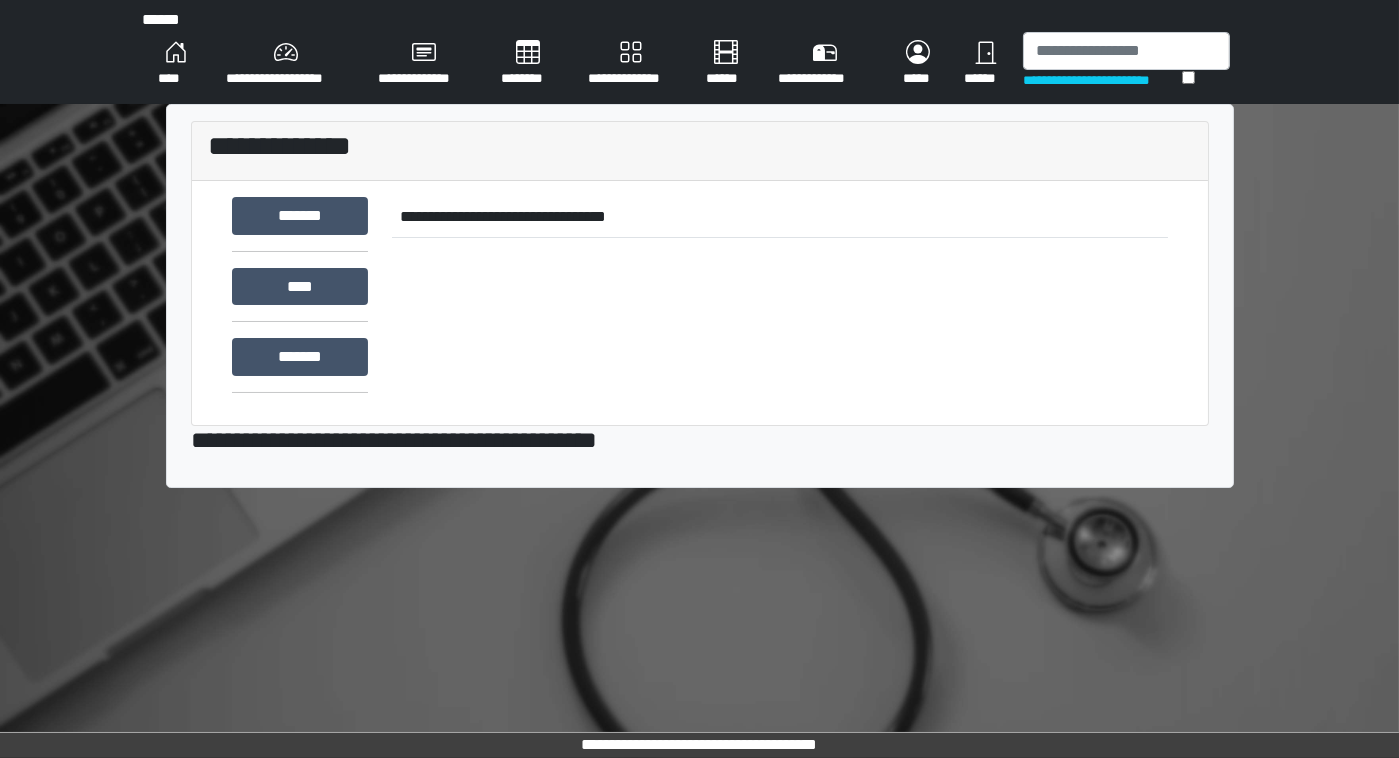 click on "**********" at bounding box center [176, 64] 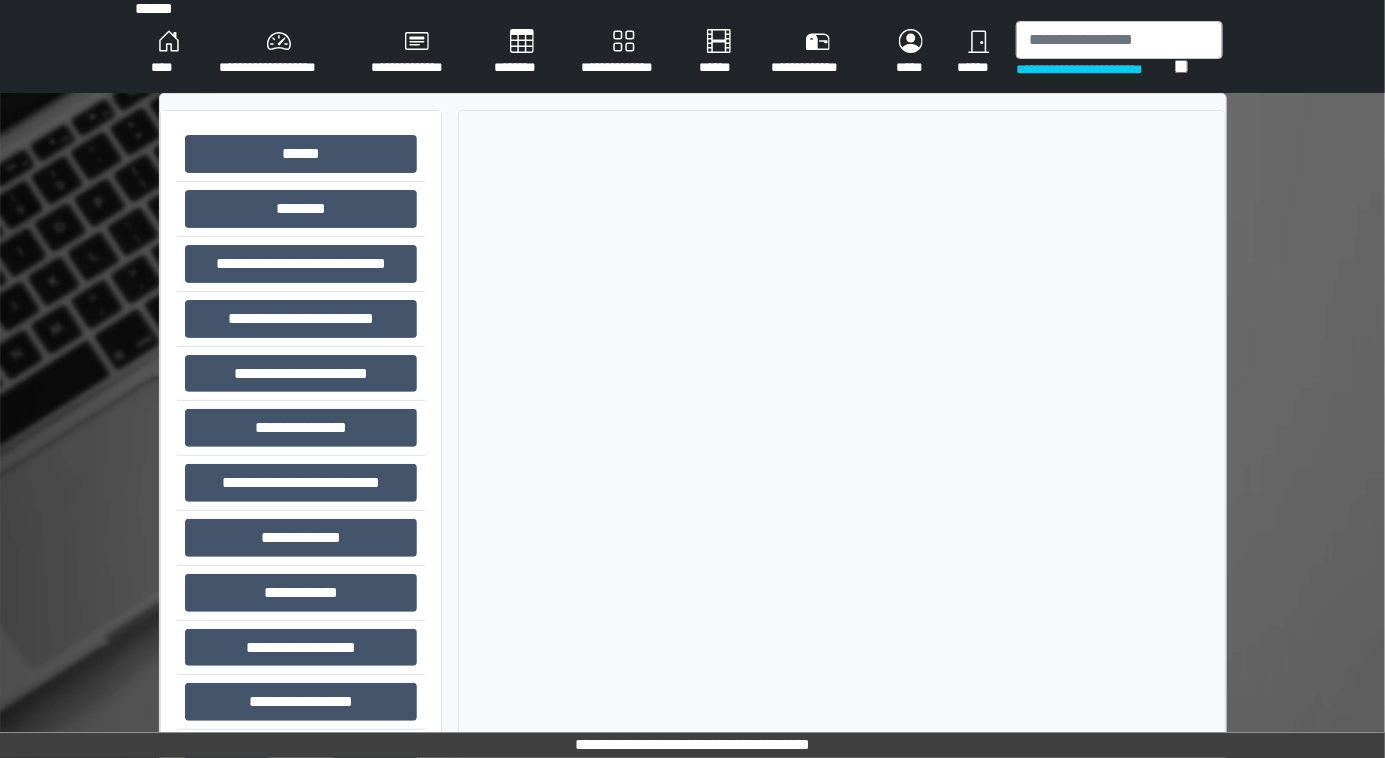 scroll, scrollTop: 140, scrollLeft: 0, axis: vertical 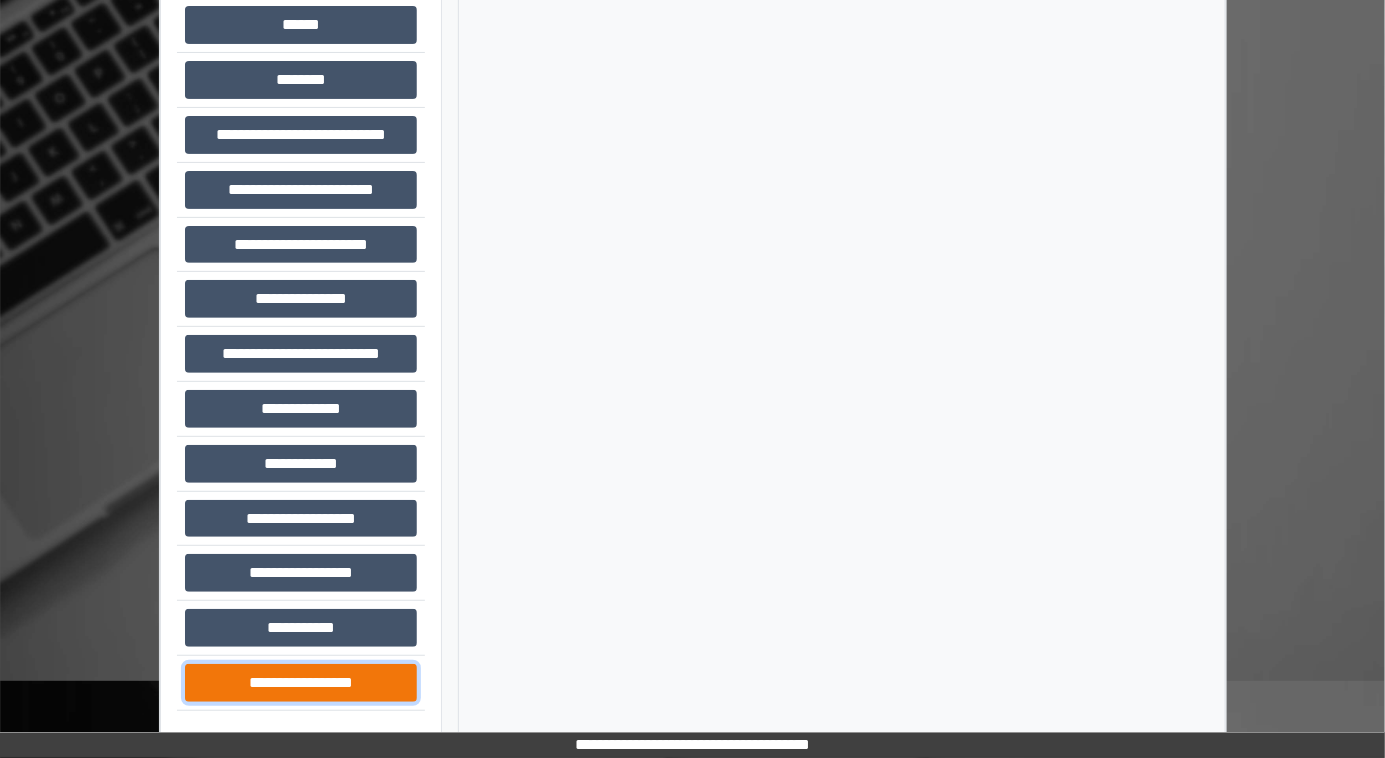 click on "**********" at bounding box center (301, 683) 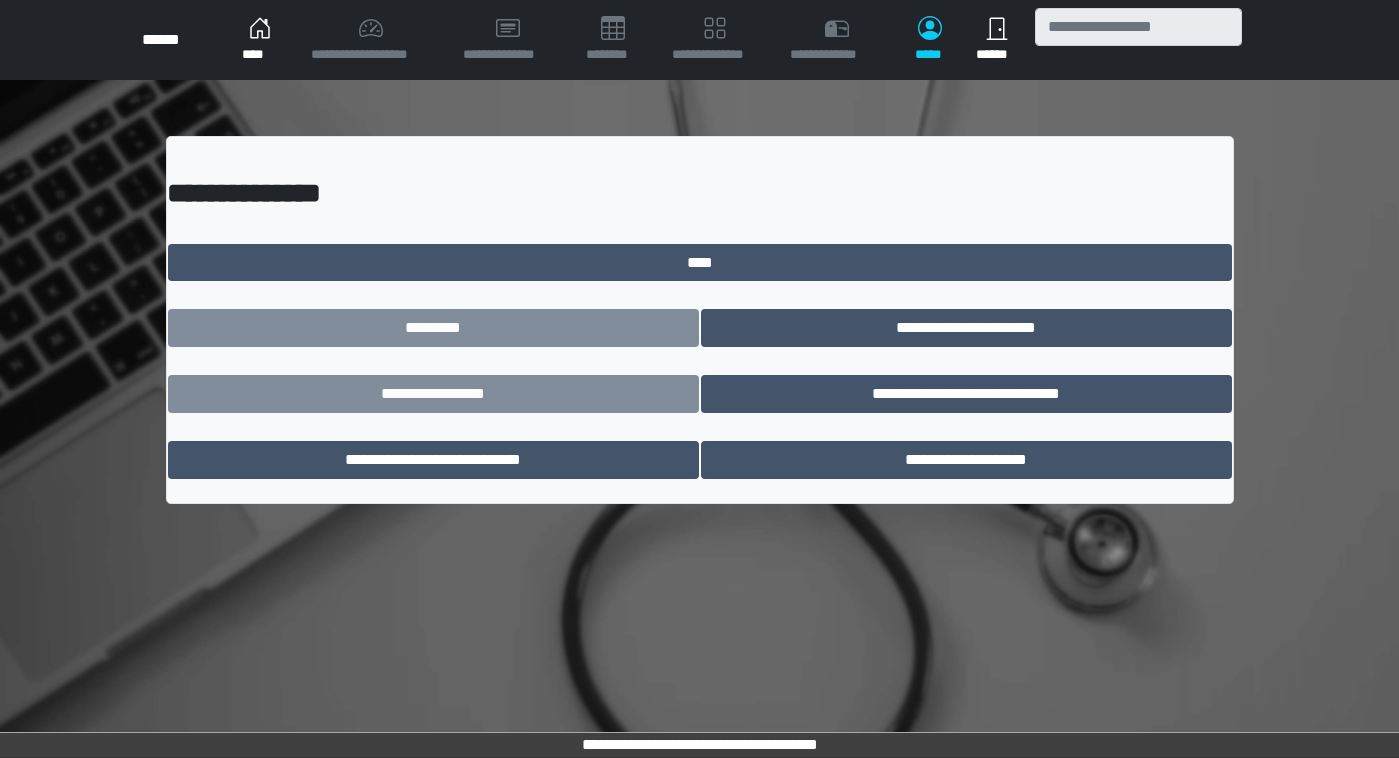 scroll, scrollTop: 0, scrollLeft: 0, axis: both 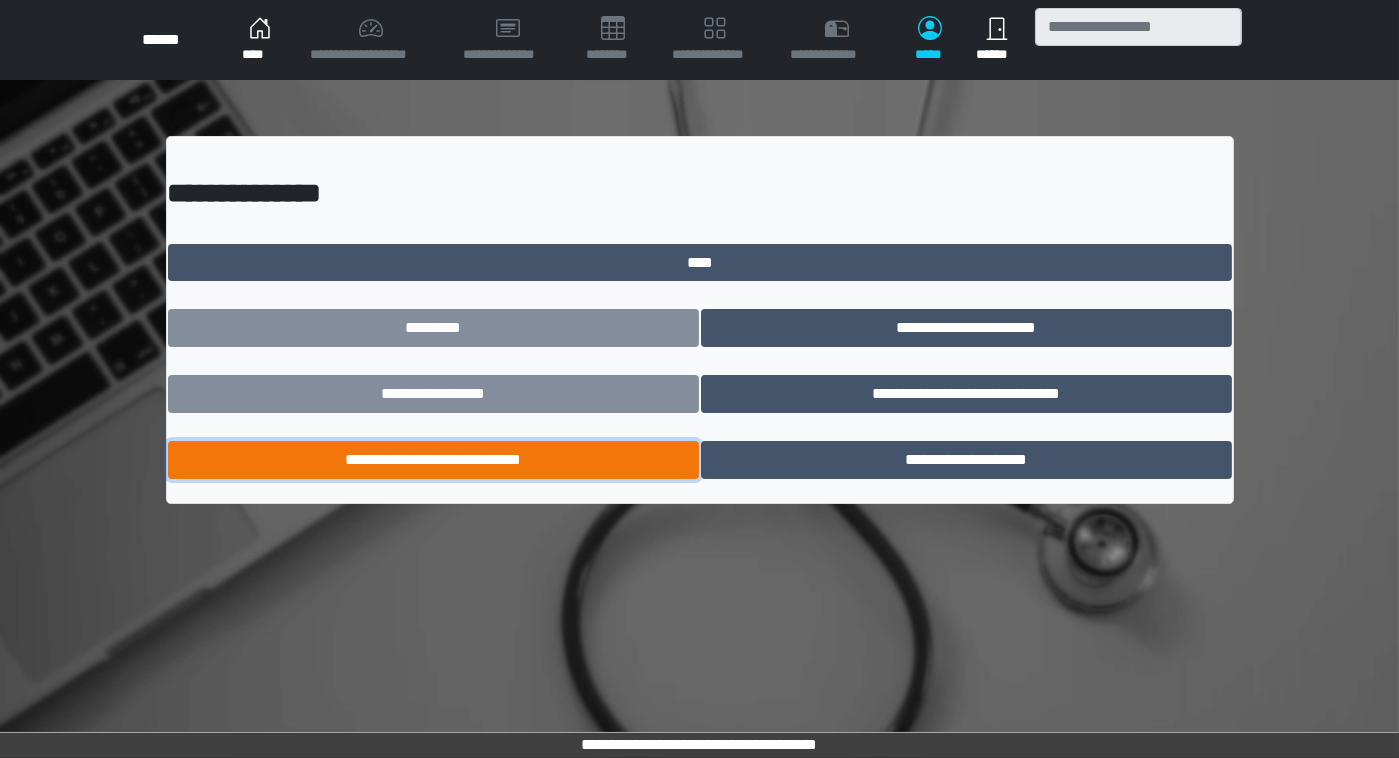 click on "**********" at bounding box center (433, 460) 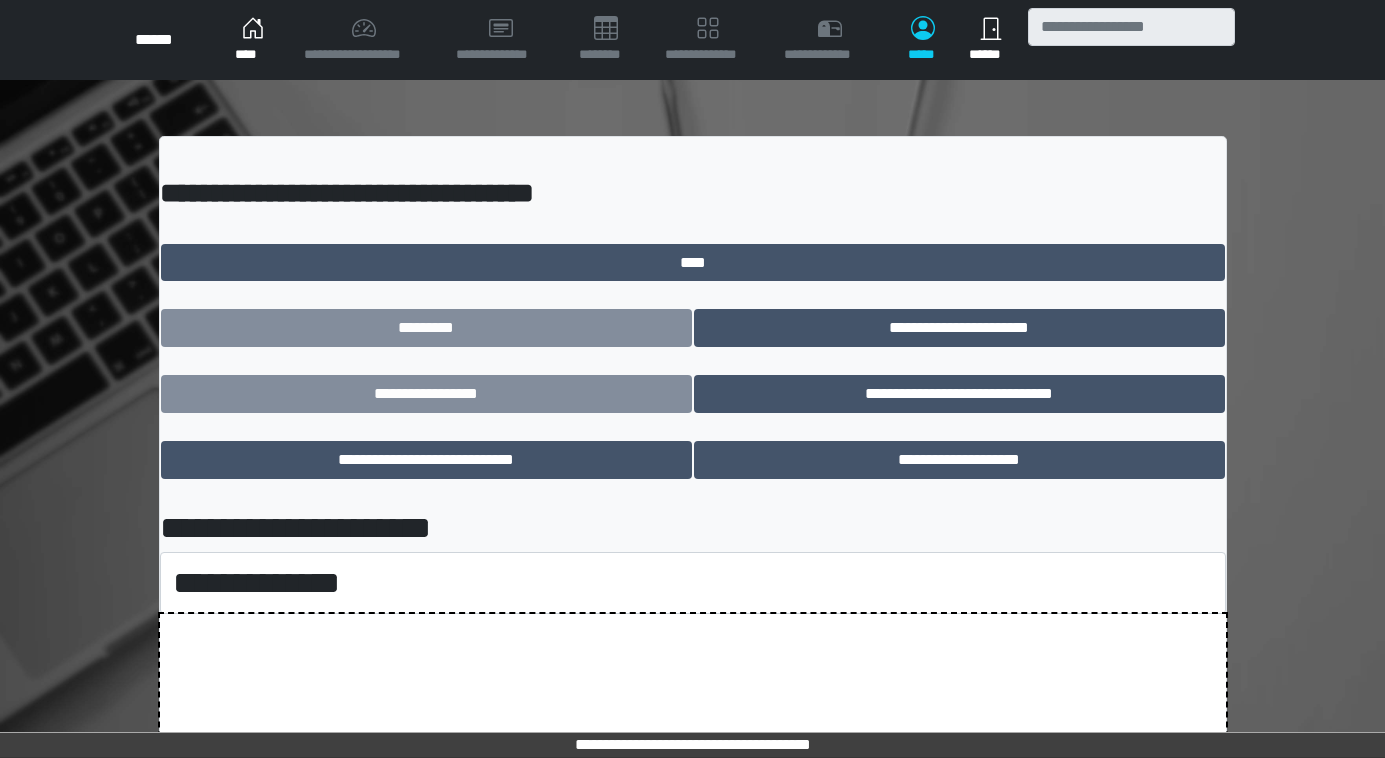 scroll, scrollTop: 0, scrollLeft: 0, axis: both 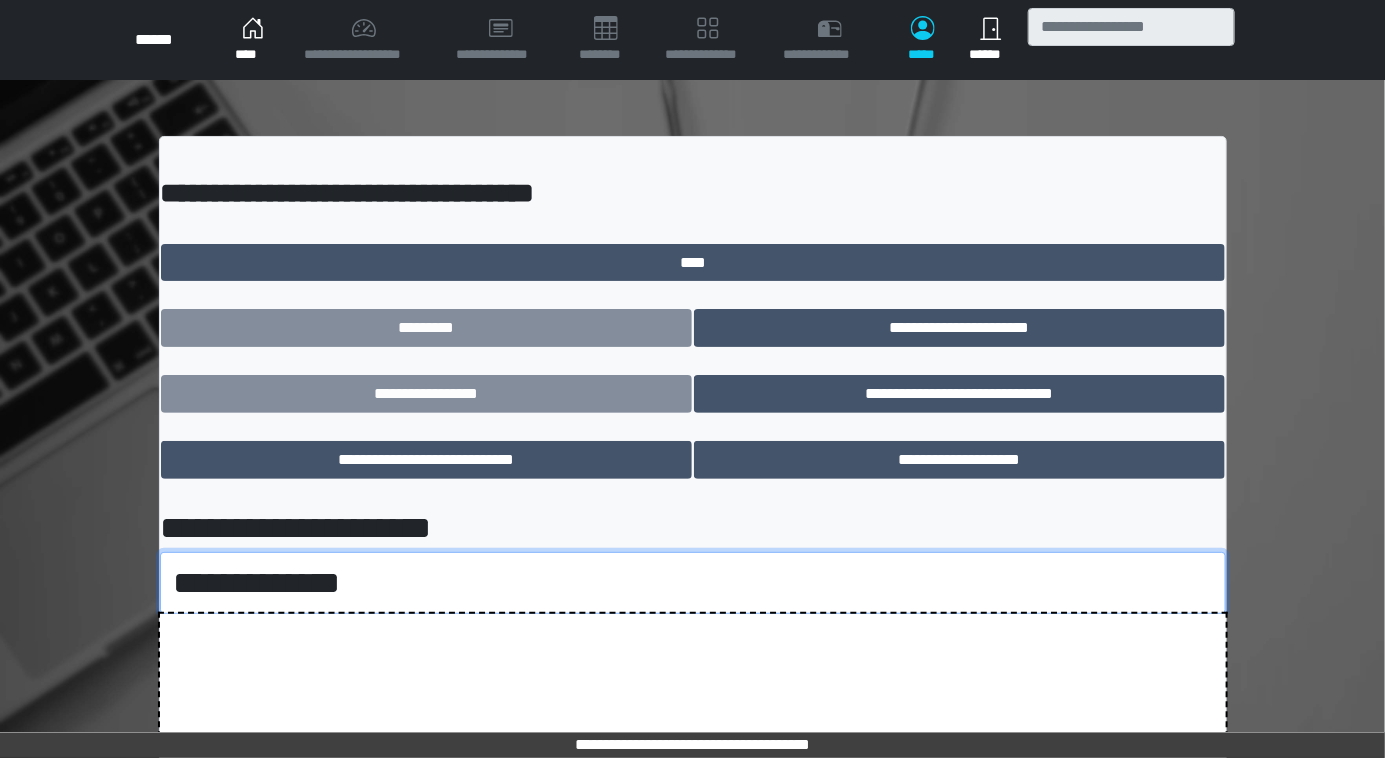 click on "[FIRST] [LAST] [EMAIL] [ADDRESS] [CITY], [STATE] [POSTAL_CODE] [COUNTRY] [PHONE] [SSN] [PASSPORT] [DRIVER_LICENSE] [CREDIT_CARD] [BIRTH_DATE] [AGE] [HOME_ADDRESS] [WORK_ADDRESS] [COORDINATES] [POSTAL_CODE] [CITY] [STATE] [COUNTRY] [PHONE] [SSN] [PASSPORT] [DRIVER_LICENSE] [CREDIT_CARD] [BIRTH_DATE] [AGE] [HOME_ADDRESS] [WORK_ADDRESS] [COORDINATES] [POSTAL_CODE] [CITY] [STATE] [COUNTRY] [PHONE] [SSN] [PASSPORT] [DRIVER_LICENSE] [CREDIT_CARD] [BIRTH_DATE] [AGE] [HOME_ADDRESS] [WORK_ADDRESS] [COORDINATES] [POSTAL_CODE] [CITY] [STATE] [COUNTRY] [PHONE] [SSN]" at bounding box center (693, 583) 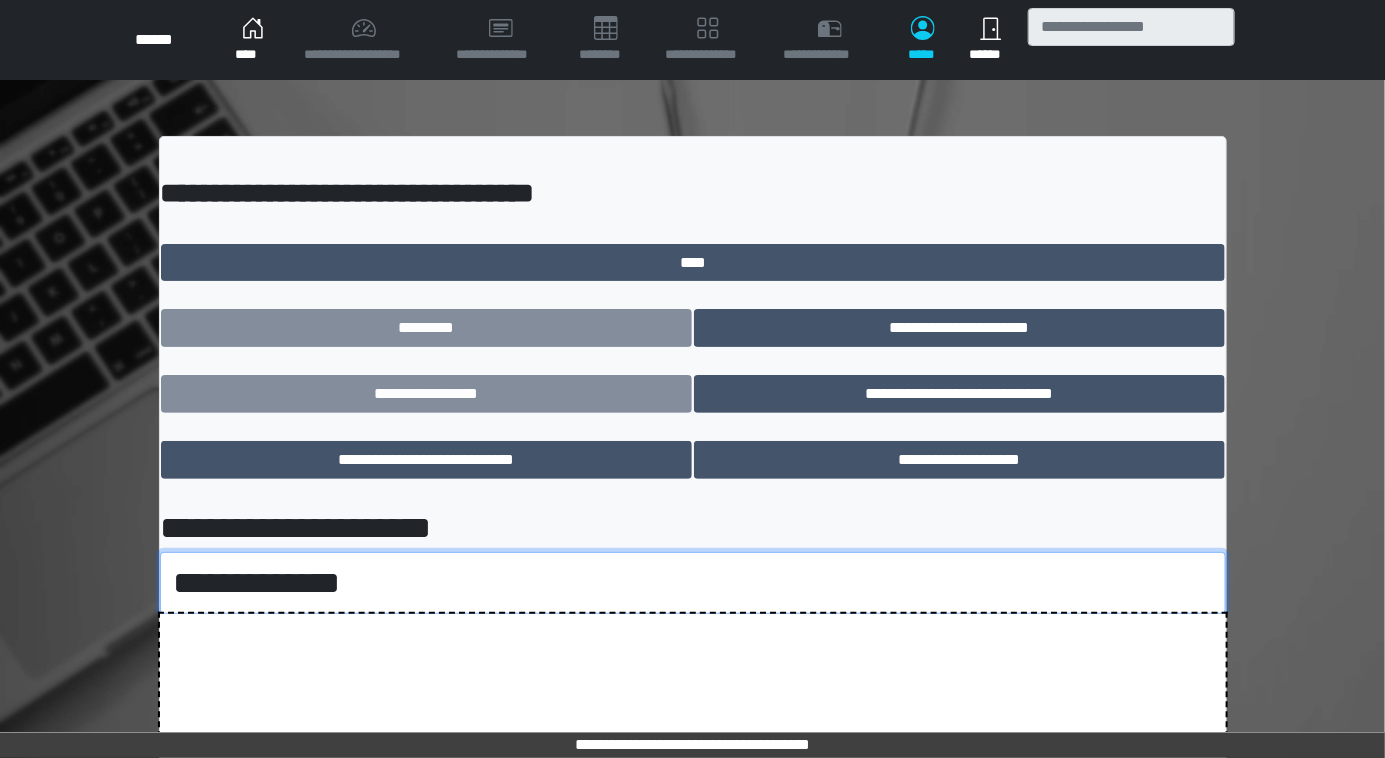 select on "****" 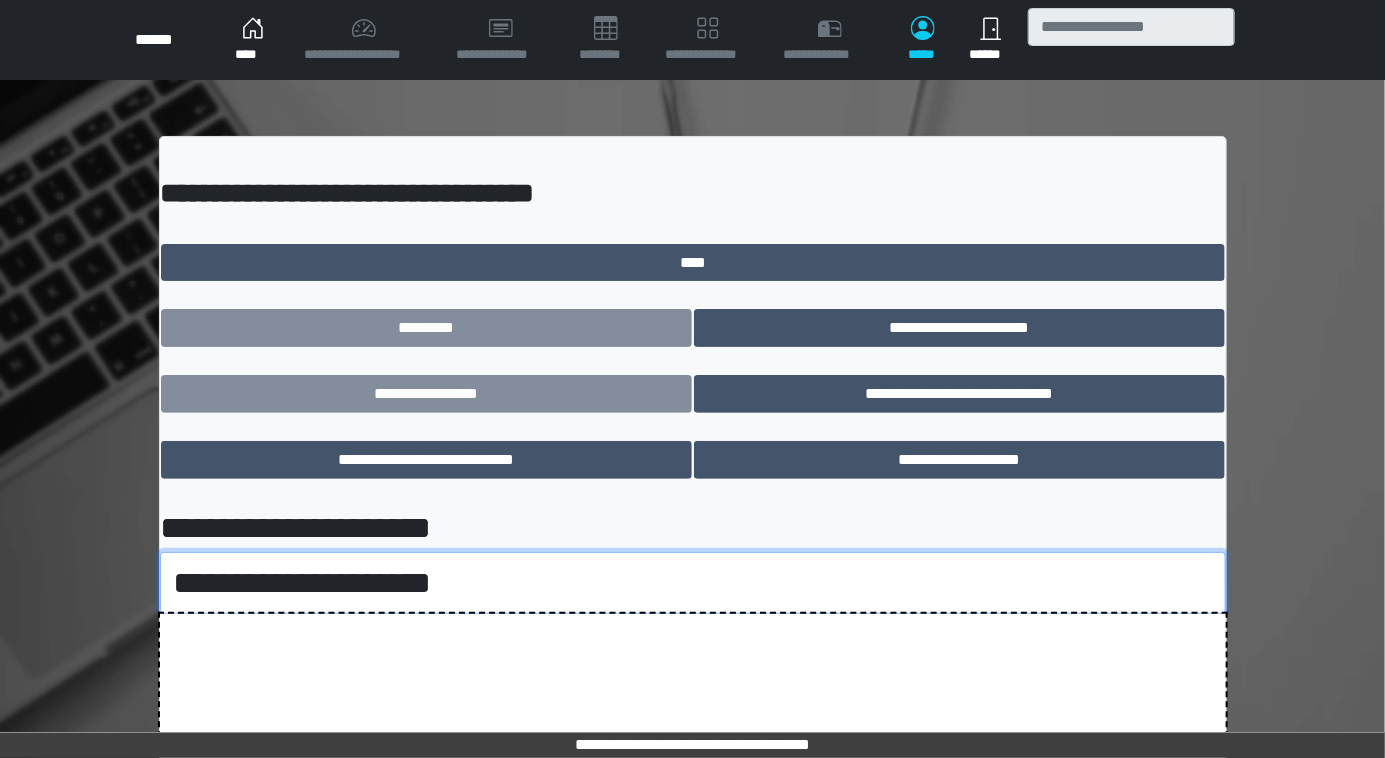 click on "**********" at bounding box center [693, 583] 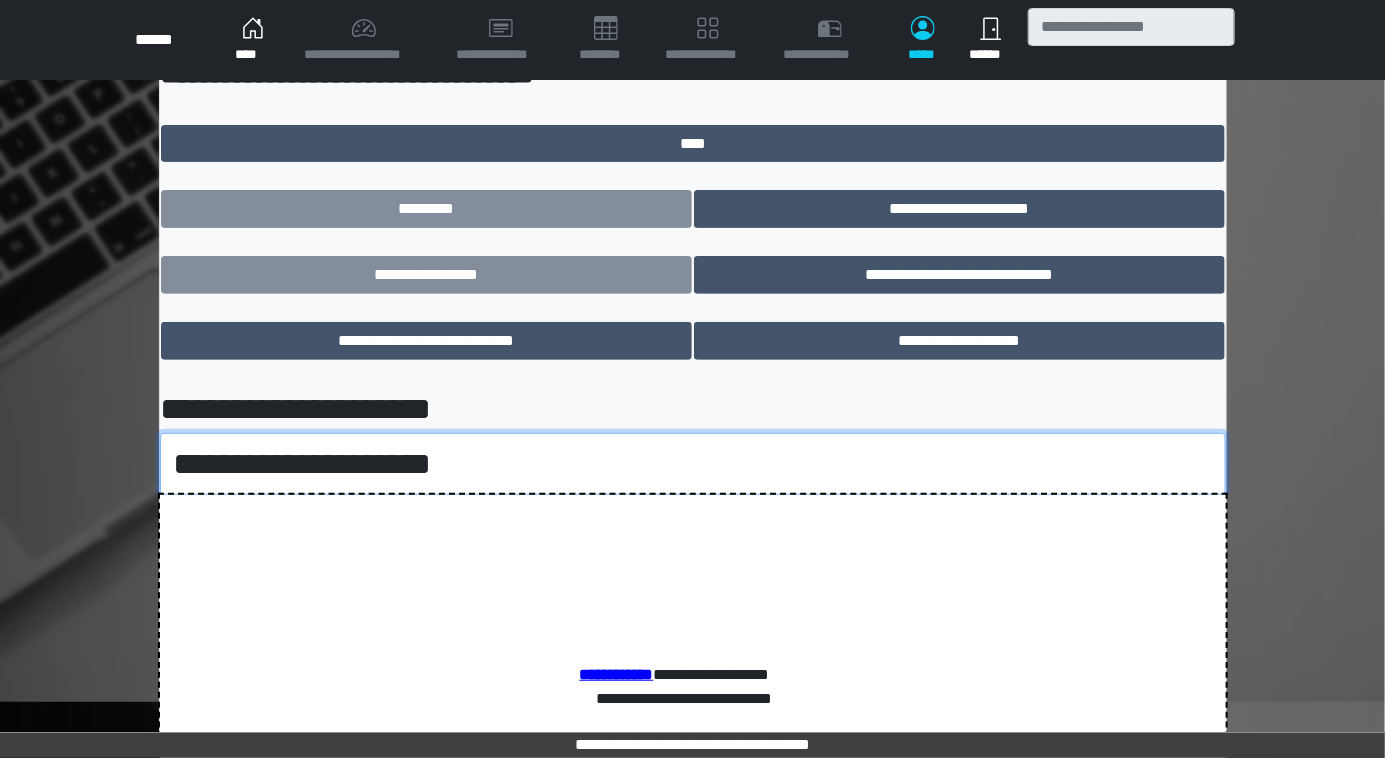 scroll, scrollTop: 347, scrollLeft: 0, axis: vertical 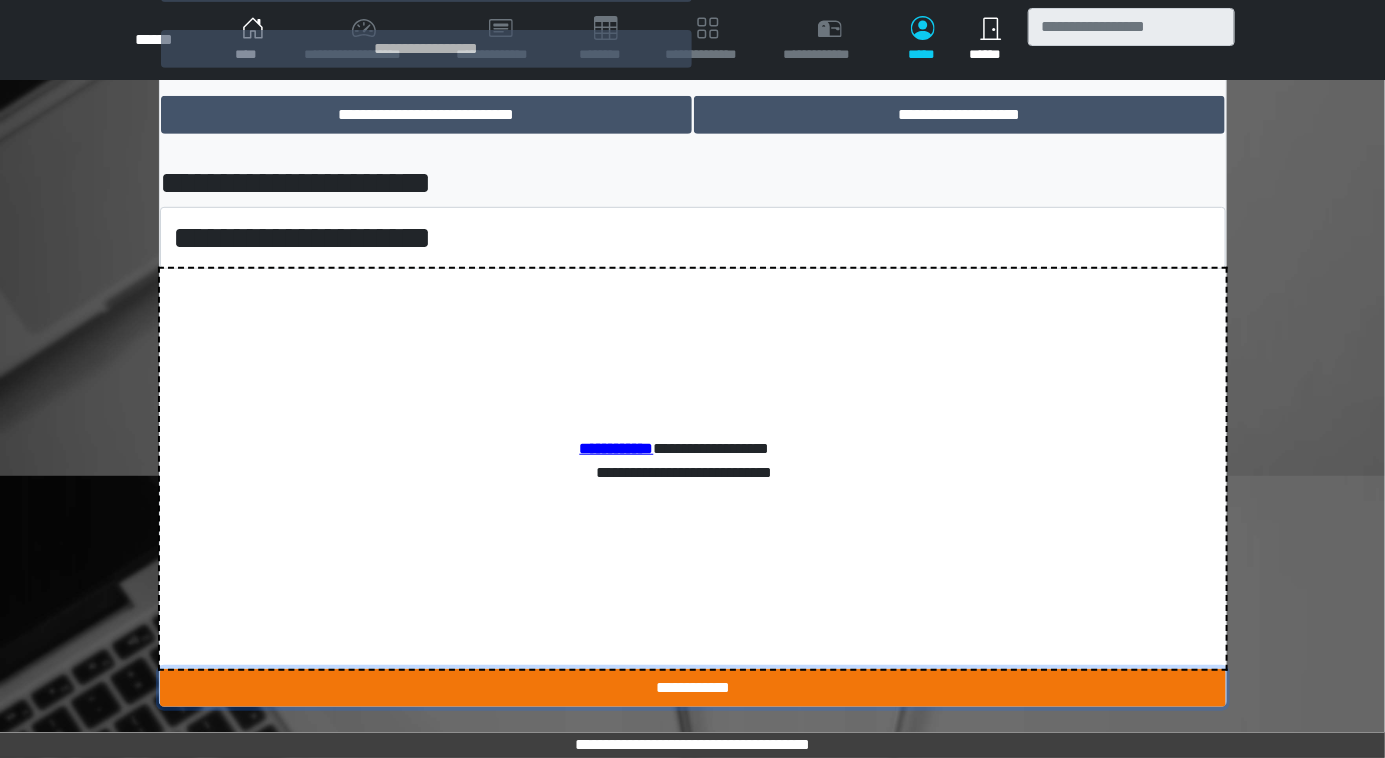 click on "**********" at bounding box center [693, 688] 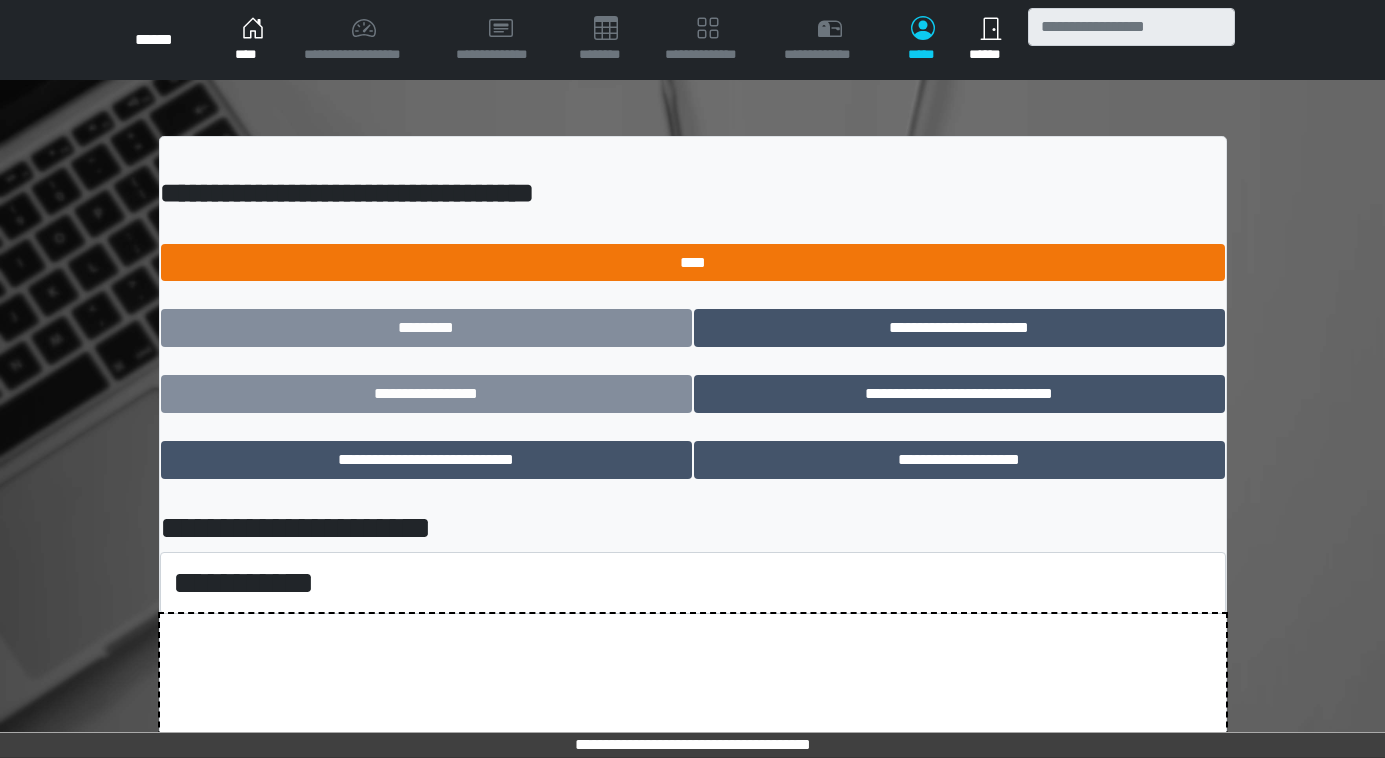scroll, scrollTop: 0, scrollLeft: 0, axis: both 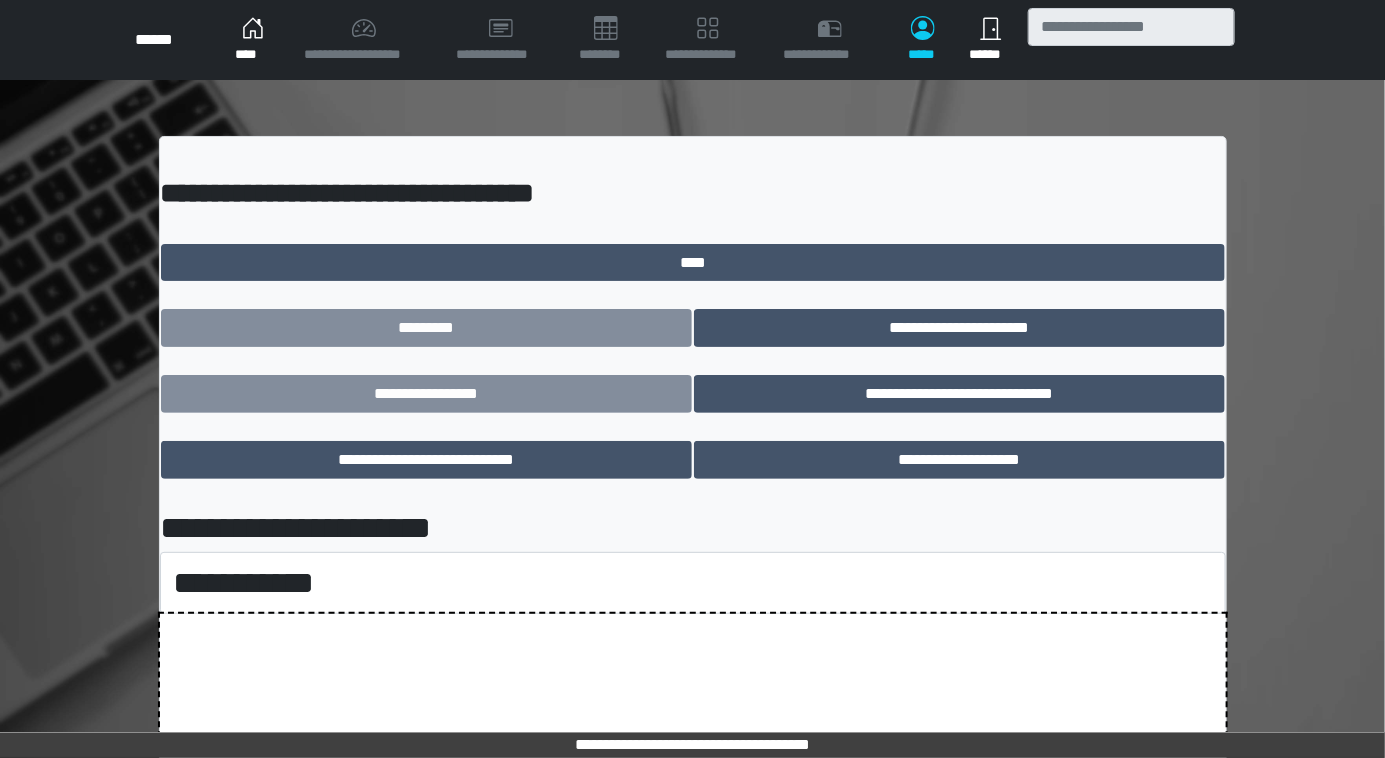 click on "[FIRST] [LAST]
[ADDRESS]
[CITY]
[STATE]
[POSTAL_CODE]
[COUNTRY]
[ADDRESS]
[ADDRESS]
[ADDRESS]
[ADDRESS]
[ADDRESS]
[ADDRESS] [ADDRESS] [ADDRESS] [ADDRESS] [ADDRESS] [ADDRESS] [ADDRESS] [ADDRESS] [ADDRESS] [ADDRESS] [ADDRESS] [ADDRESS] [ADDRESS] [ADDRESS] [ADDRESS] [ADDRESS] [ADDRESS] [ADDRESS] [ADDRESS] [ADDRESS] [ADDRESS] [ADDRESS] [ADDRESS] [ADDRESS] [ADDRESS] [ADDRESS]" at bounding box center (693, 594) 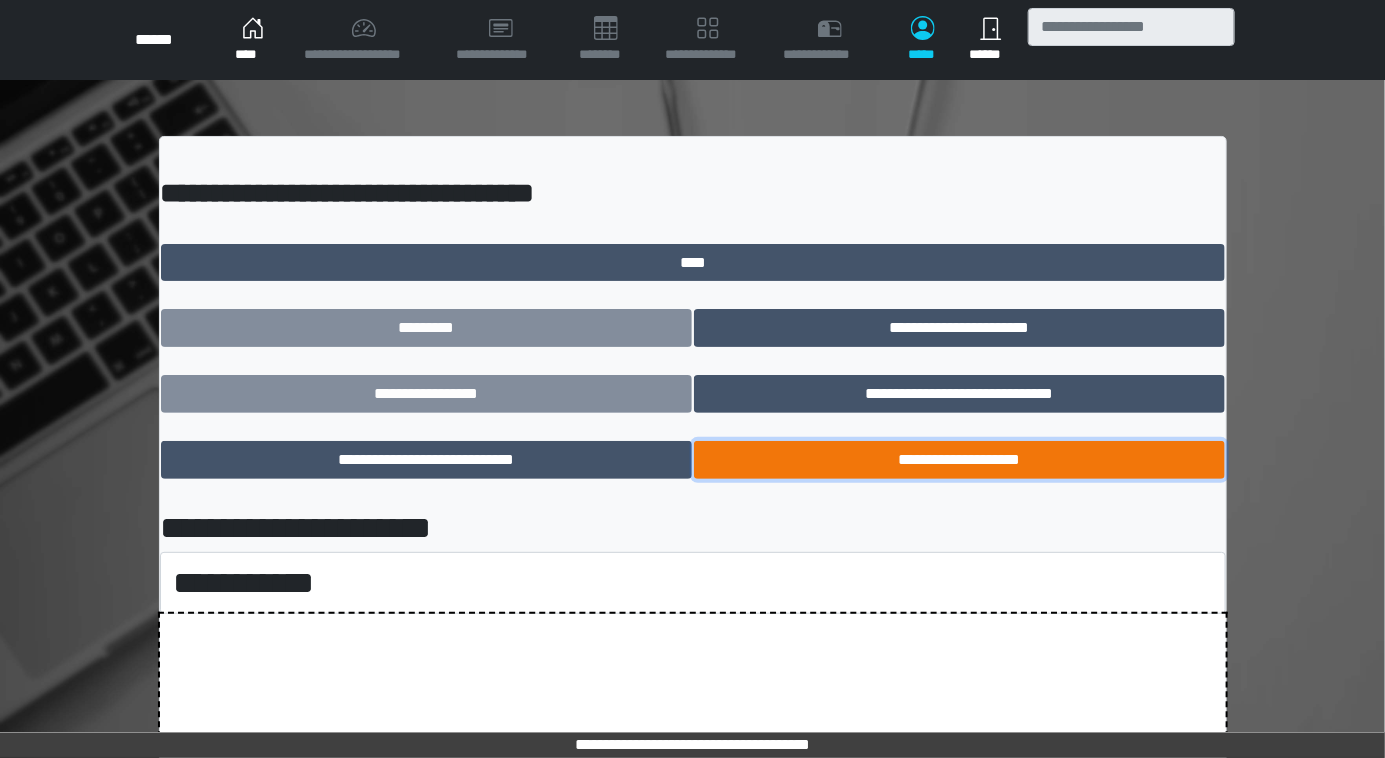 click on "**********" at bounding box center (959, 460) 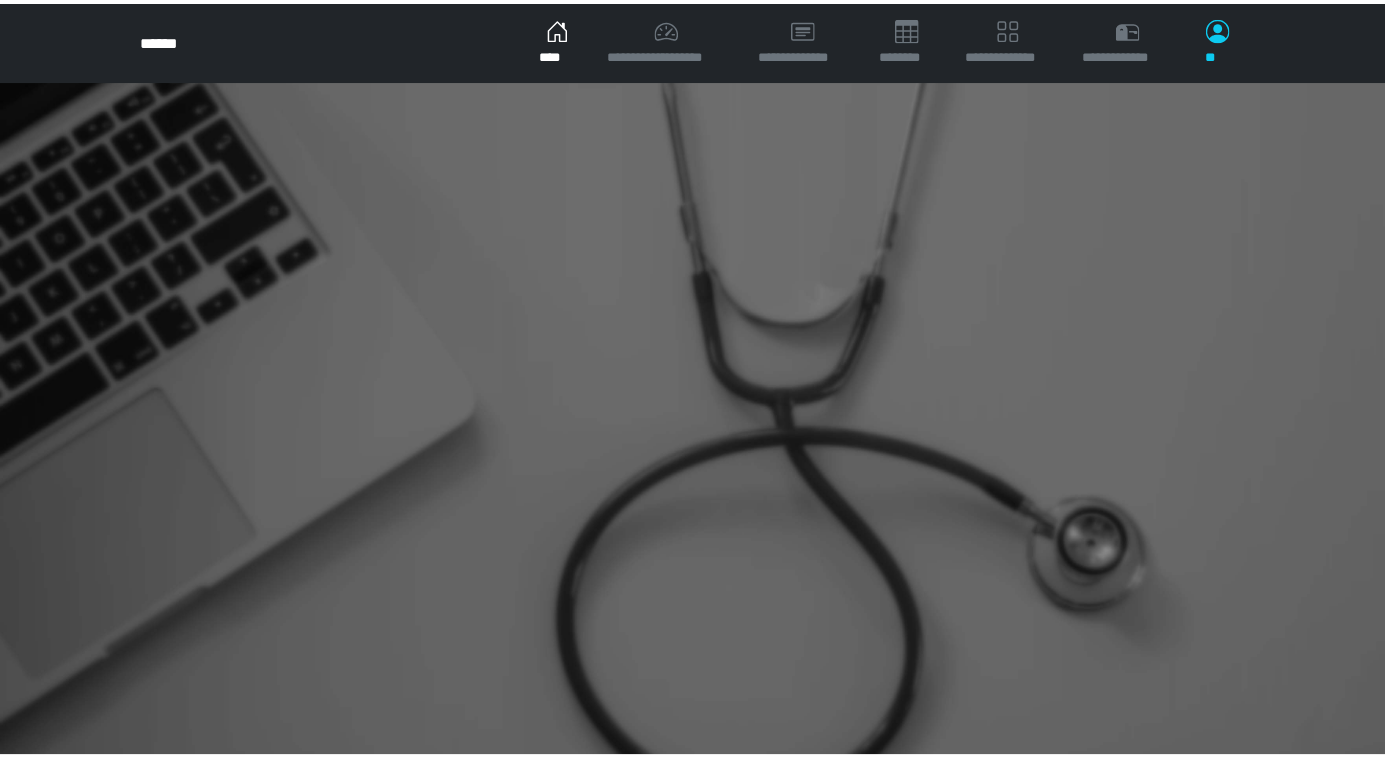 scroll, scrollTop: 0, scrollLeft: 0, axis: both 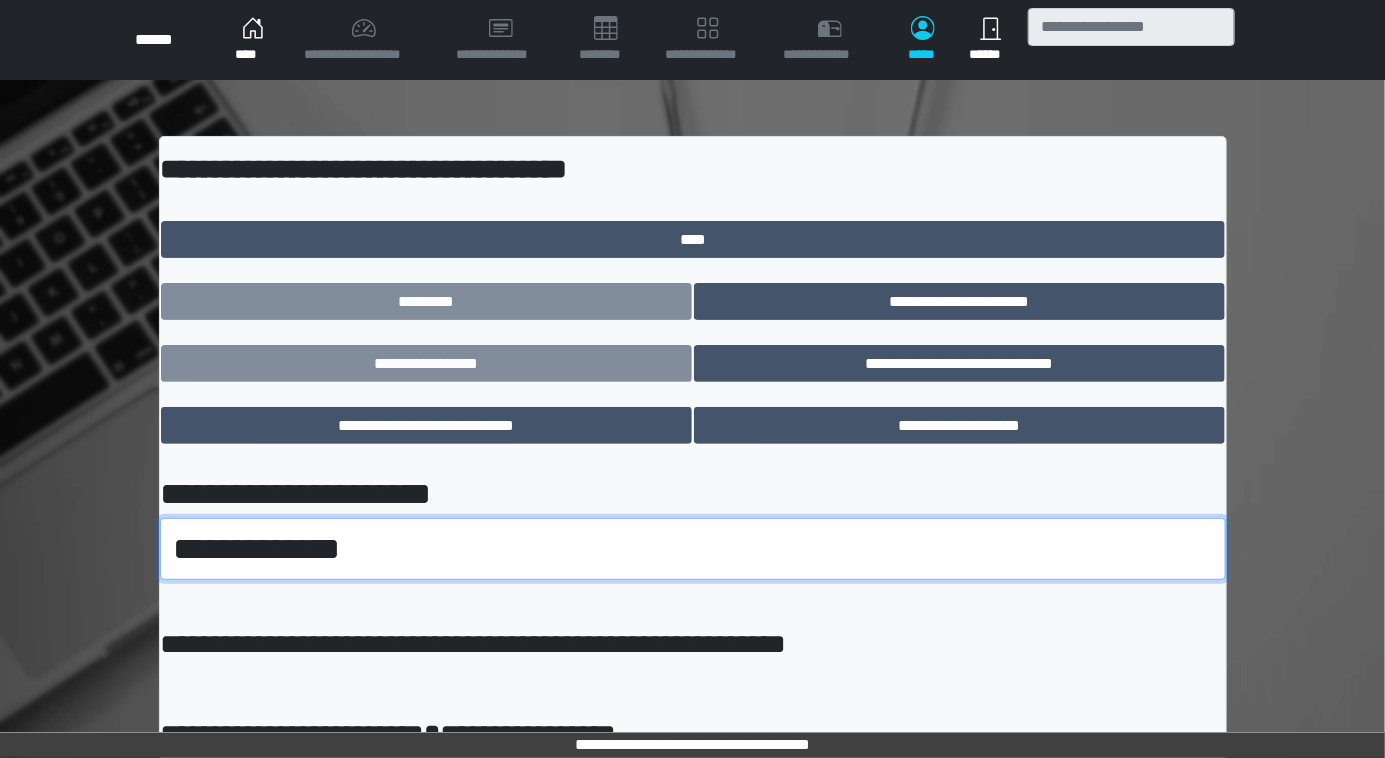 click on "**********" at bounding box center [693, 549] 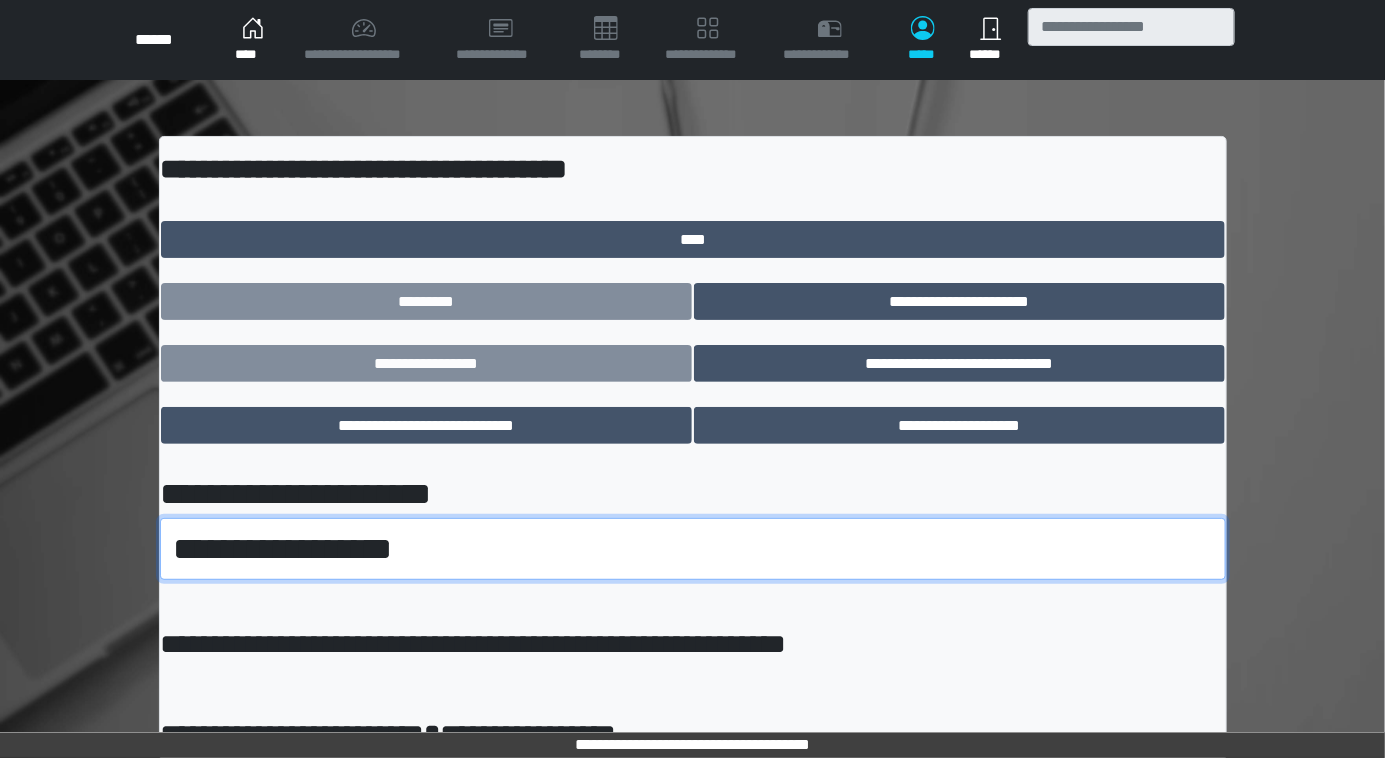 click on "**********" at bounding box center [693, 549] 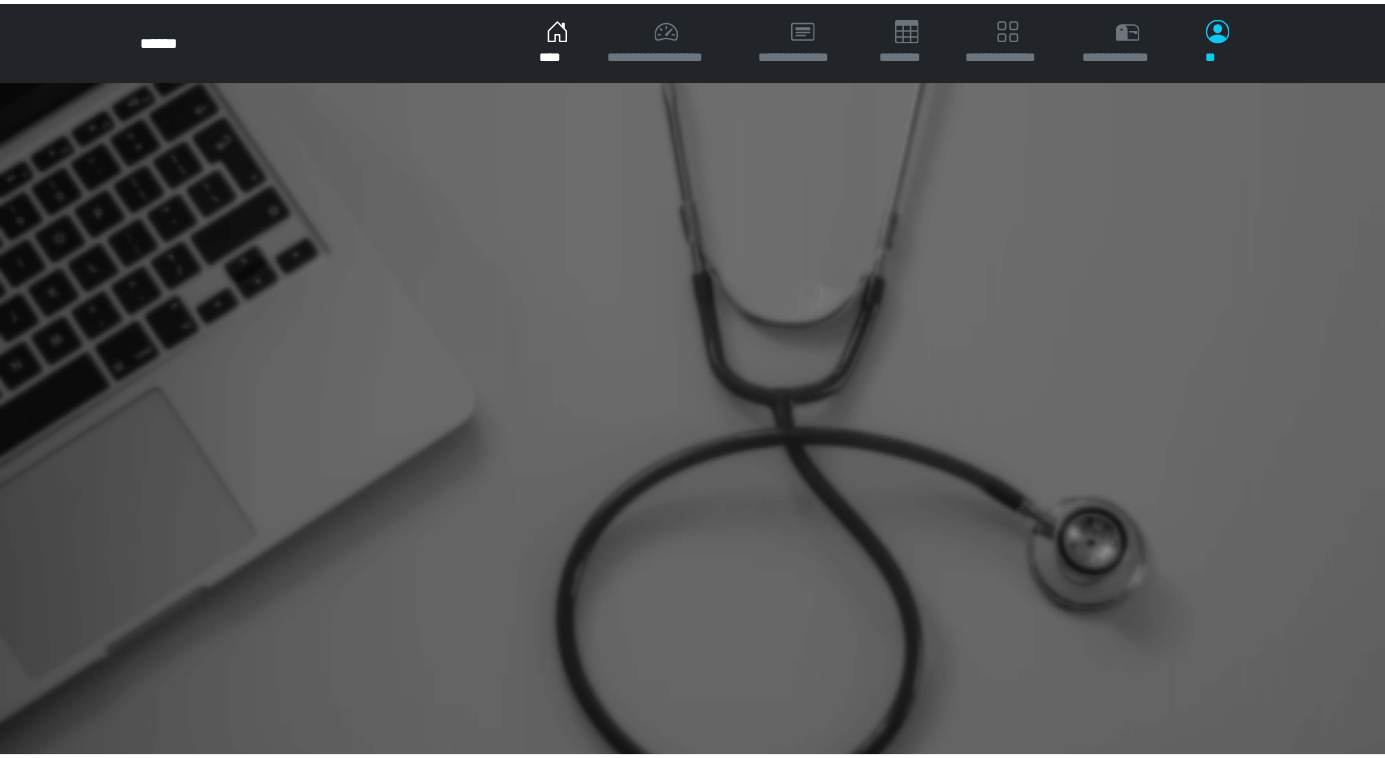 scroll, scrollTop: 0, scrollLeft: 0, axis: both 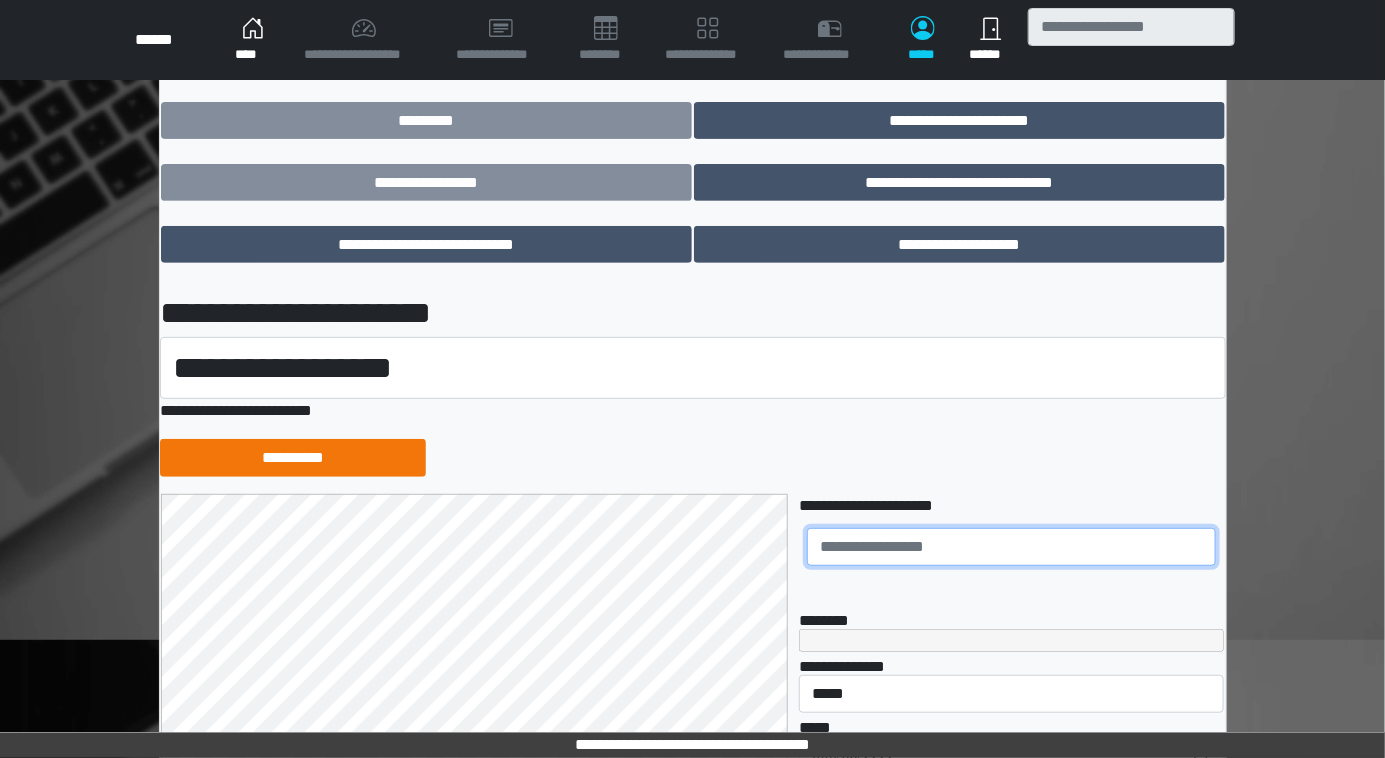 click at bounding box center [1011, 547] 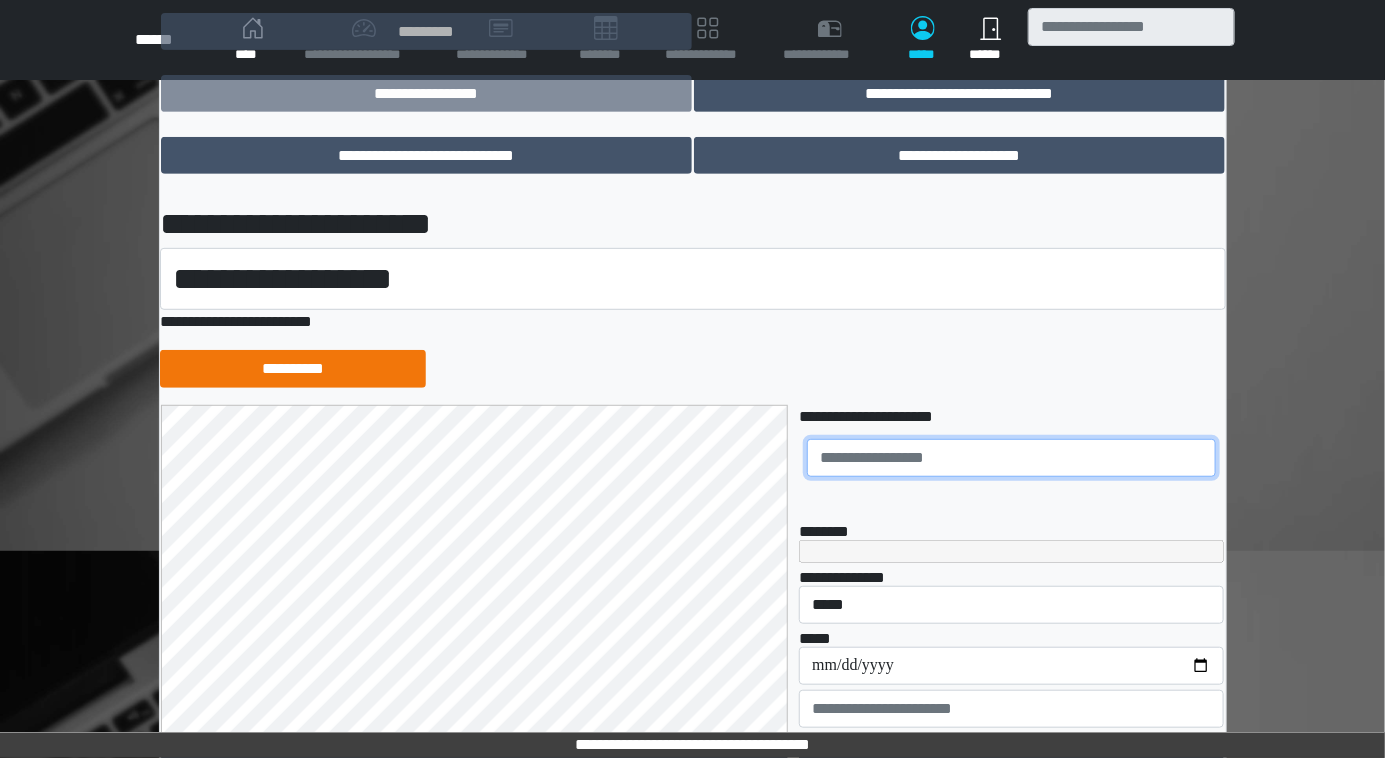 scroll, scrollTop: 492, scrollLeft: 0, axis: vertical 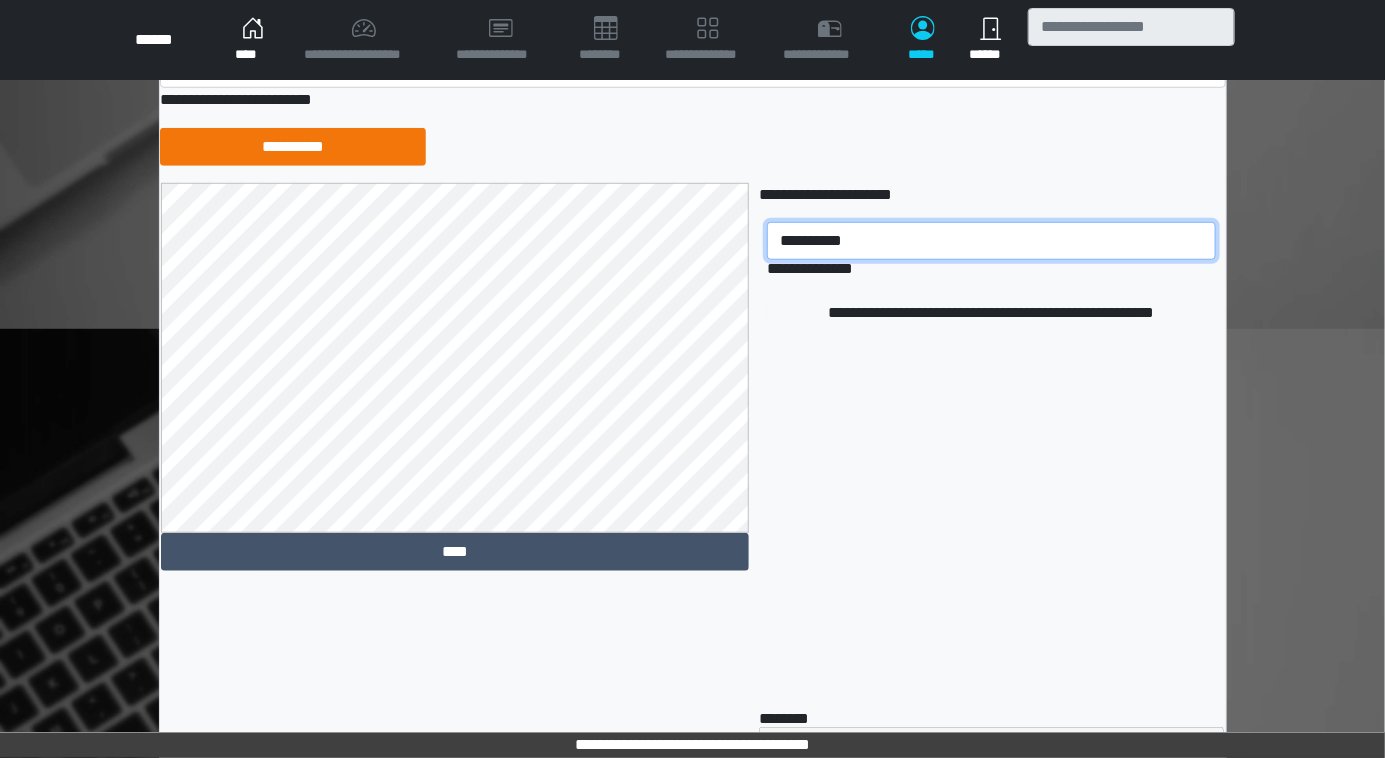 type on "**********" 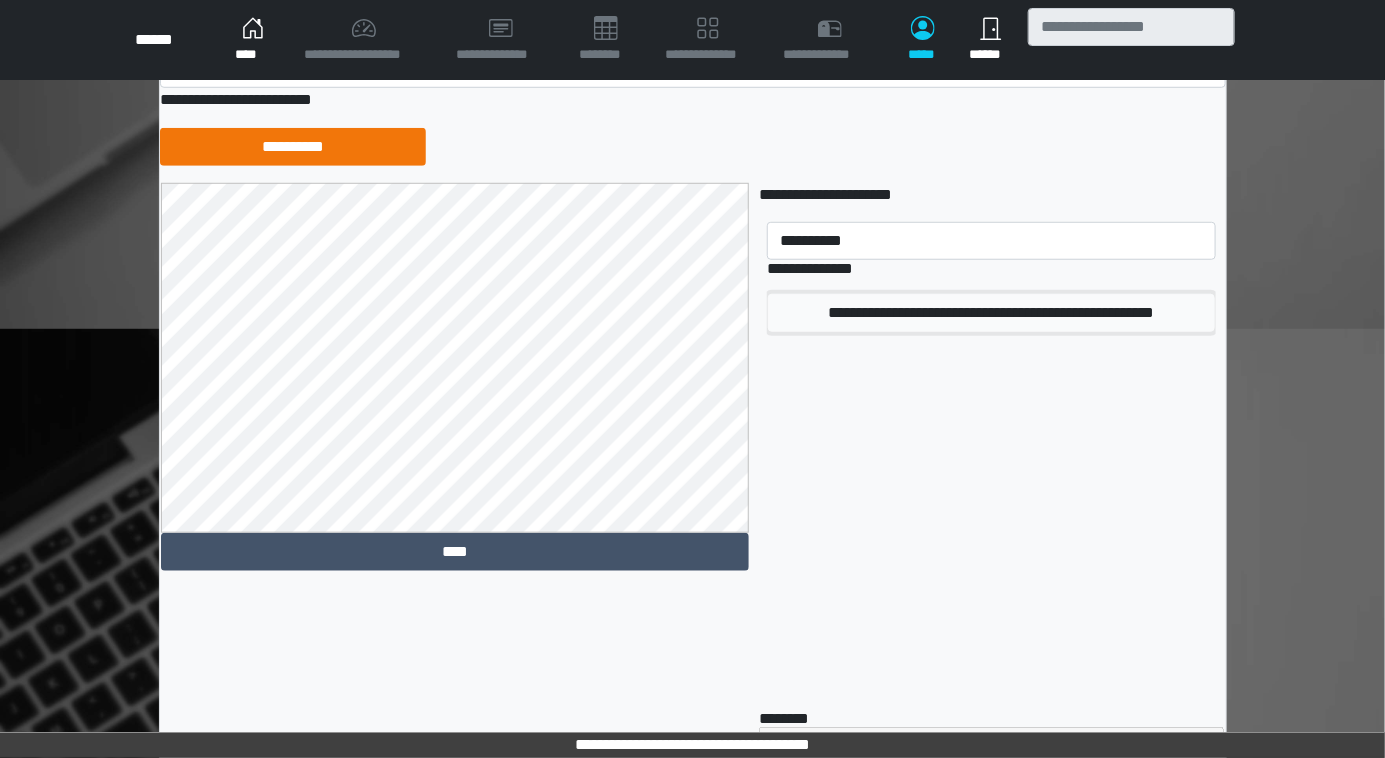 click on "**********" at bounding box center [991, 313] 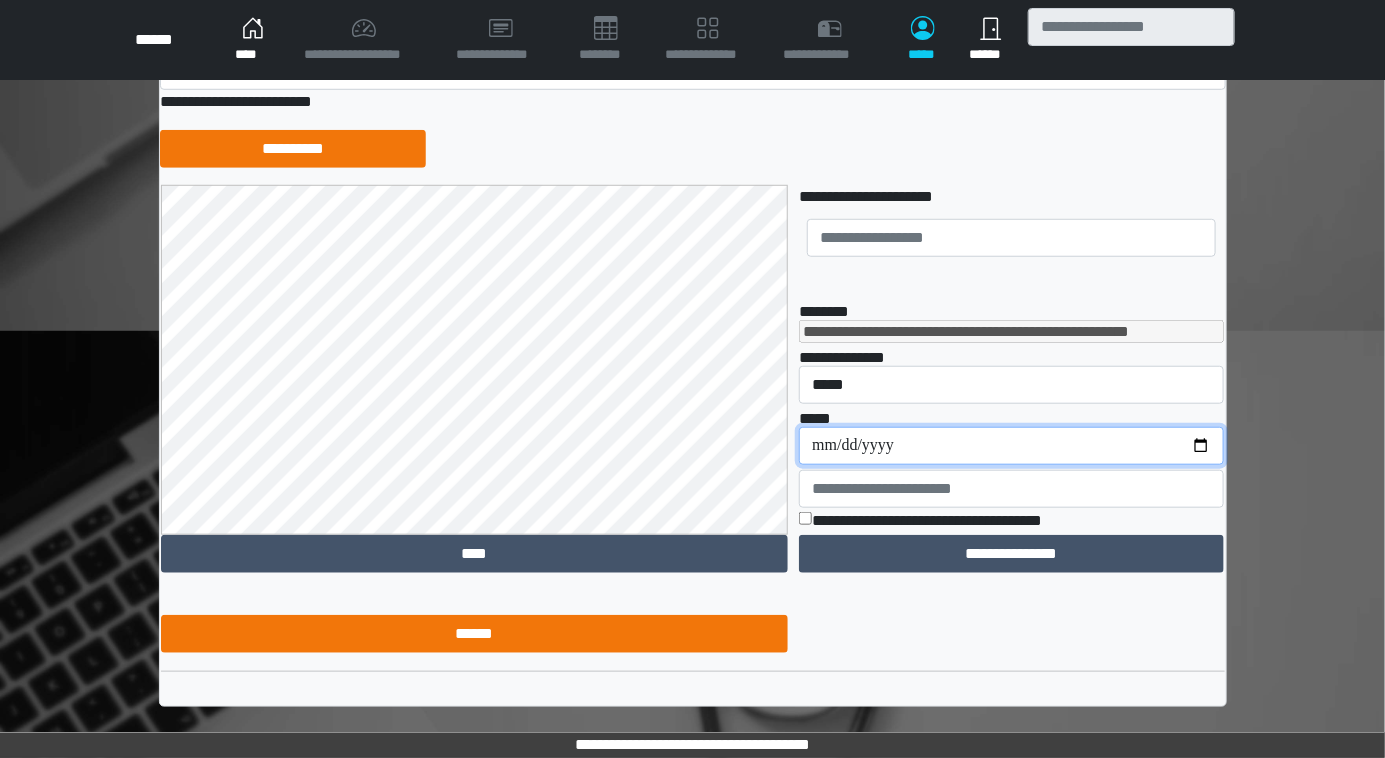 click on "**********" at bounding box center [1011, 446] 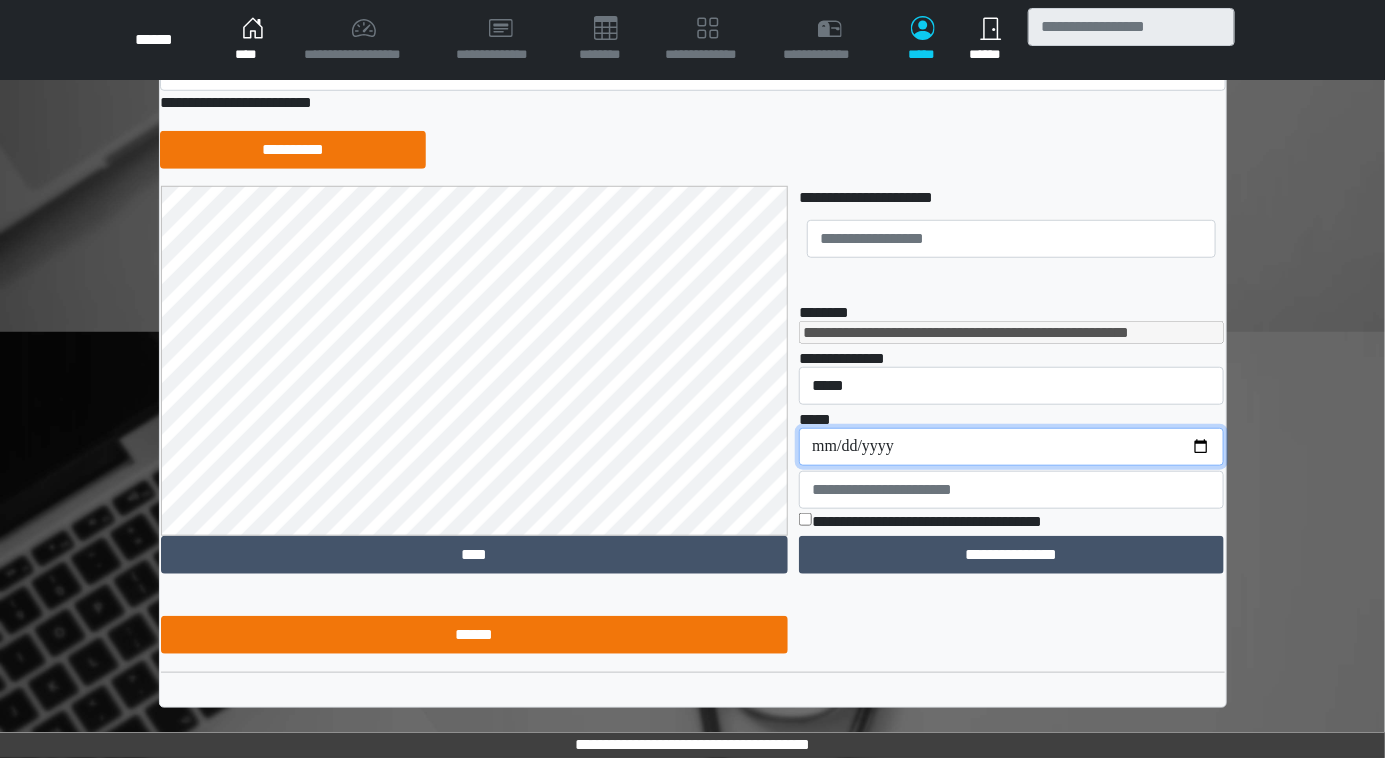 scroll, scrollTop: 492, scrollLeft: 0, axis: vertical 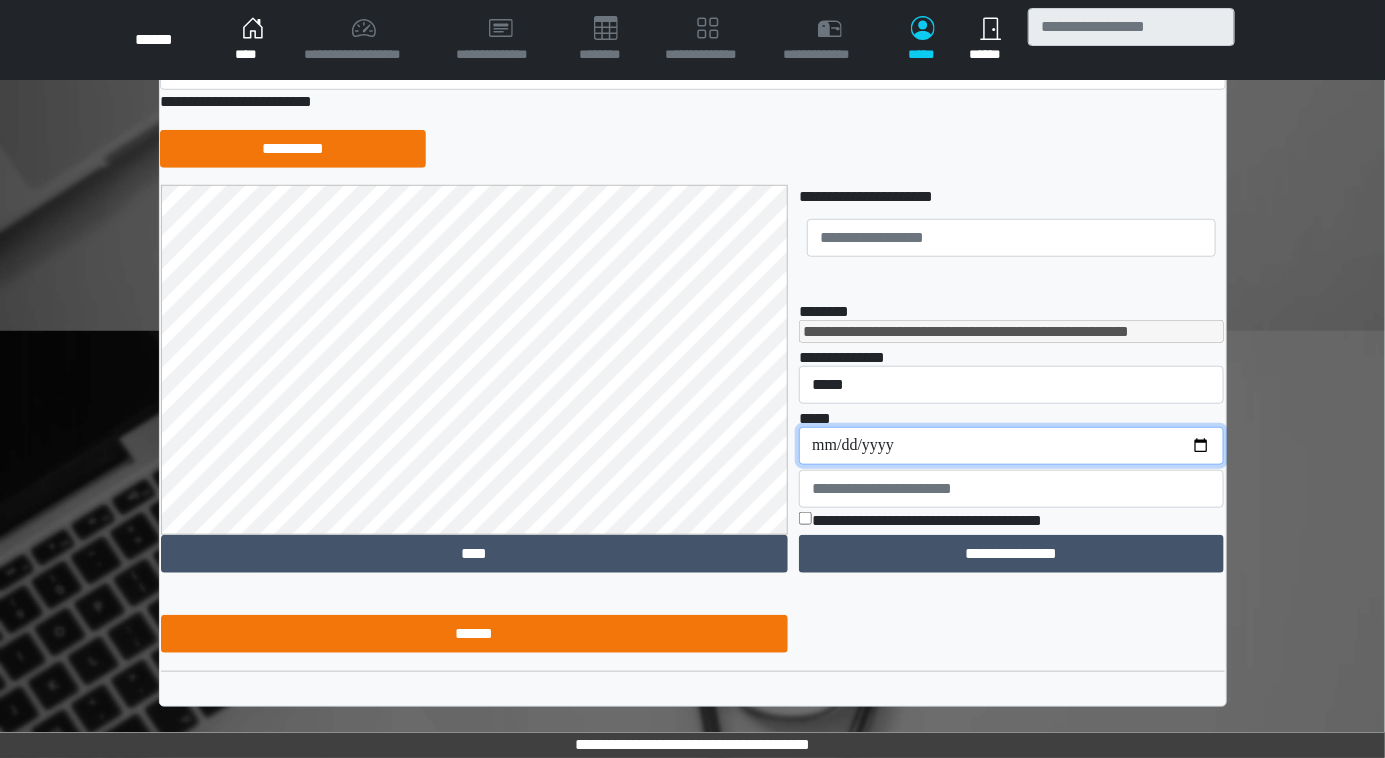 type on "**********" 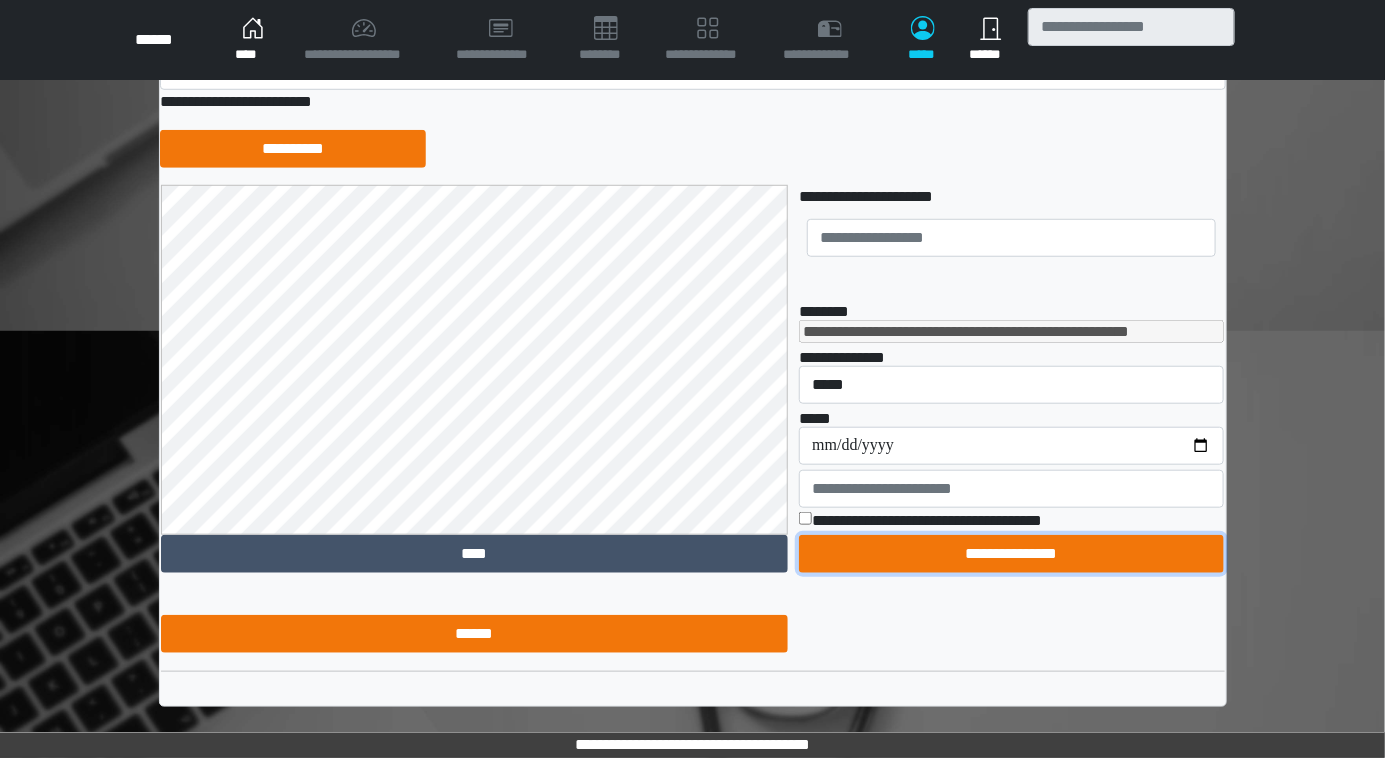 click on "**********" at bounding box center (1011, 554) 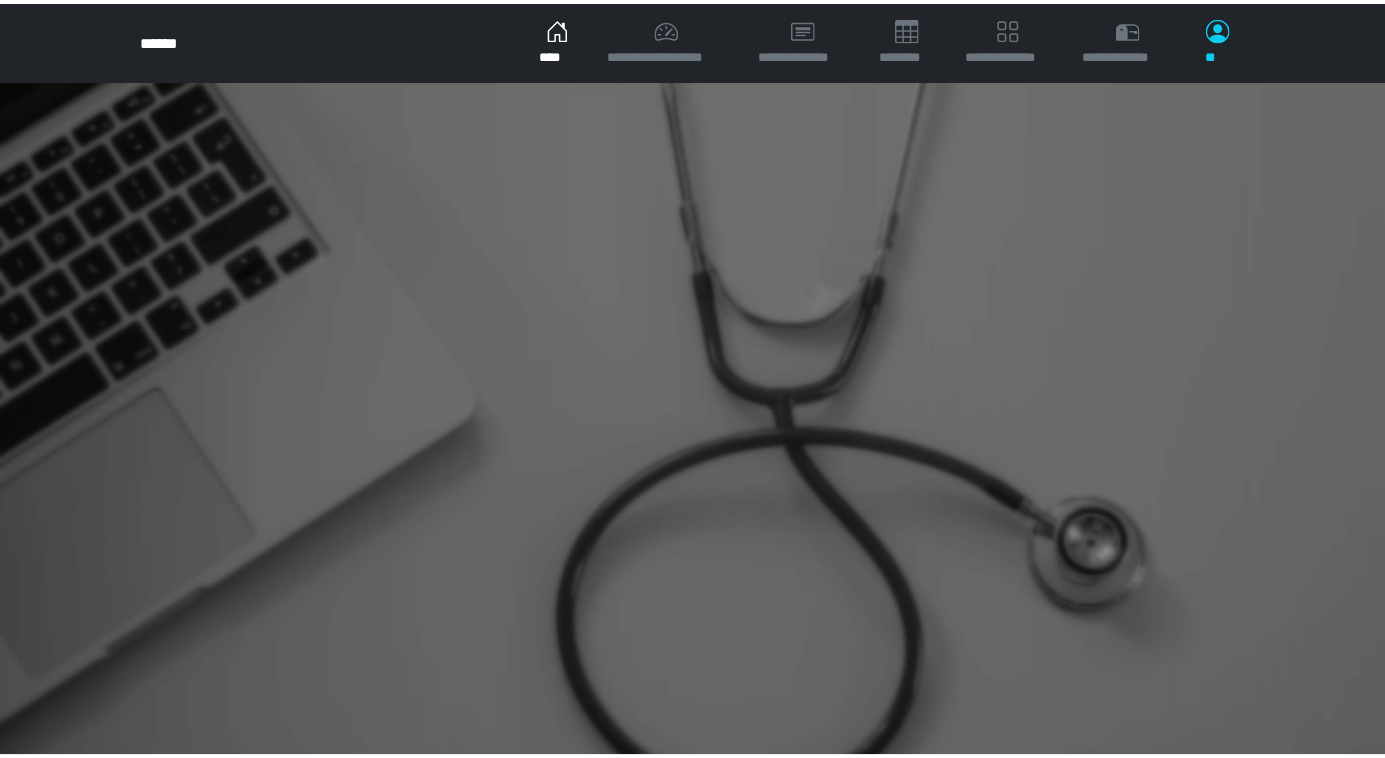 scroll, scrollTop: 0, scrollLeft: 0, axis: both 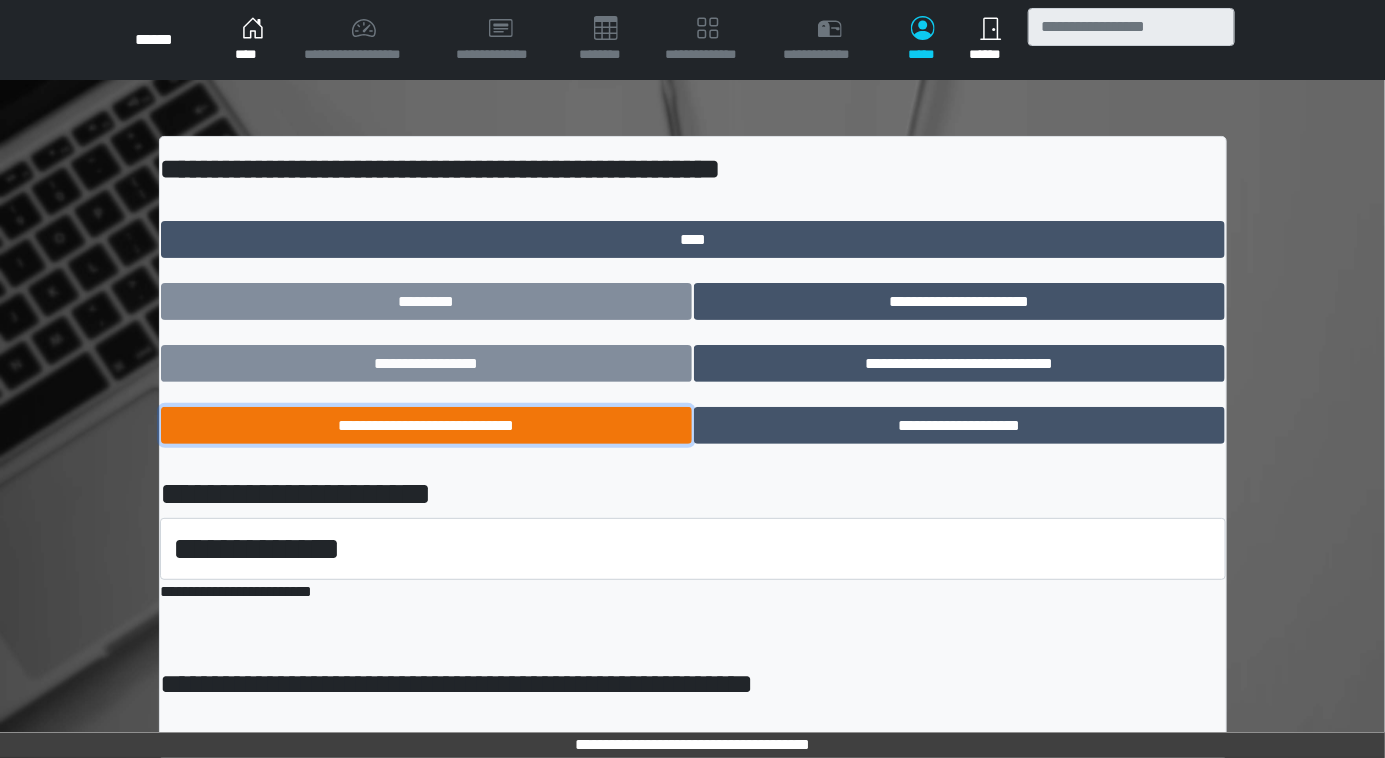 click on "**********" at bounding box center (426, 426) 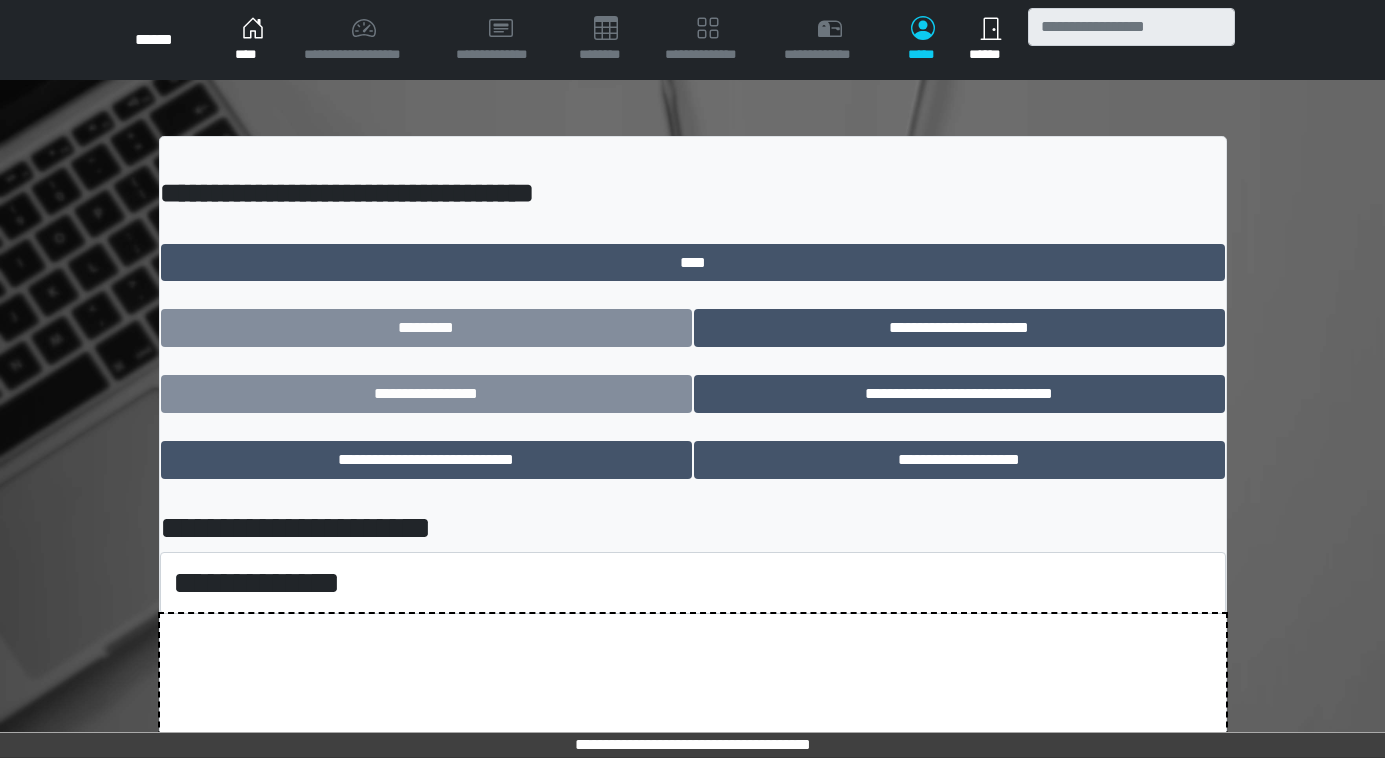scroll, scrollTop: 0, scrollLeft: 0, axis: both 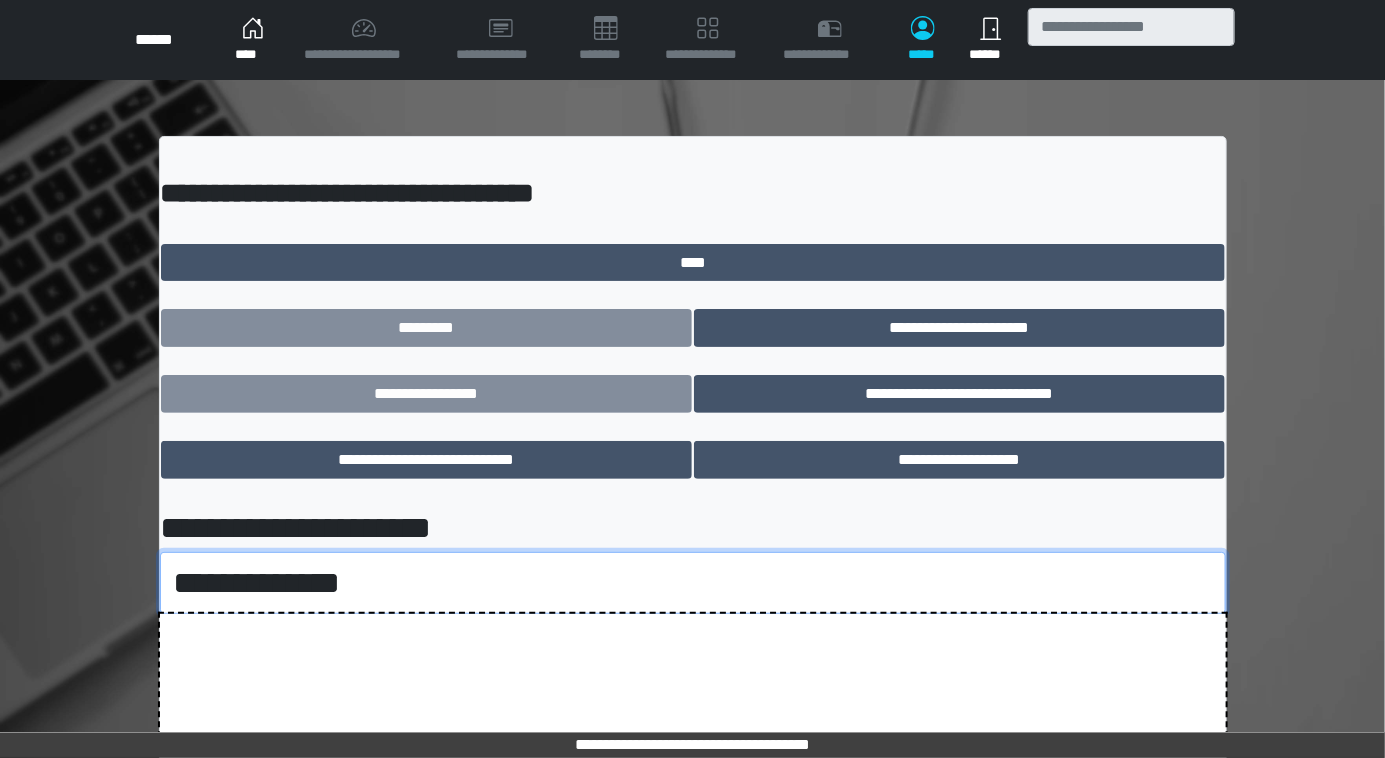 click on "**********" at bounding box center (693, 583) 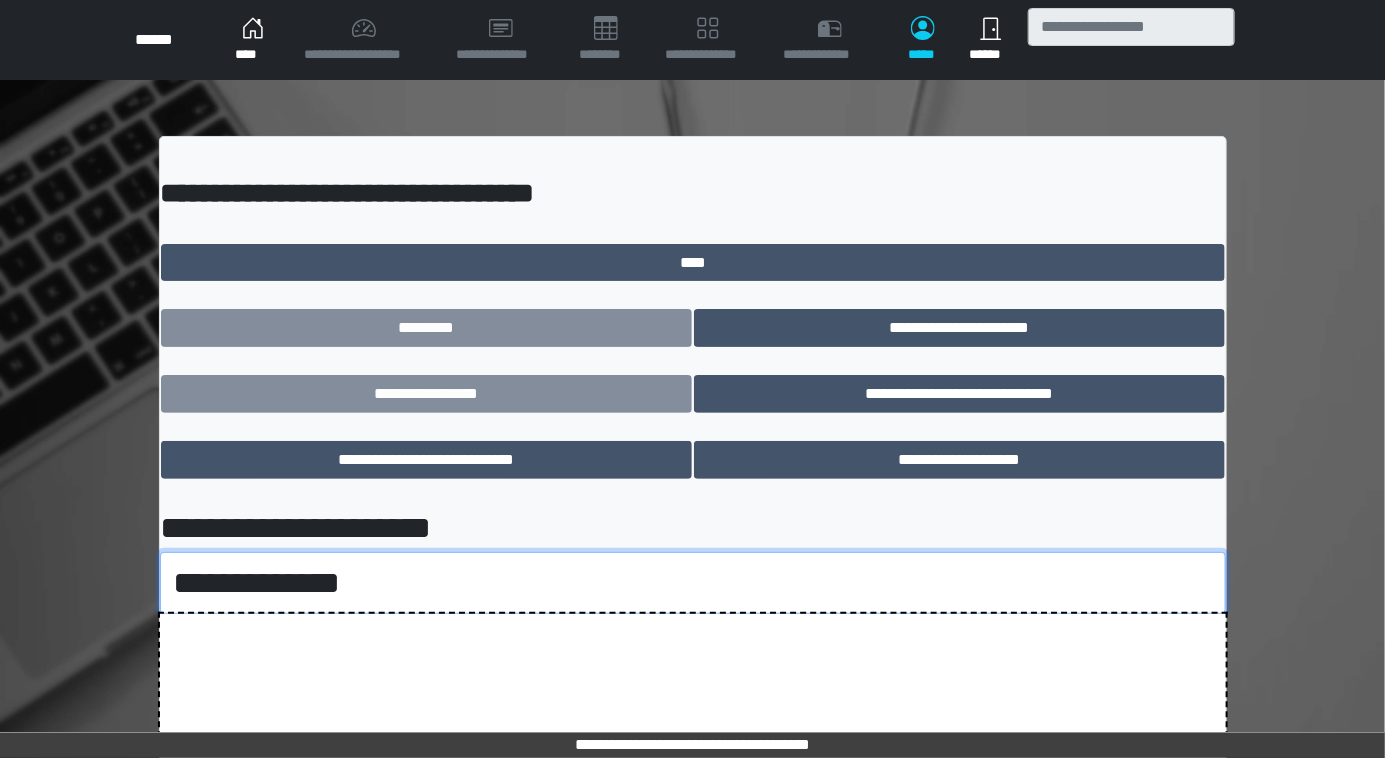 select on "****" 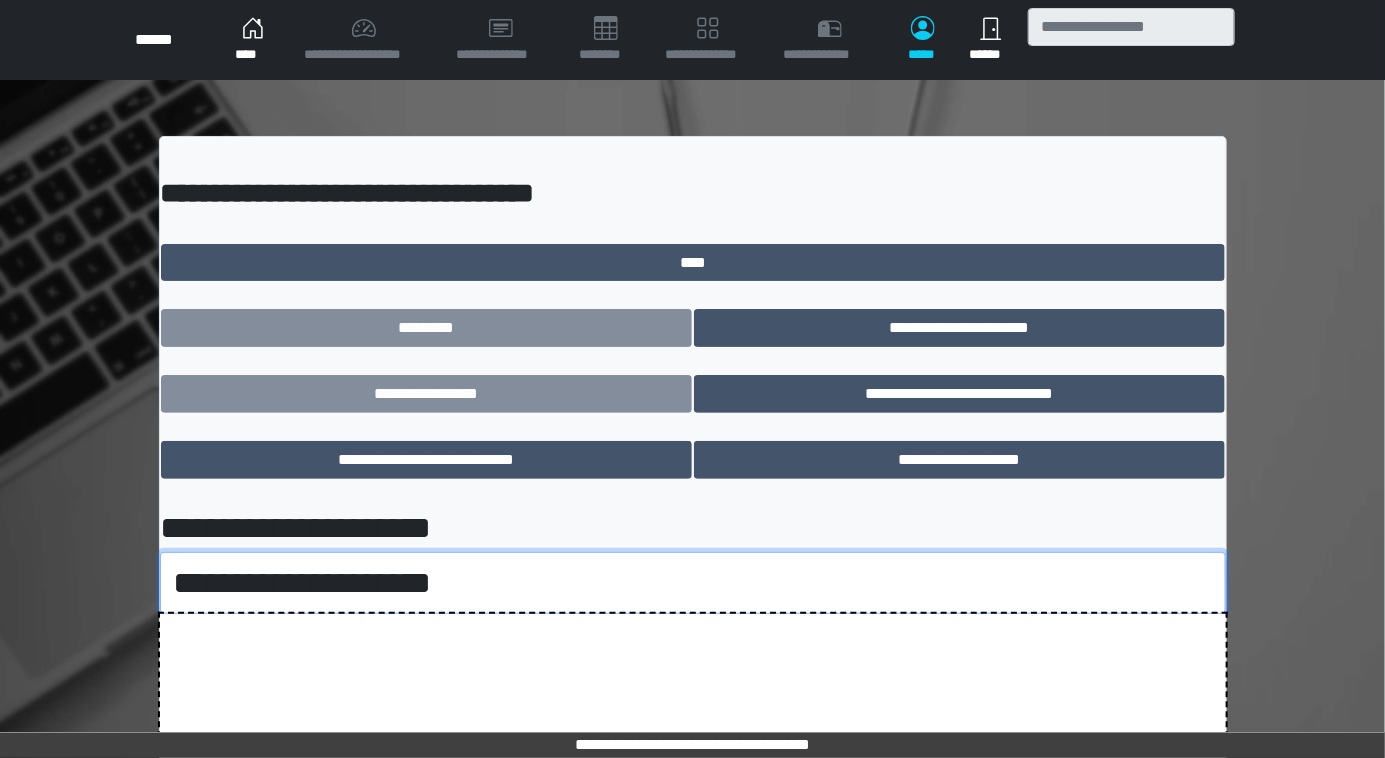 click on "**********" at bounding box center [693, 583] 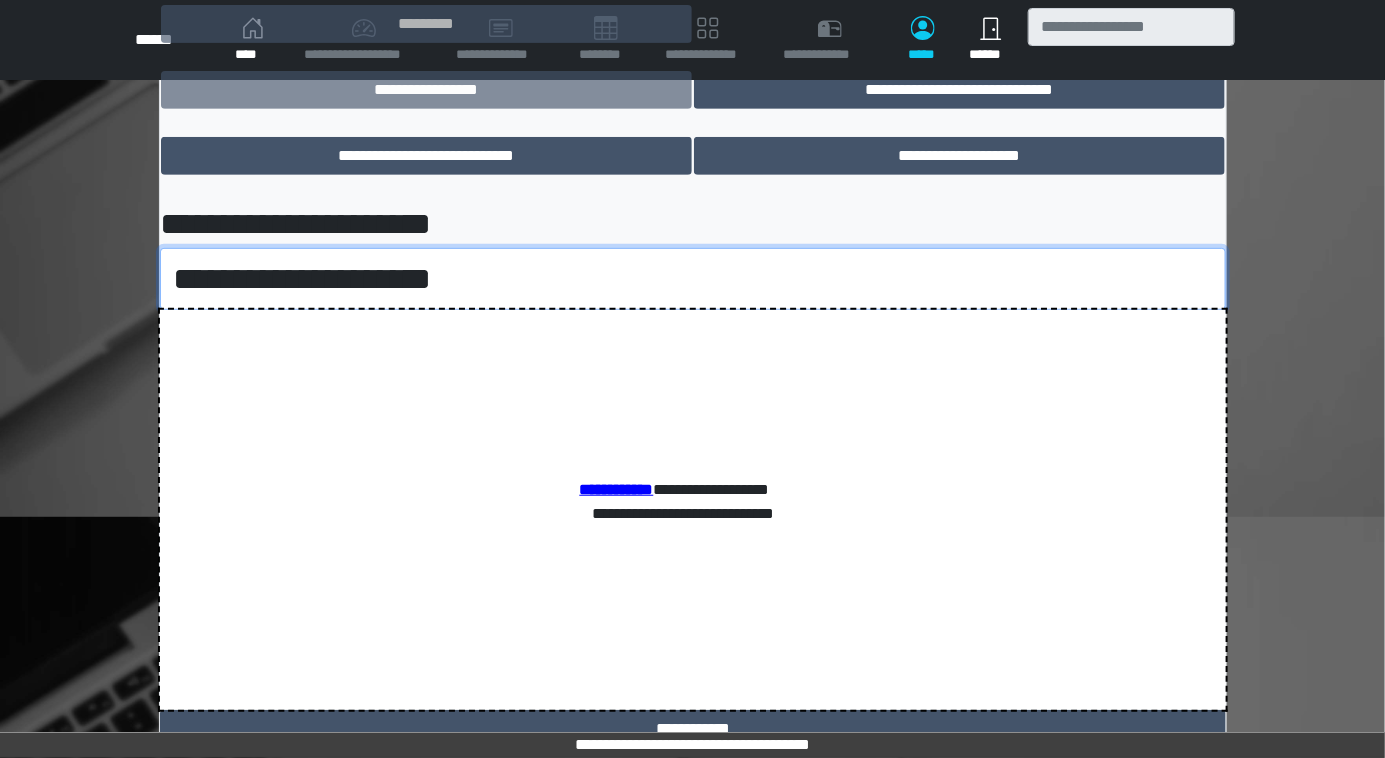scroll, scrollTop: 347, scrollLeft: 0, axis: vertical 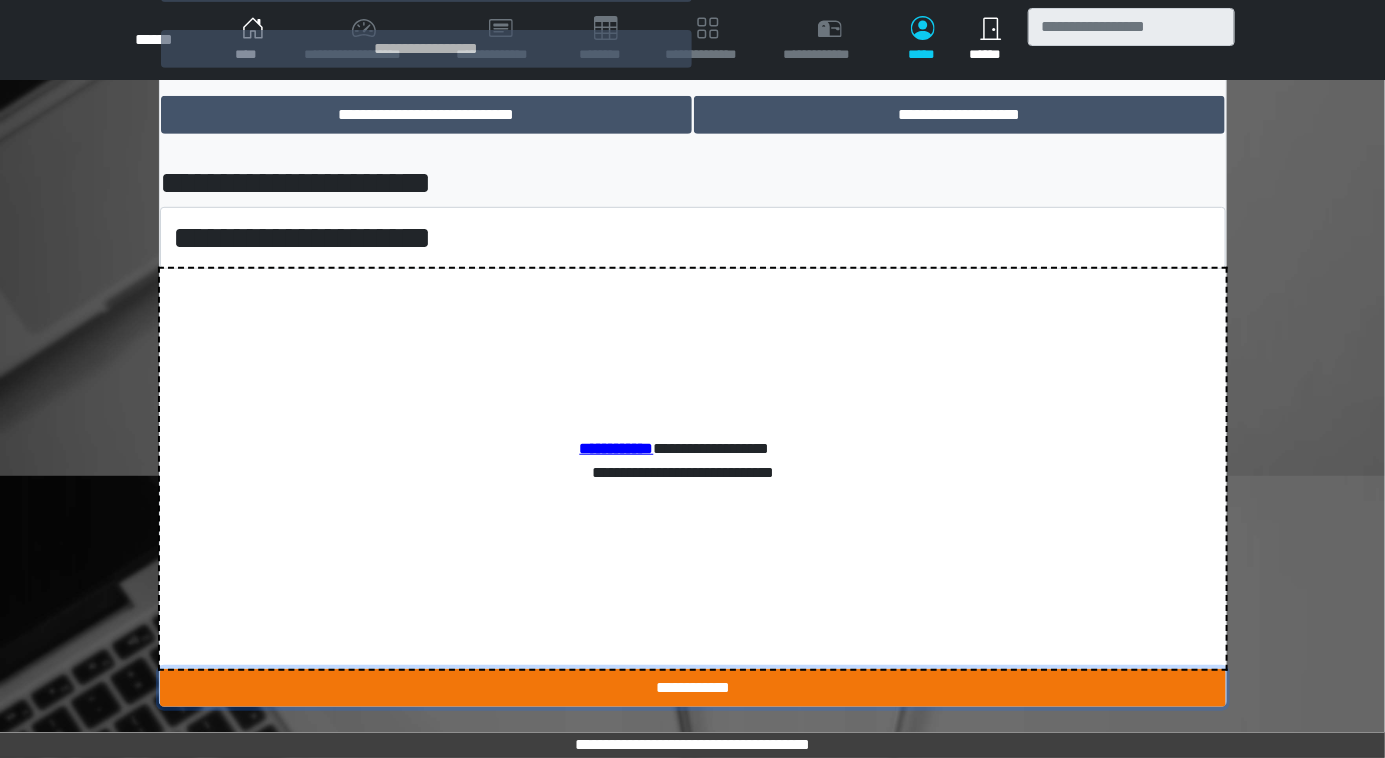 click on "**********" at bounding box center (693, 688) 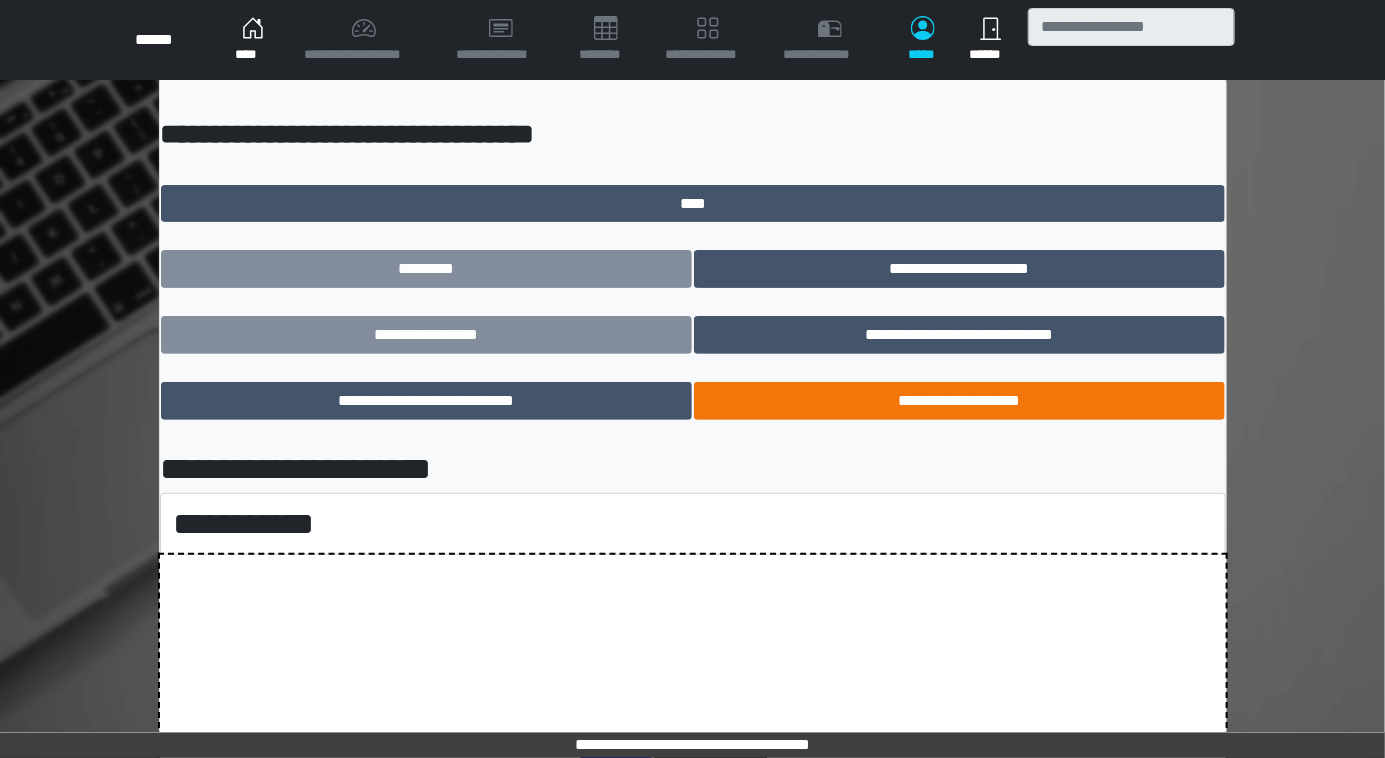 scroll, scrollTop: 90, scrollLeft: 0, axis: vertical 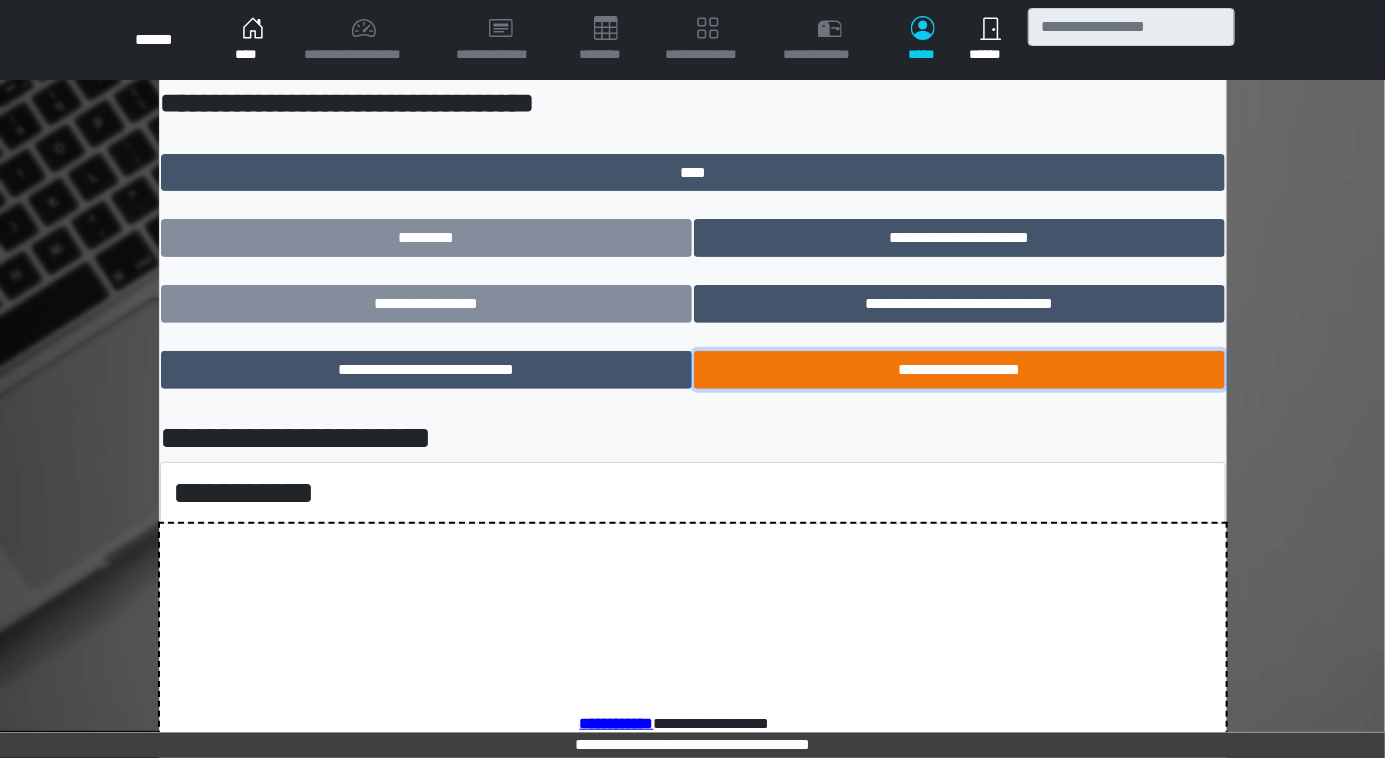 click on "**********" at bounding box center [959, 370] 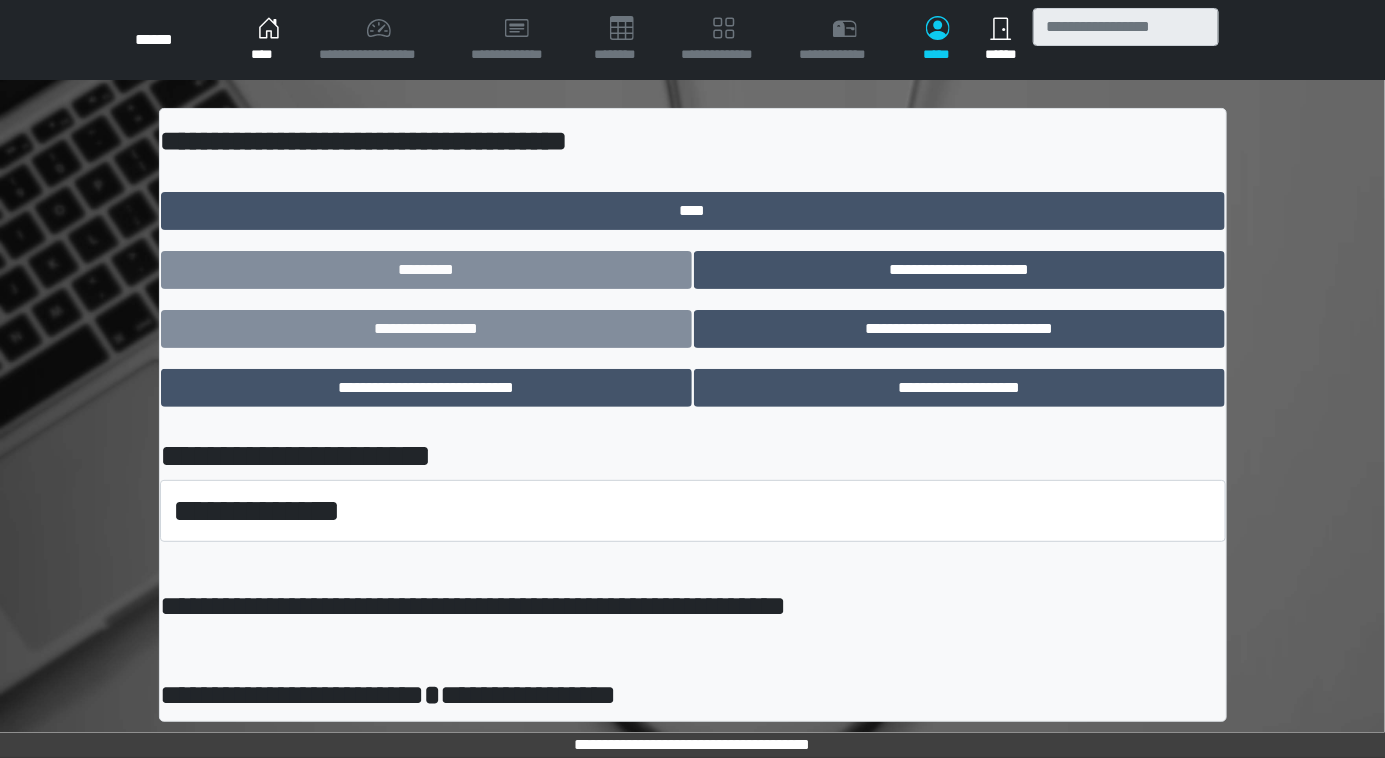 scroll, scrollTop: 55, scrollLeft: 0, axis: vertical 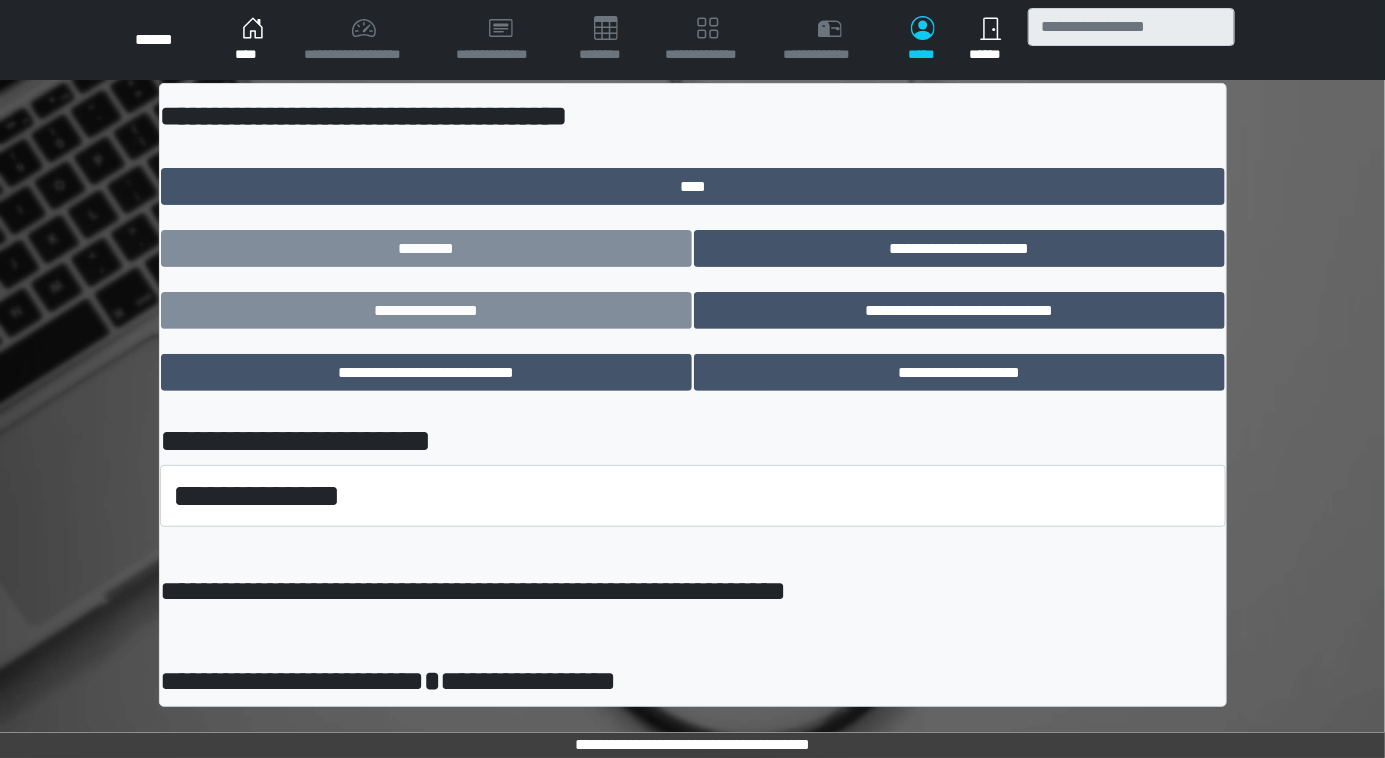 click on "[FIRST] [LAST]
[ADDRESS]
[ZIP]
[CITY]
[STATE]
[ADDRESS]
[ADDRESS]
[ADDRESS]
[ADDRESS]
[CITY] [STATE] [COUNTRY]
[ADDRESS]
[ADDRESS] [NUMBER] [ADDRESS]" at bounding box center (693, 395) 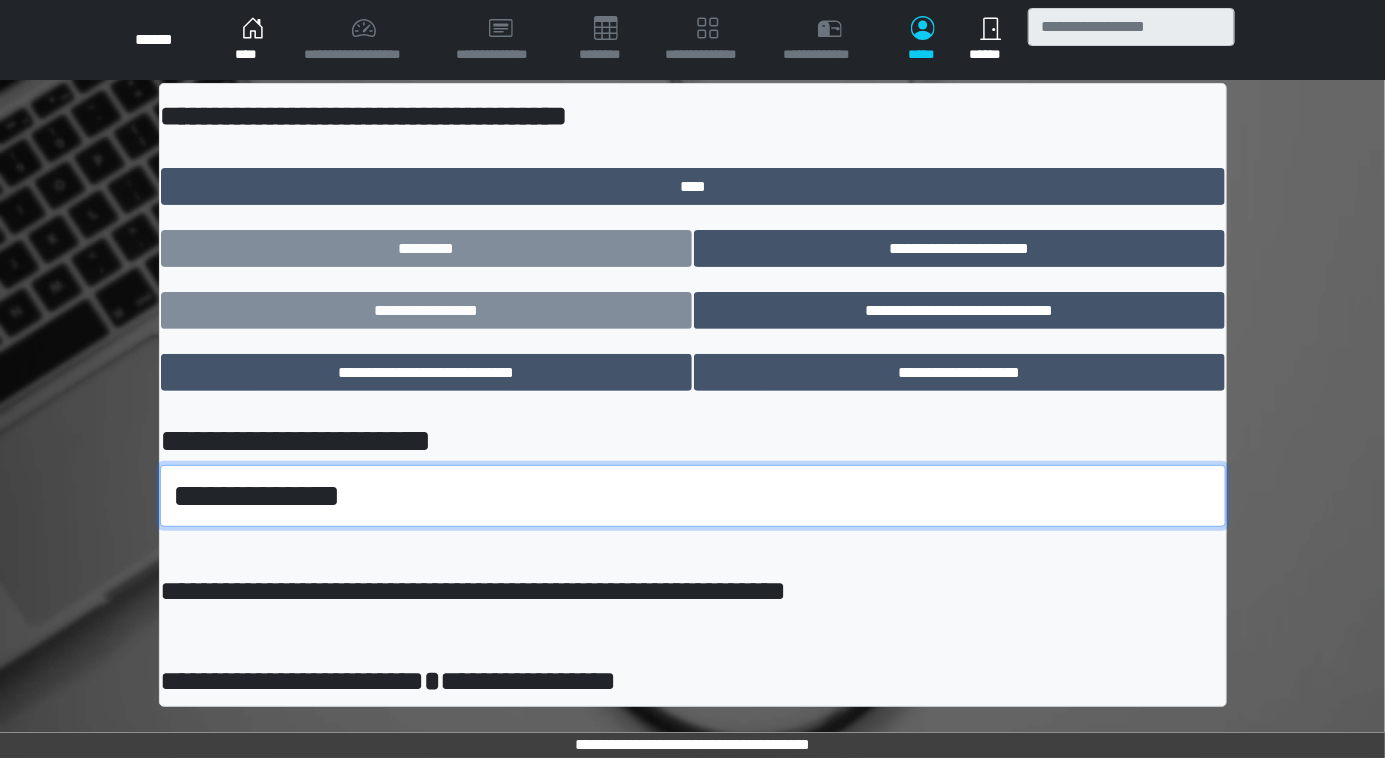 click on "**********" at bounding box center [693, 496] 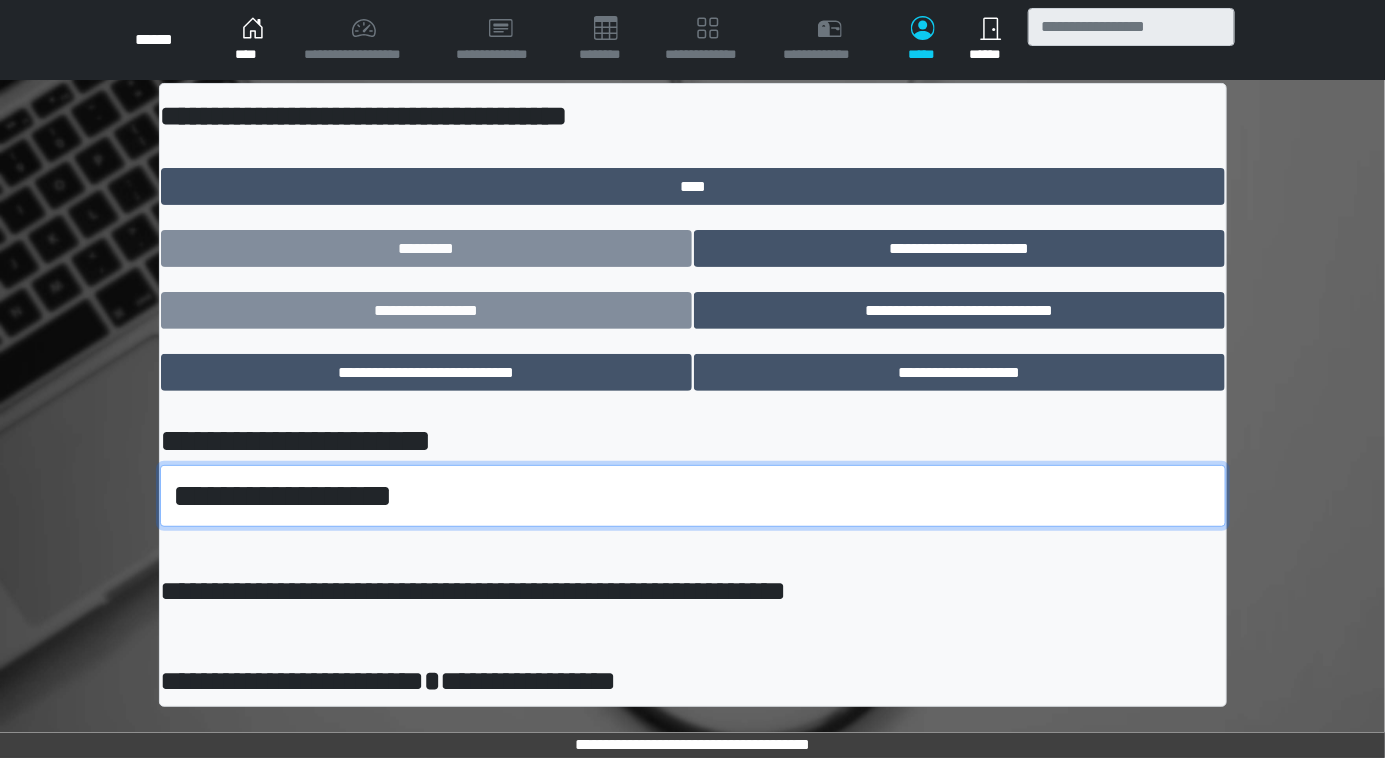 click on "**********" at bounding box center [693, 496] 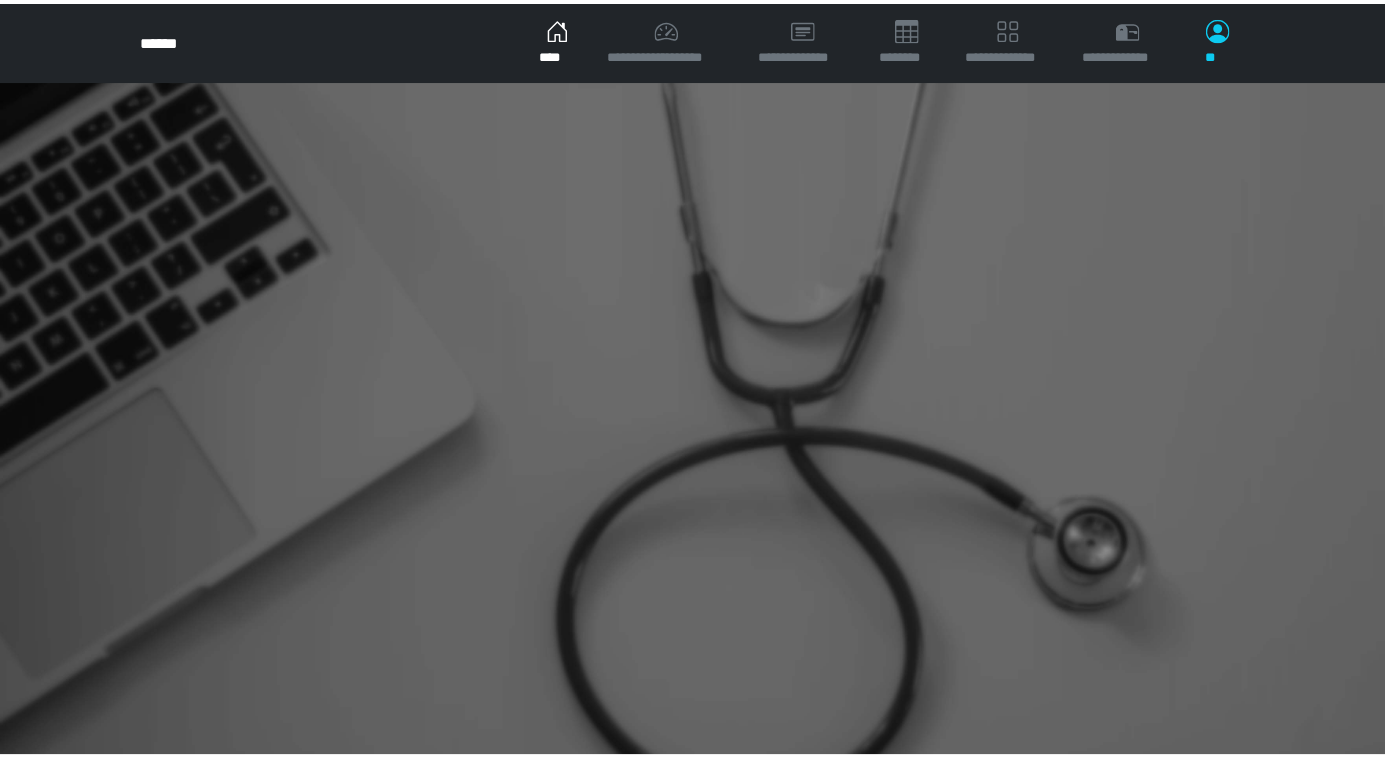 scroll, scrollTop: 0, scrollLeft: 0, axis: both 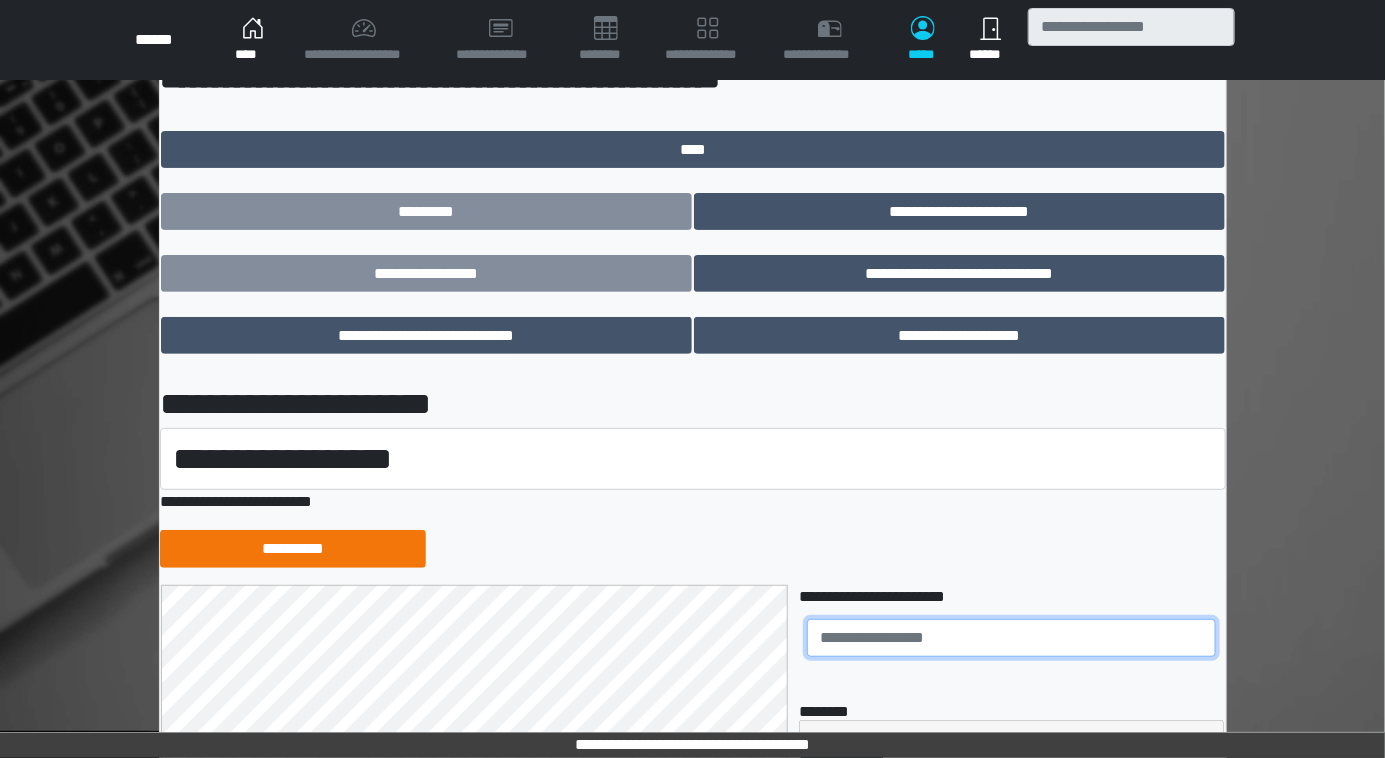 click at bounding box center [1011, 638] 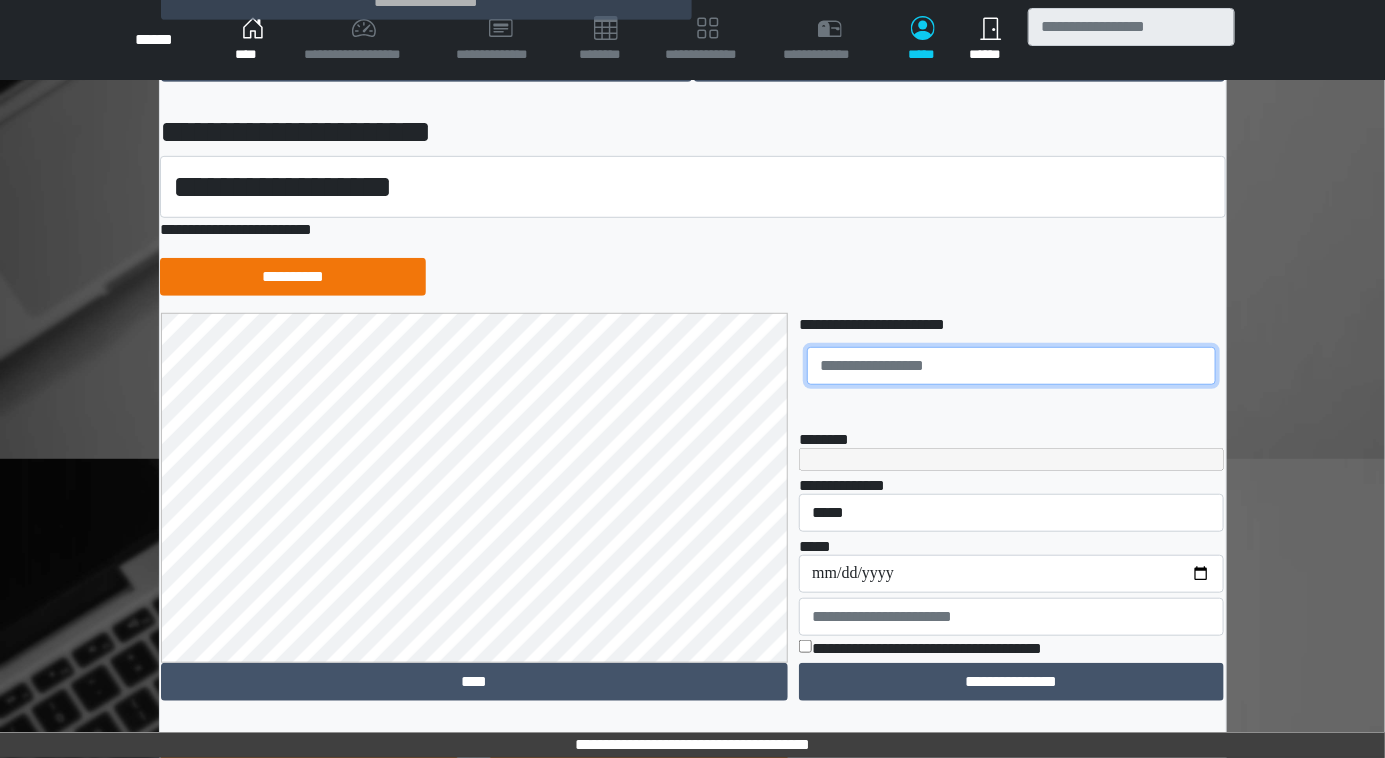 scroll, scrollTop: 363, scrollLeft: 0, axis: vertical 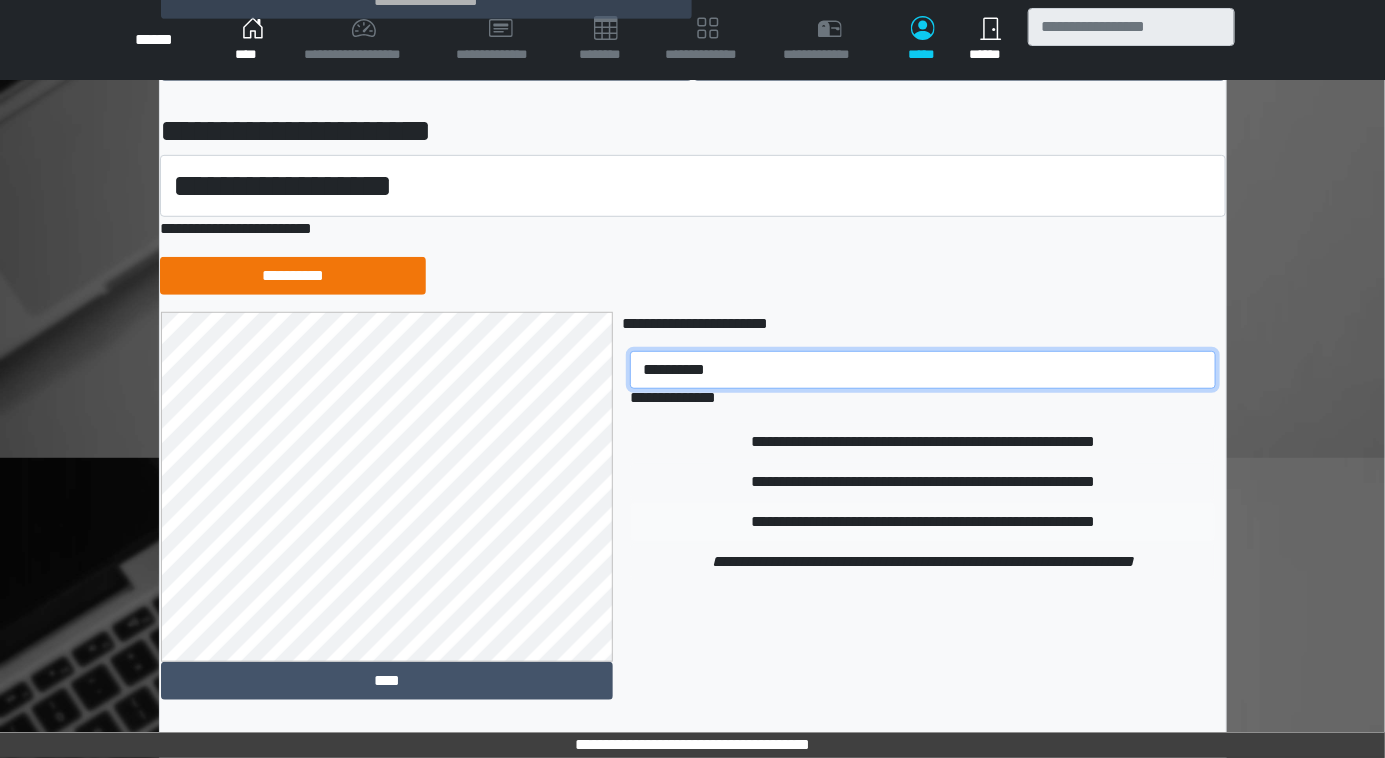 type on "**********" 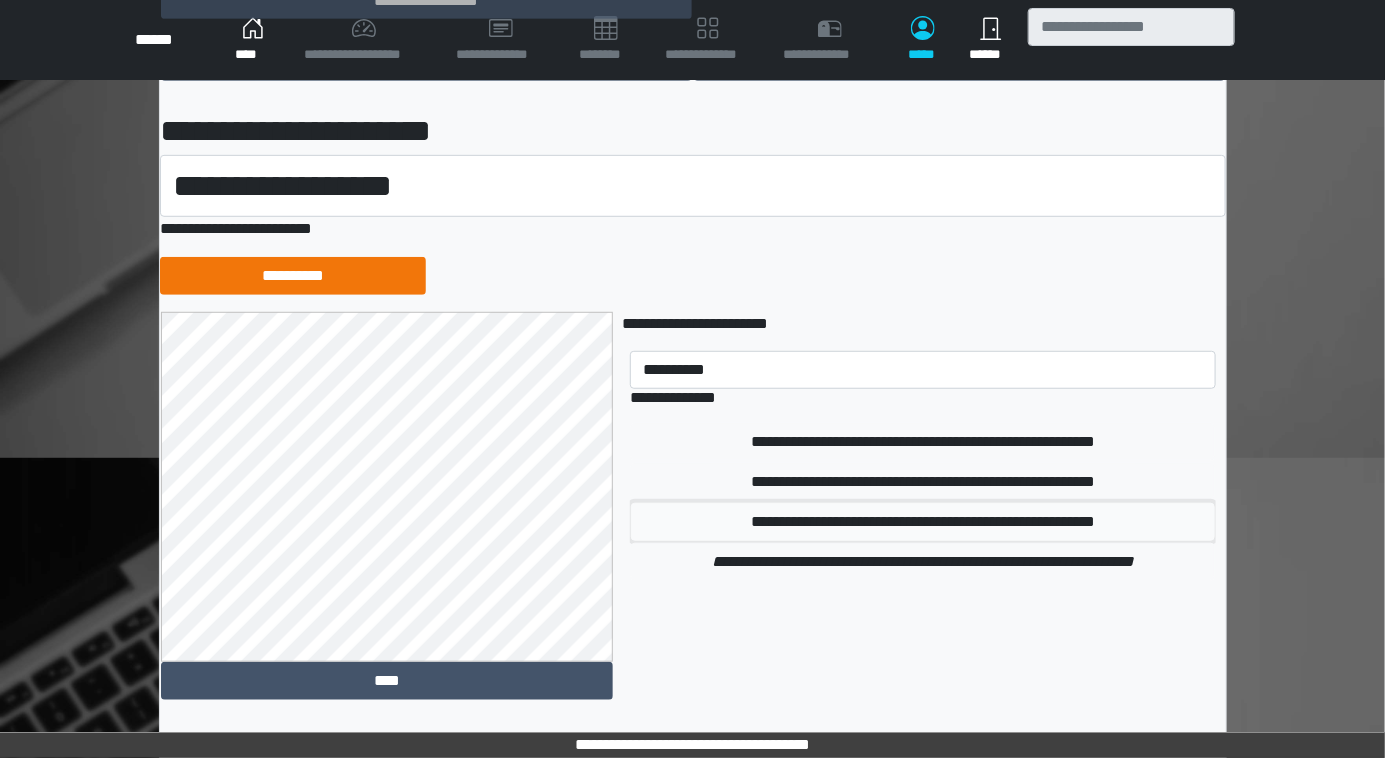 click on "**********" at bounding box center (922, 442) 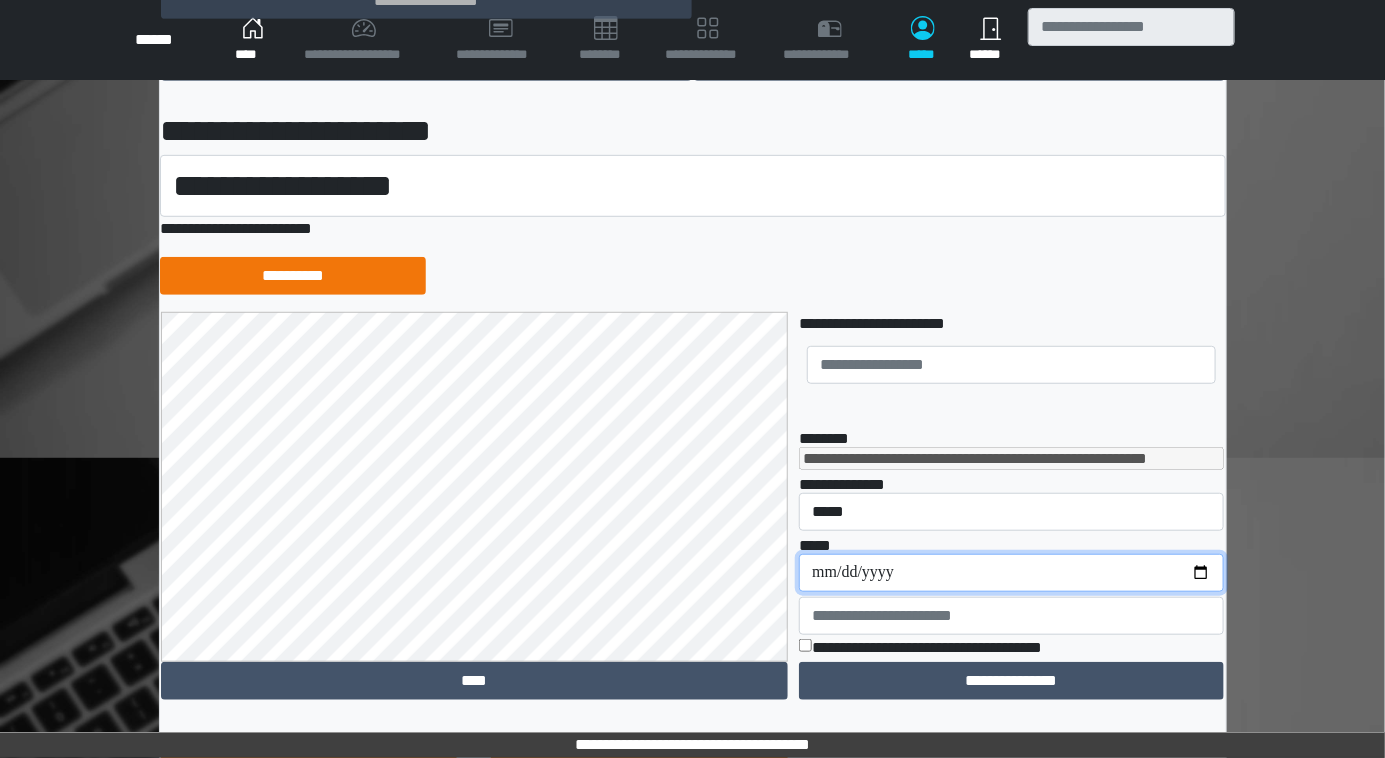 click on "**********" at bounding box center [1011, 573] 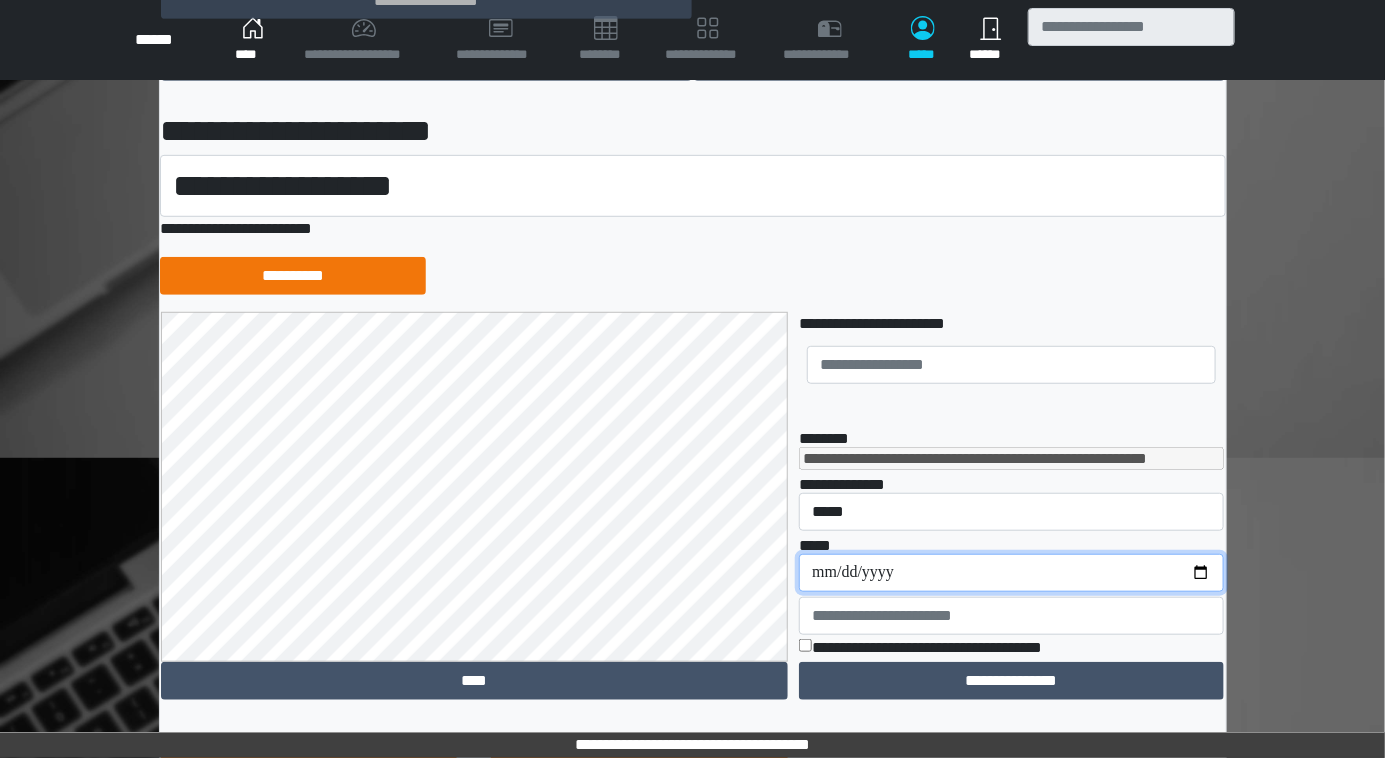 type on "**********" 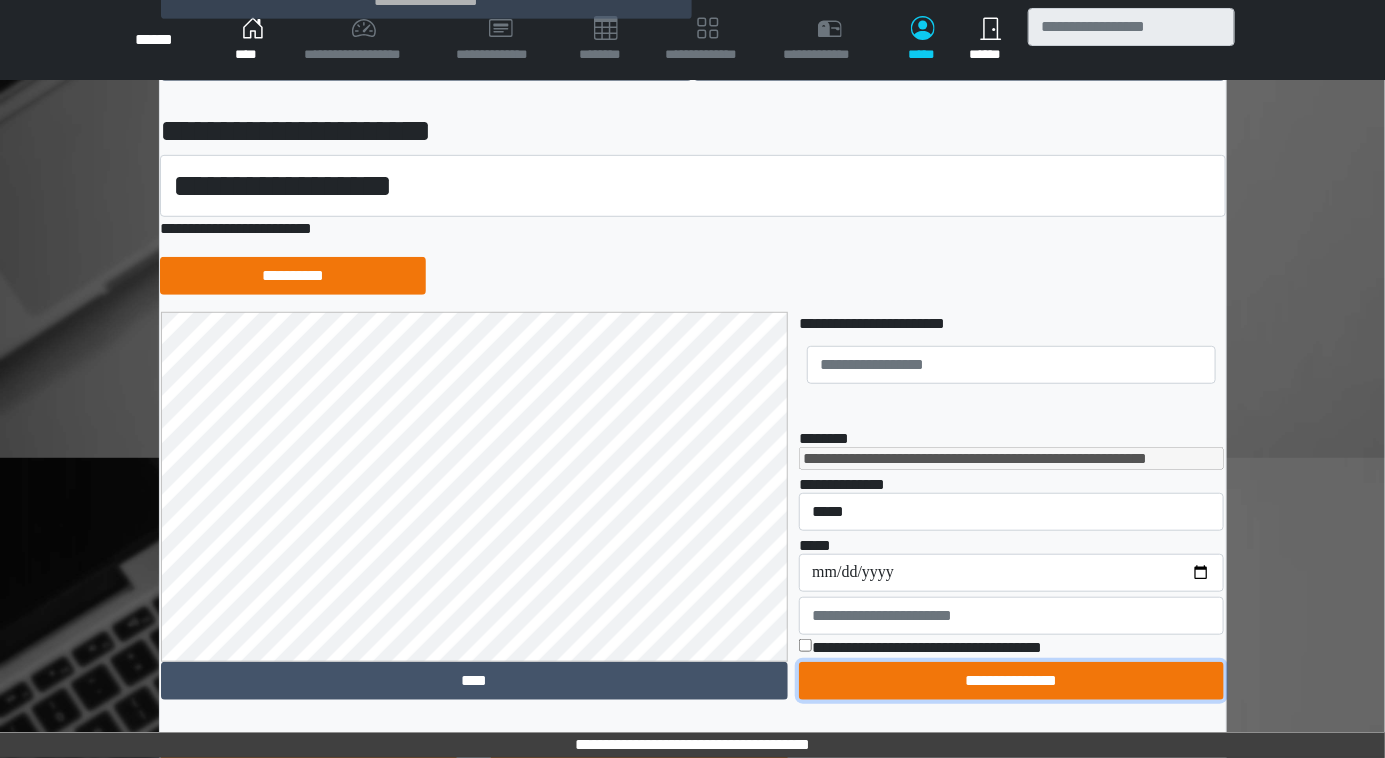 click on "[PHONE]" at bounding box center (1011, 681) 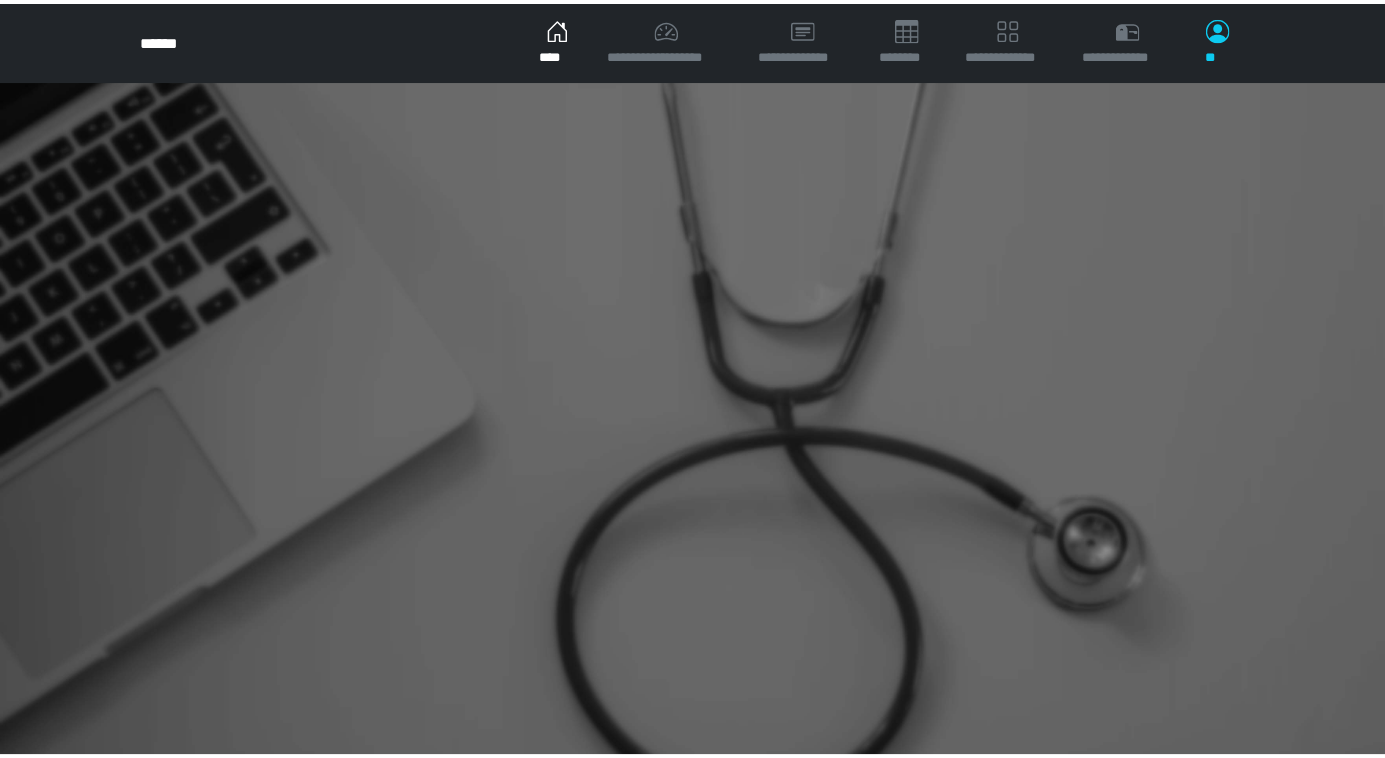 scroll, scrollTop: 0, scrollLeft: 0, axis: both 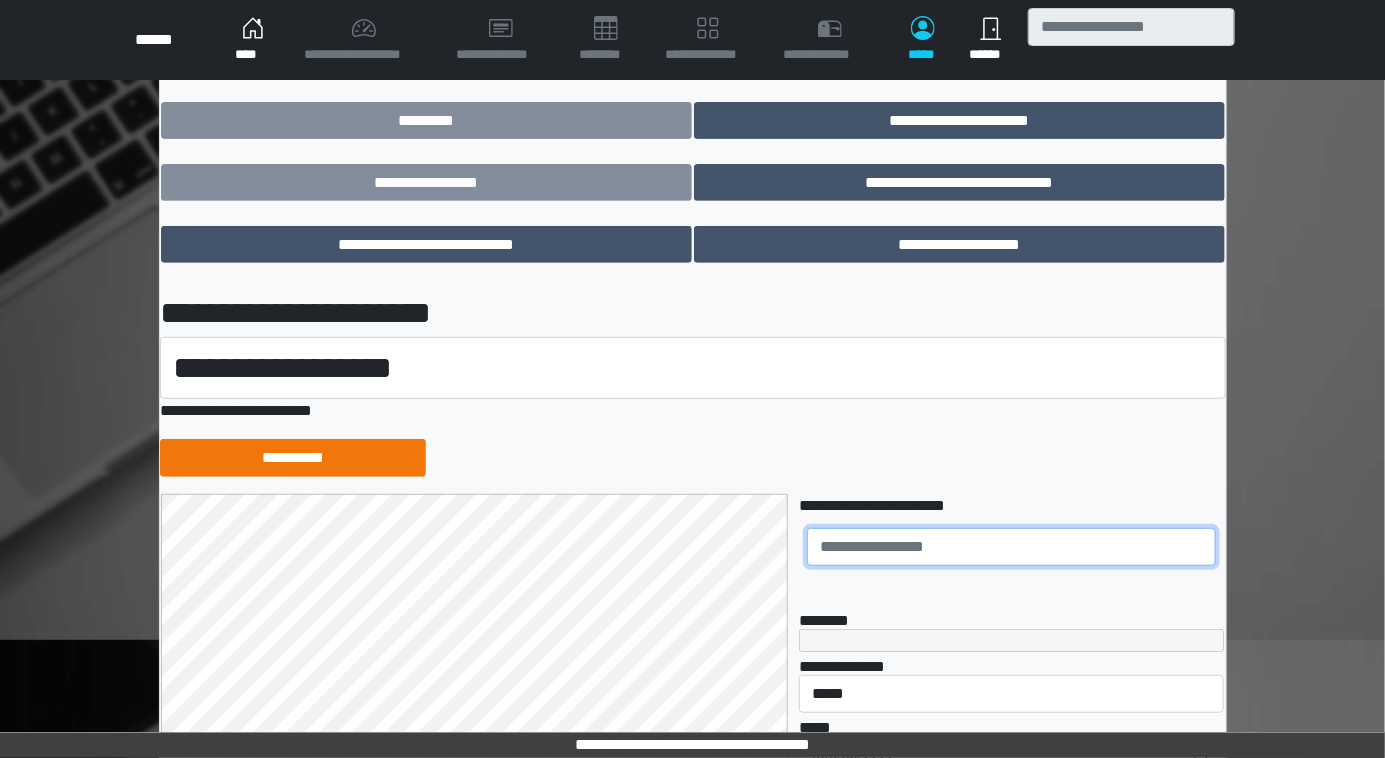 click at bounding box center (1011, 547) 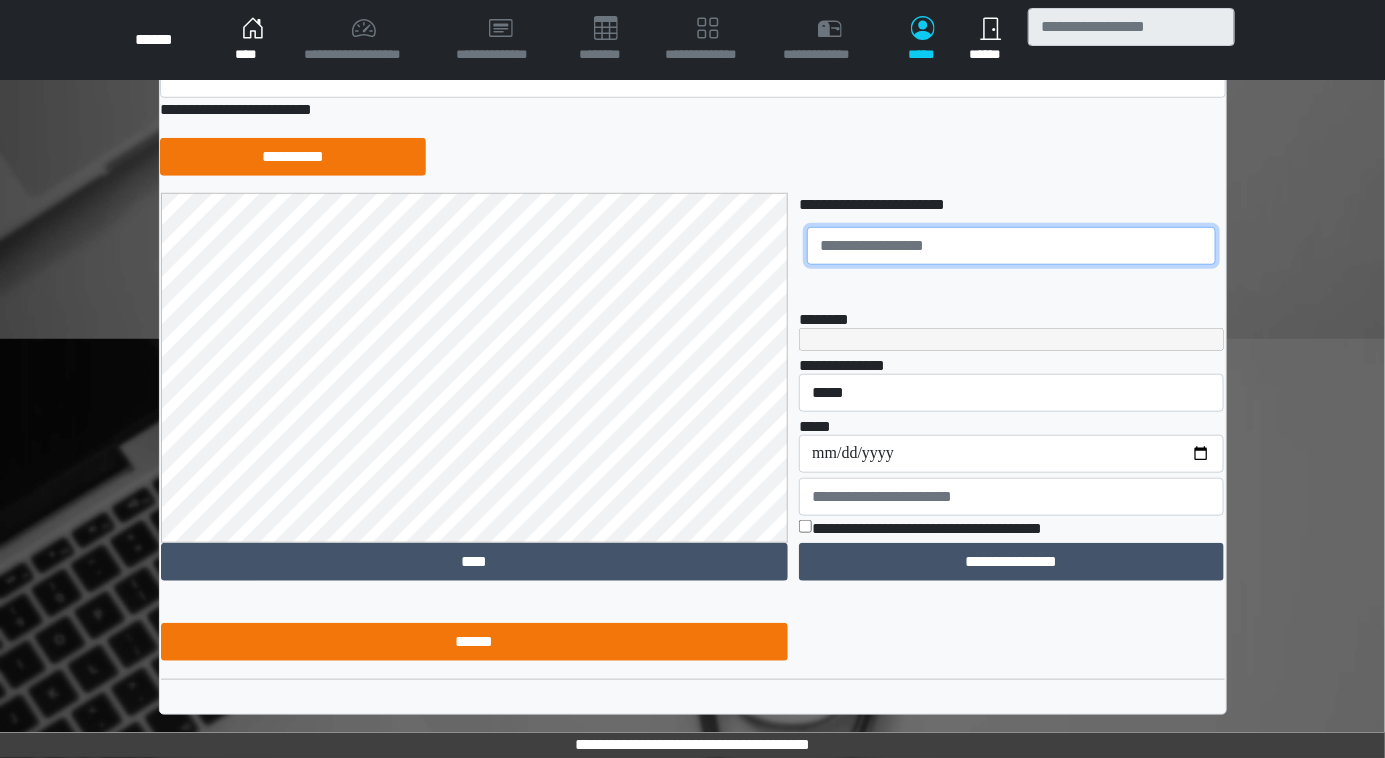 scroll, scrollTop: 492, scrollLeft: 0, axis: vertical 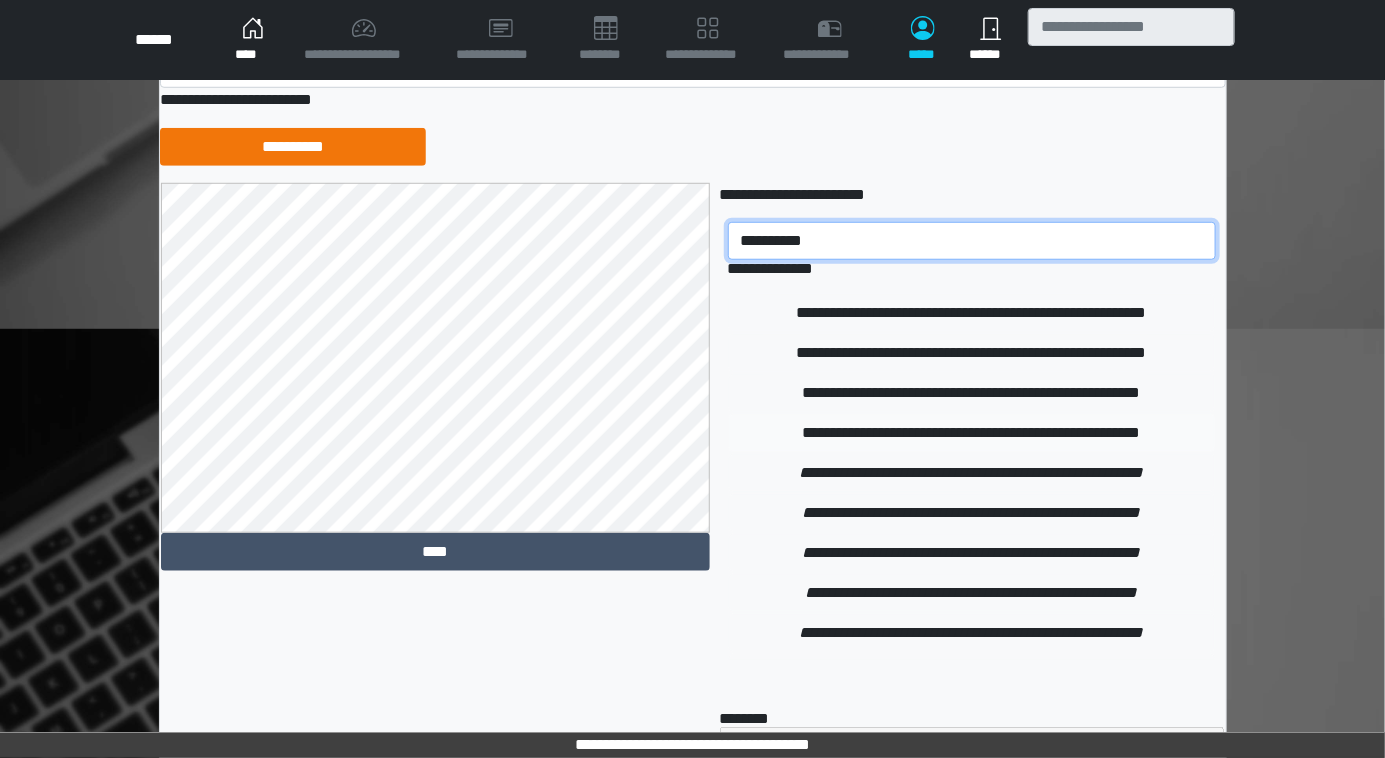 type on "**********" 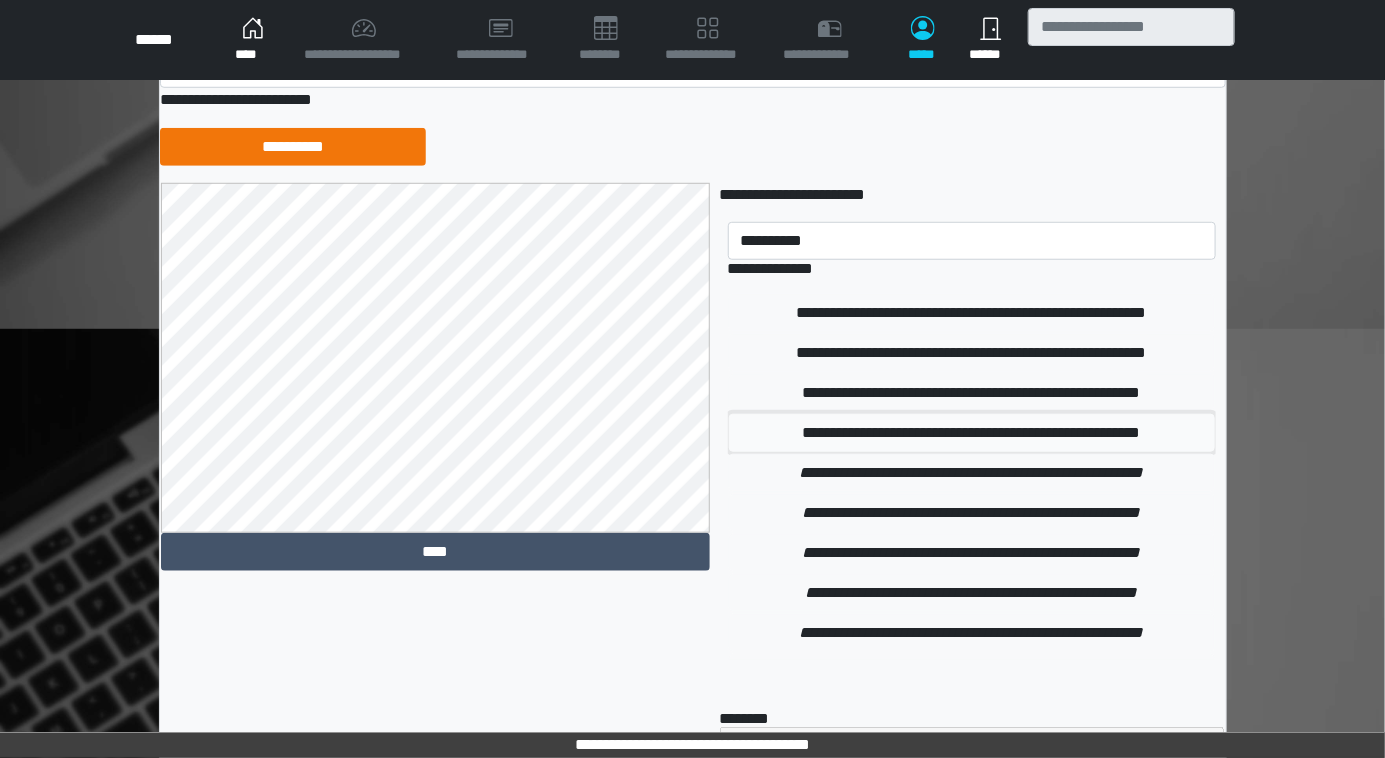click on "**********" at bounding box center (972, 313) 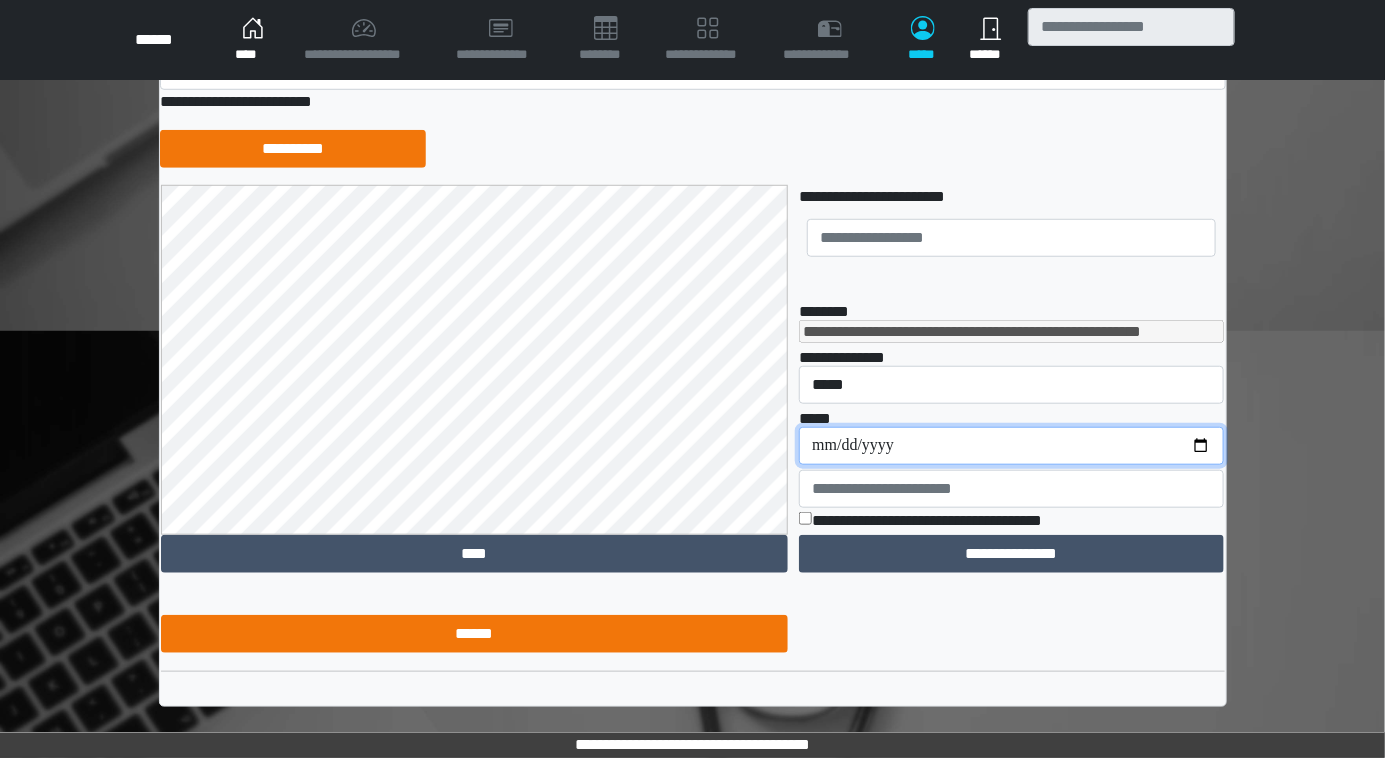 click on "**********" at bounding box center (1011, 446) 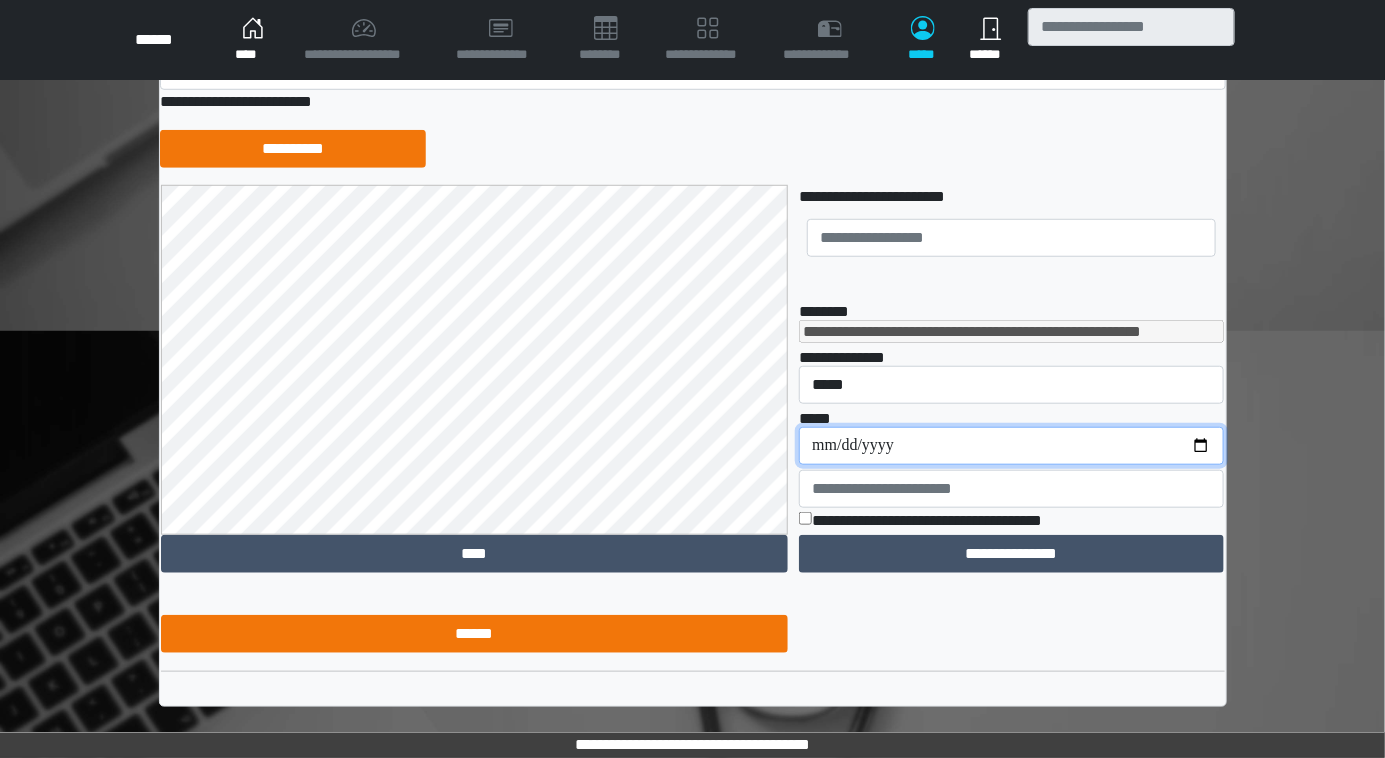 type on "**********" 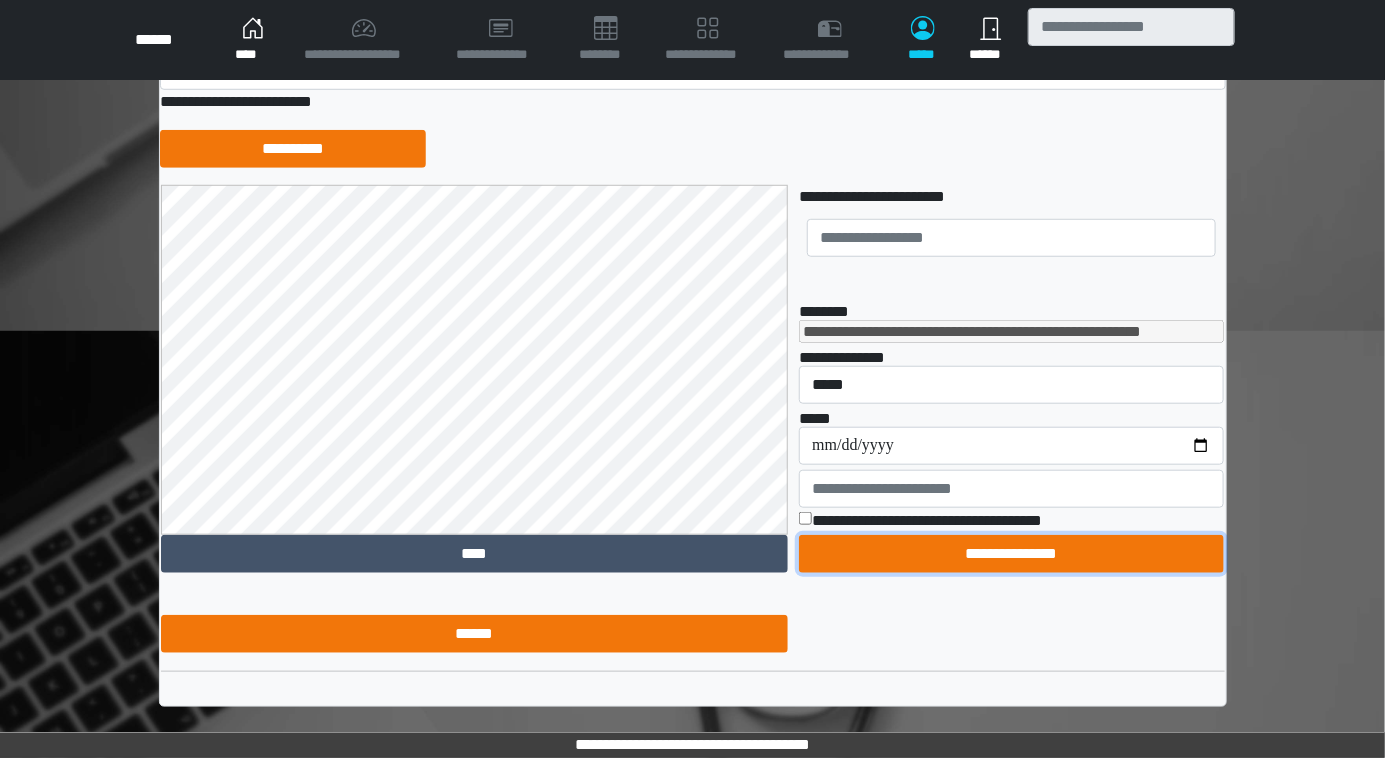 click on "[PHONE]" at bounding box center [1011, 554] 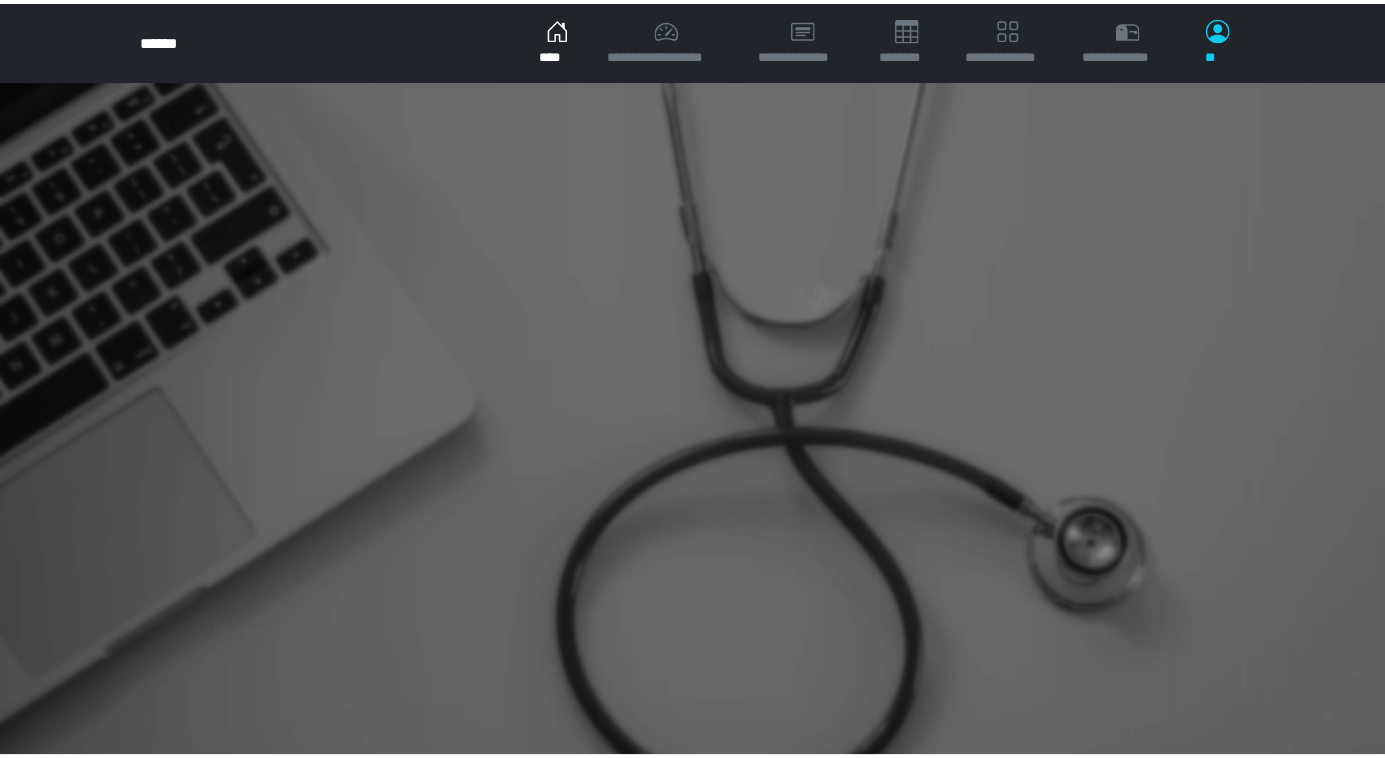 scroll, scrollTop: 0, scrollLeft: 0, axis: both 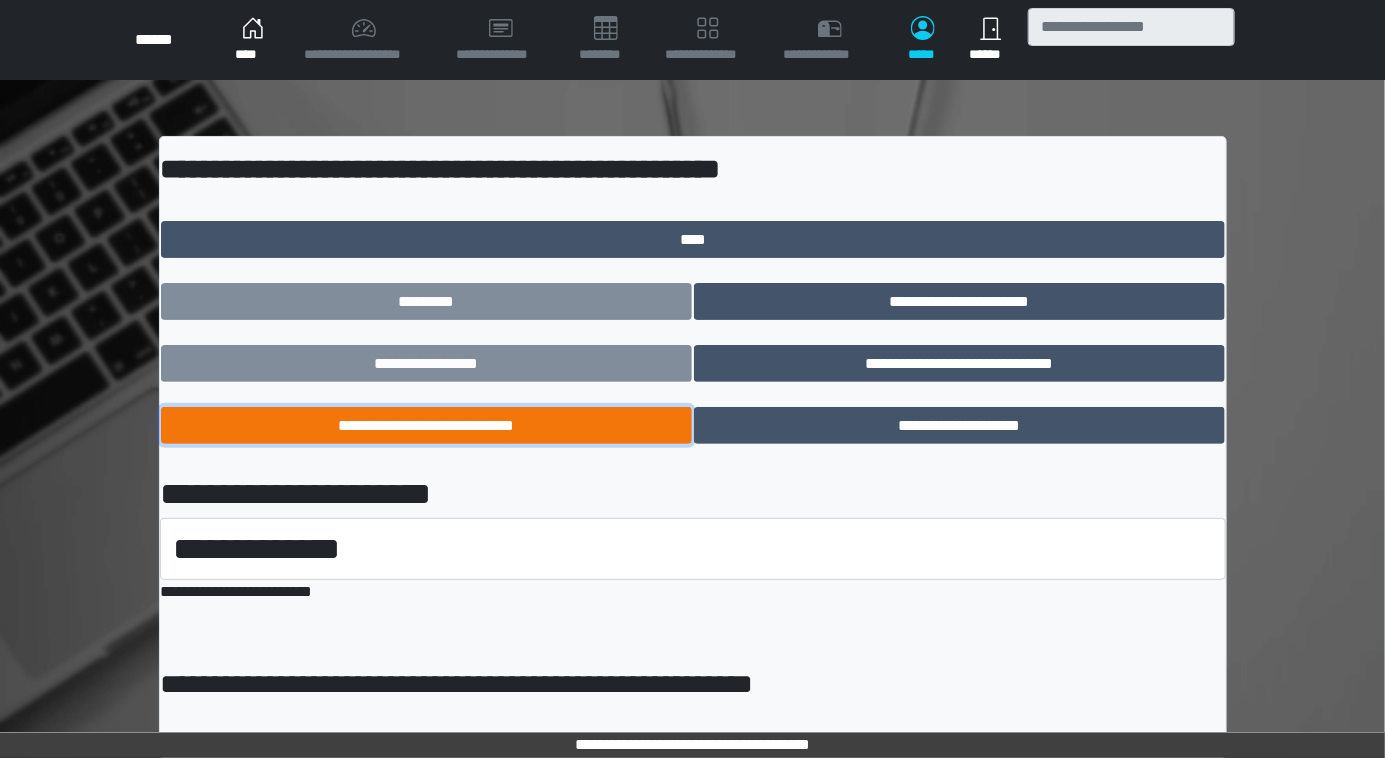click on "**********" at bounding box center (426, 426) 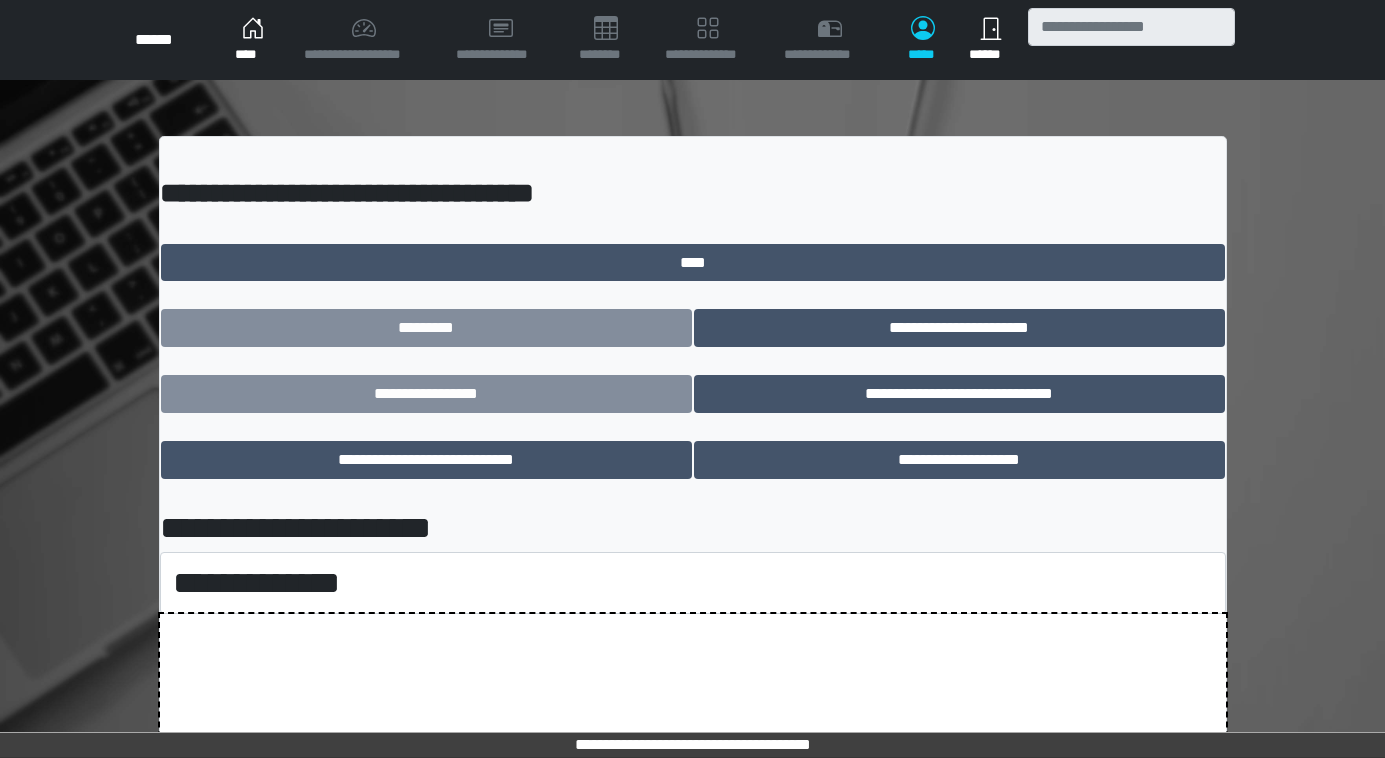 scroll, scrollTop: 0, scrollLeft: 0, axis: both 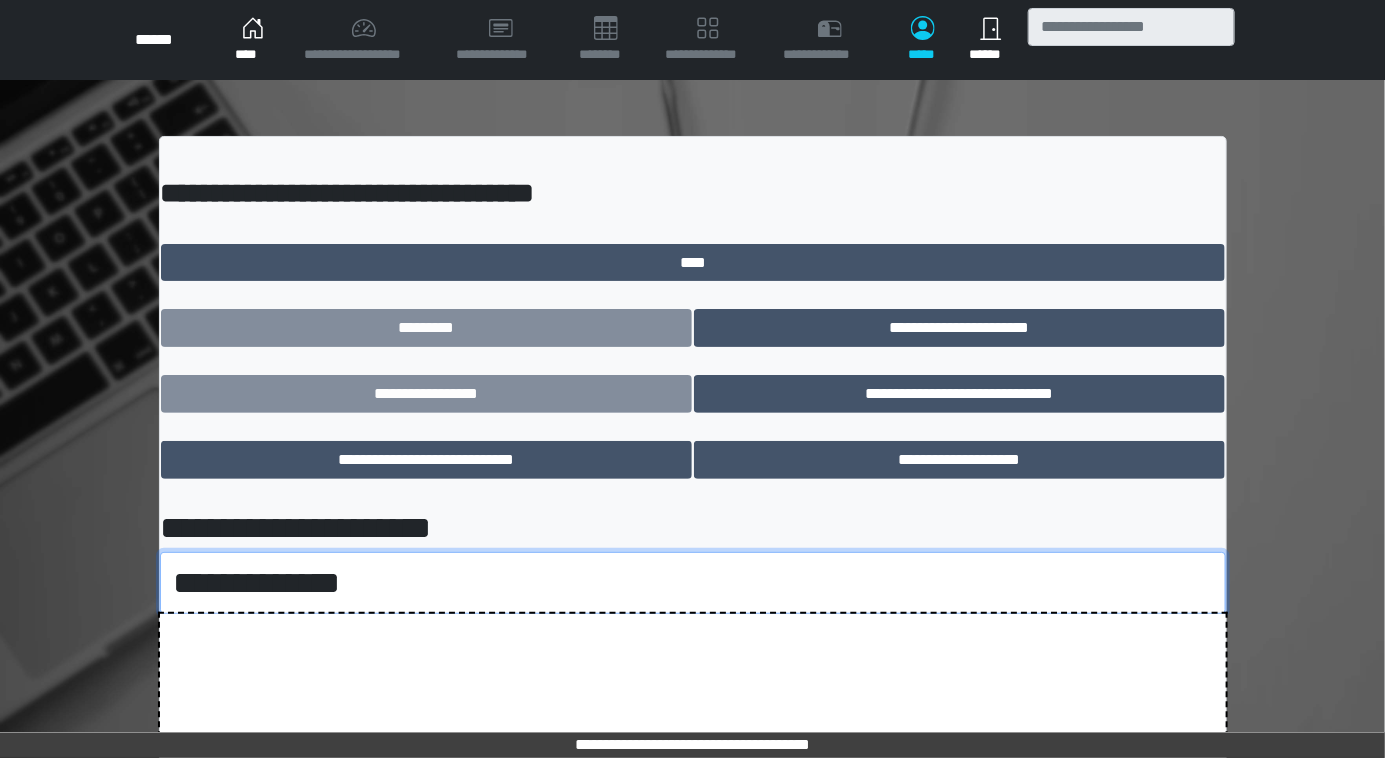 click on "**********" at bounding box center [693, 583] 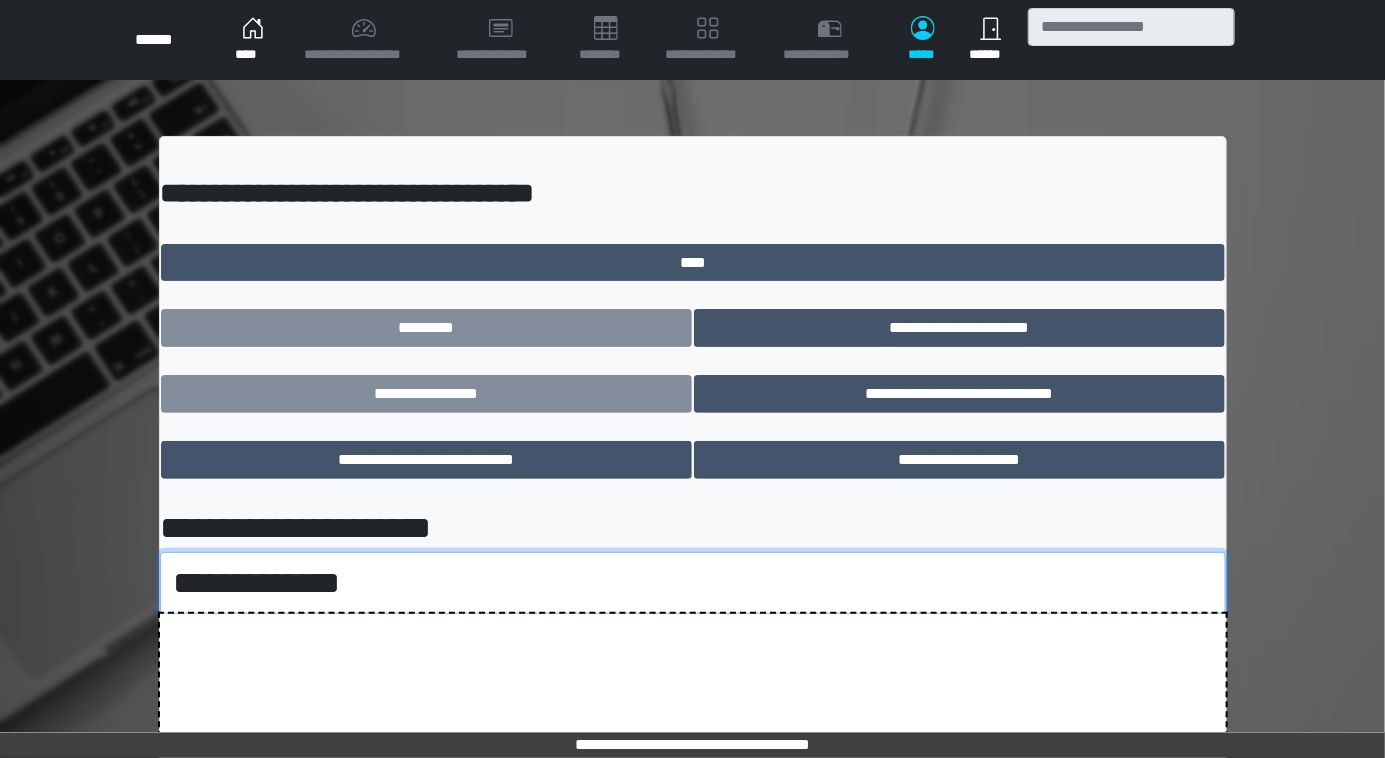 select on "*****" 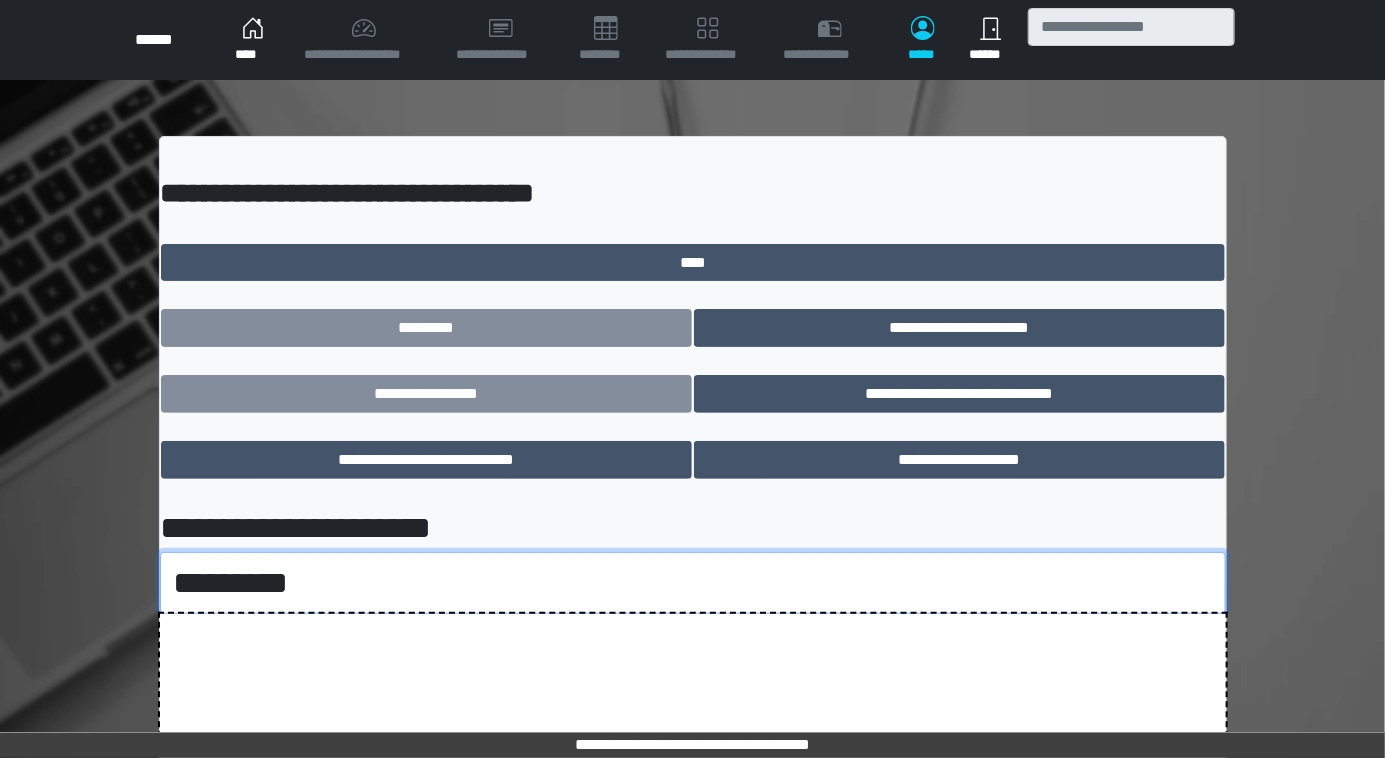 click on "**********" at bounding box center [693, 583] 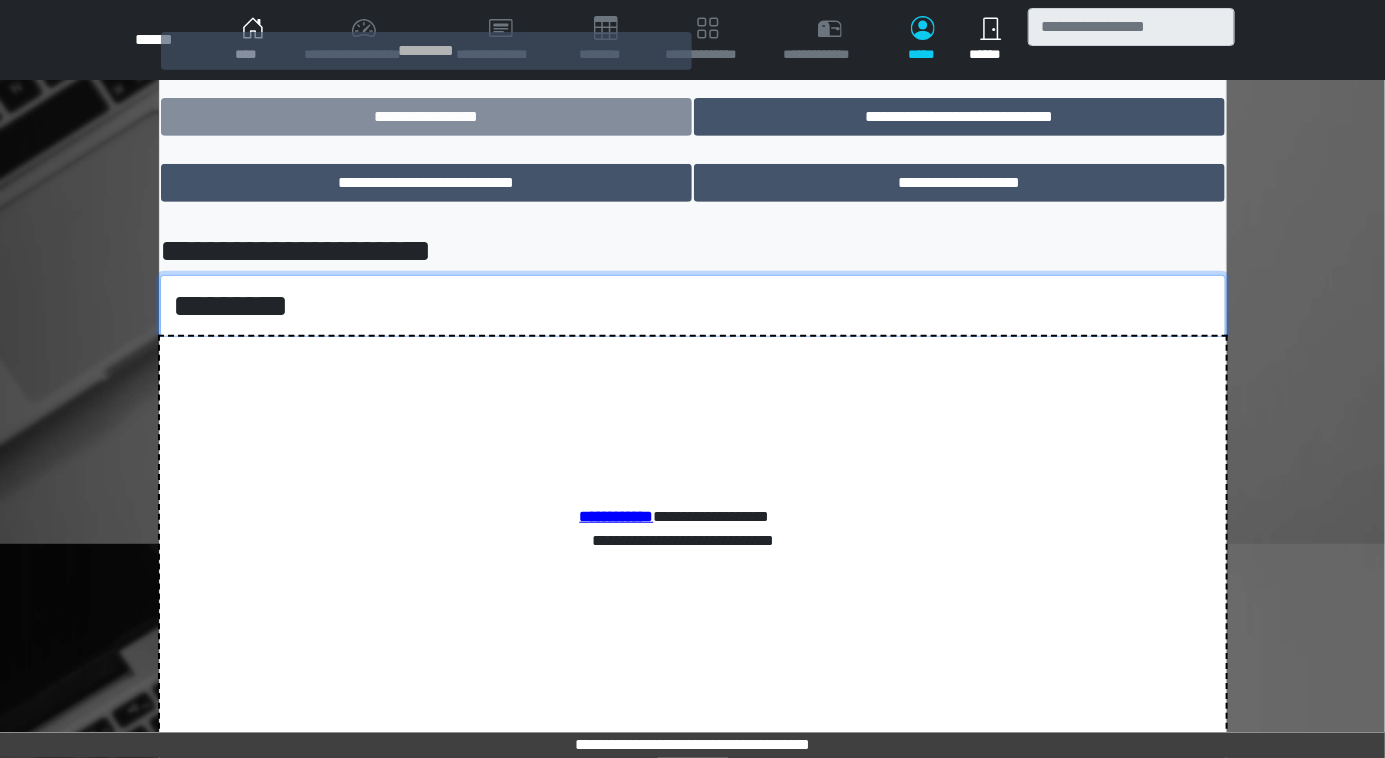 scroll, scrollTop: 347, scrollLeft: 0, axis: vertical 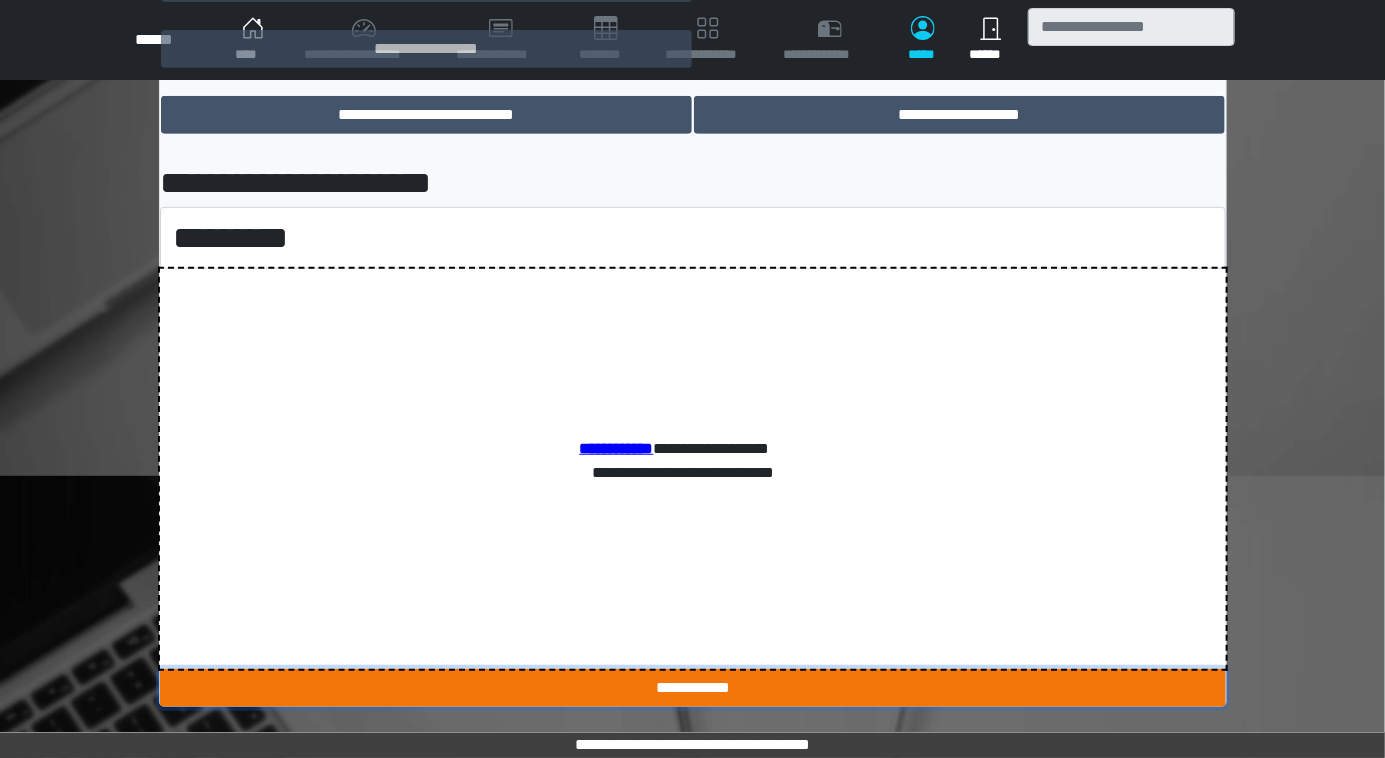 click on "**********" at bounding box center [693, 688] 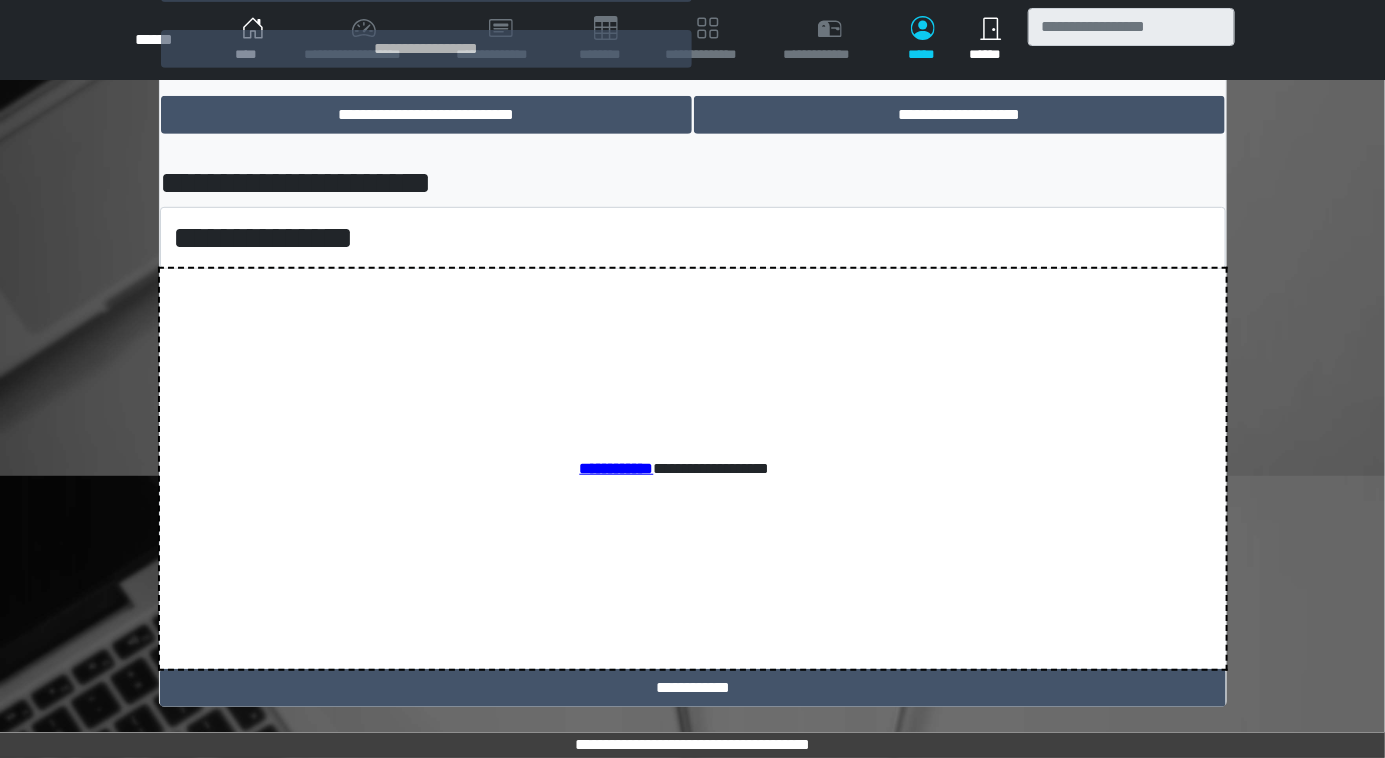 scroll, scrollTop: 347, scrollLeft: 0, axis: vertical 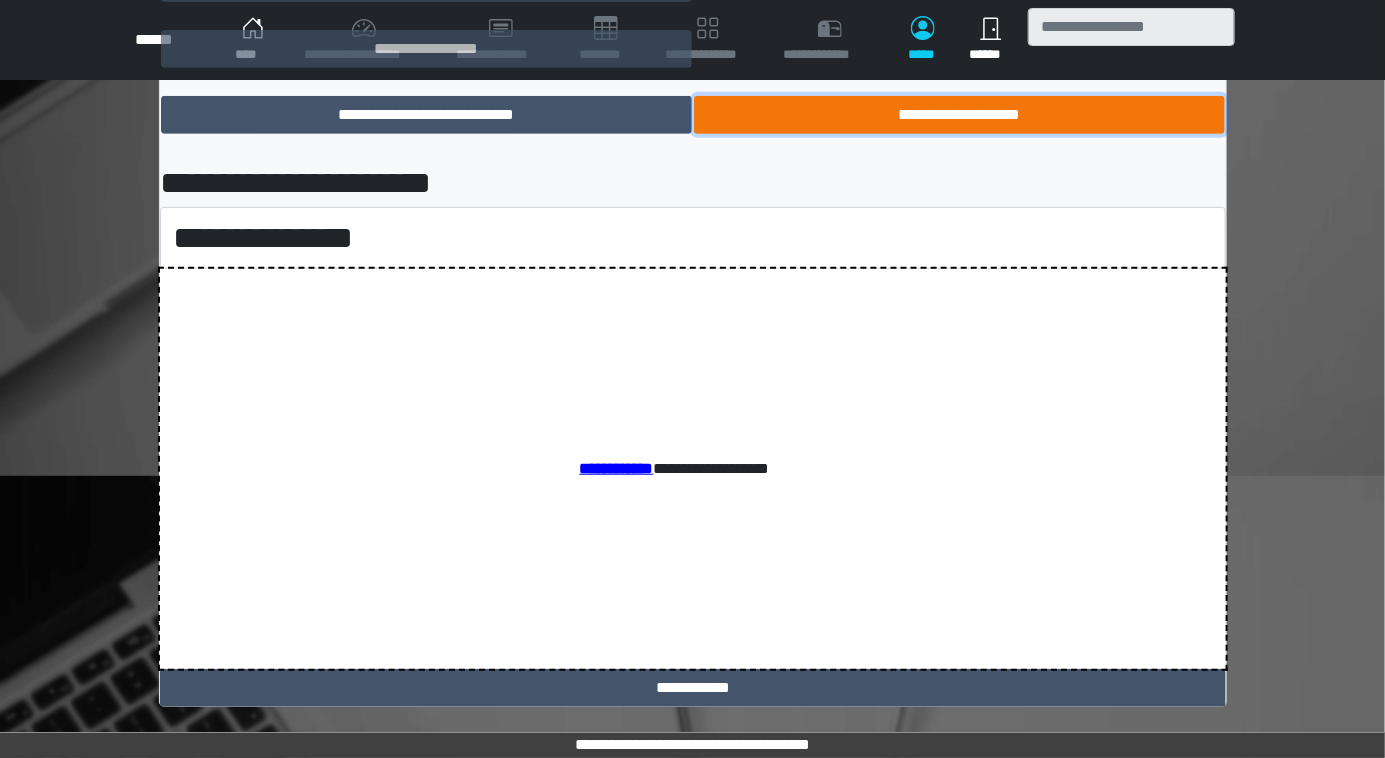 click on "••••••••••••••••••••" at bounding box center [959, 115] 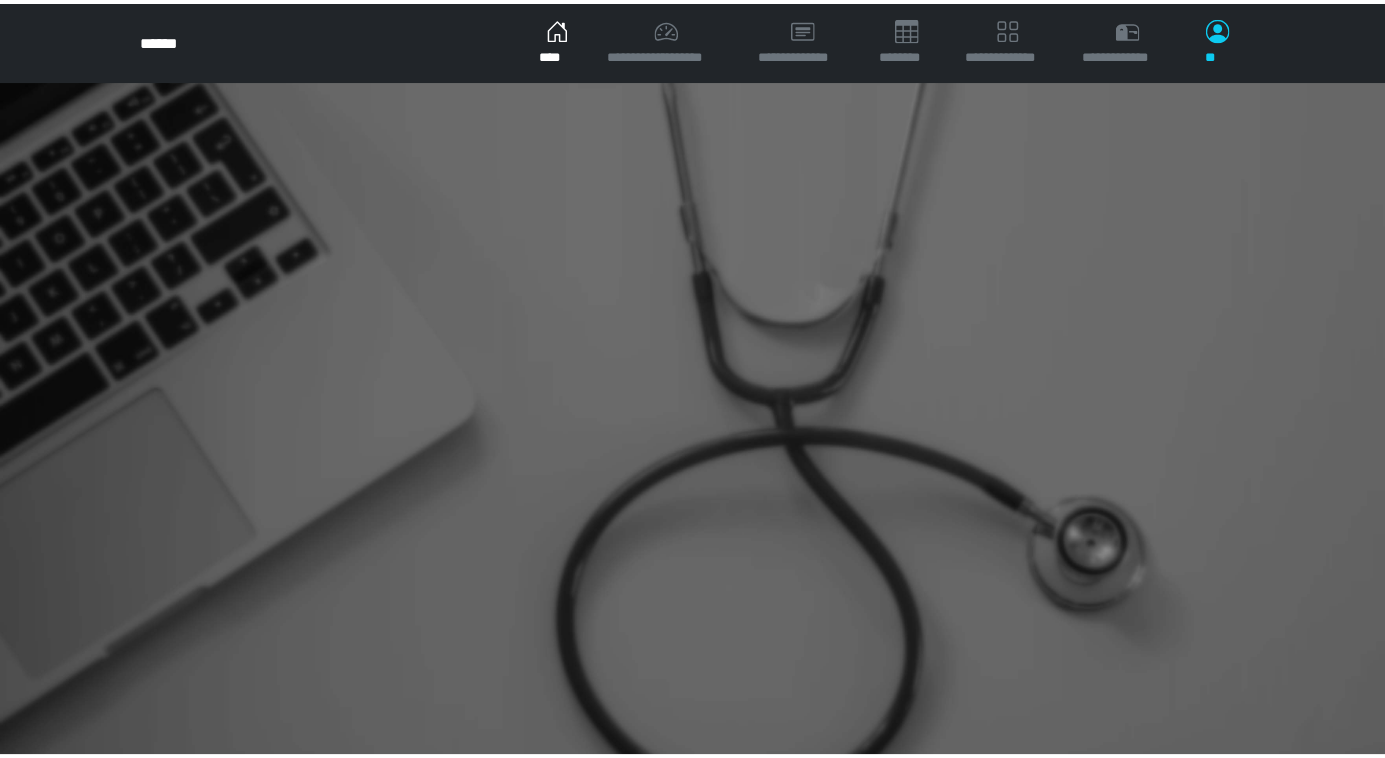 scroll, scrollTop: 0, scrollLeft: 0, axis: both 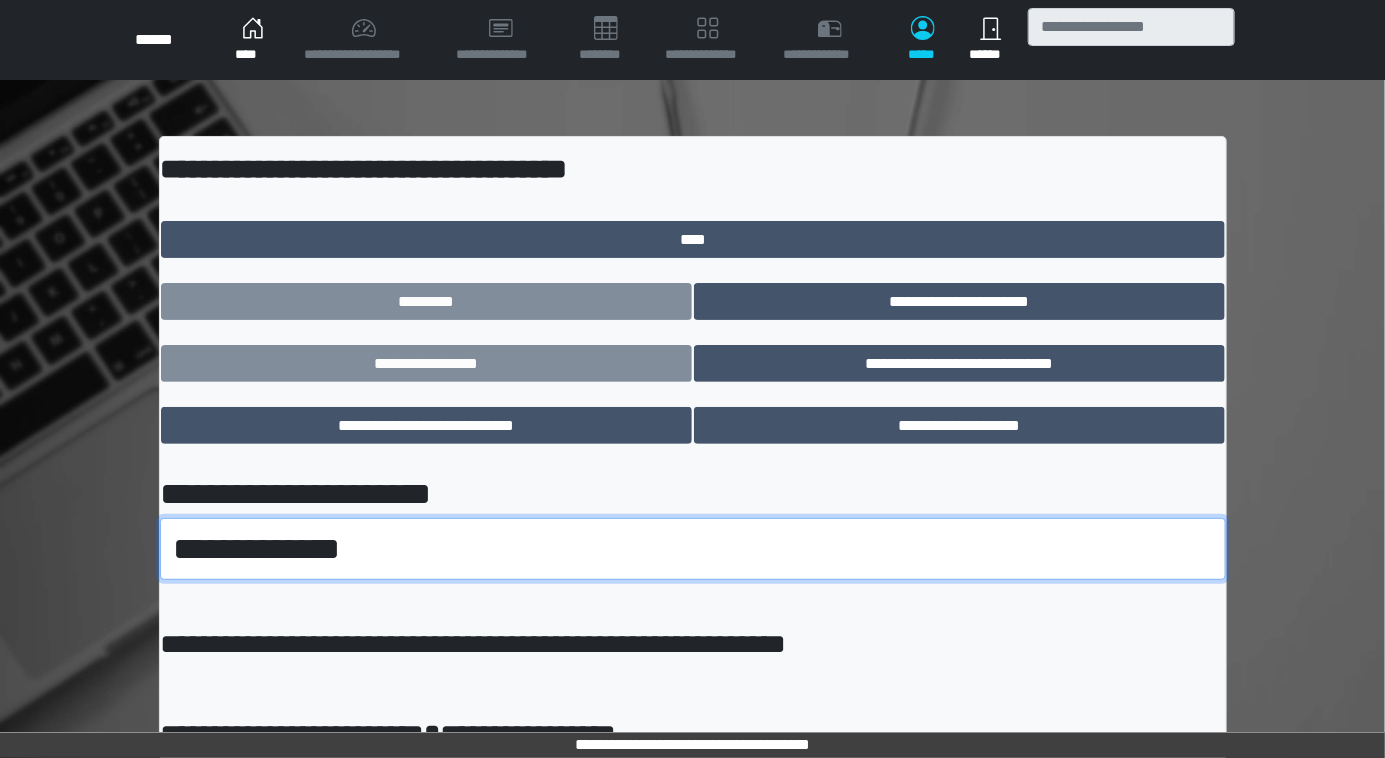 click on "**********" at bounding box center (693, 549) 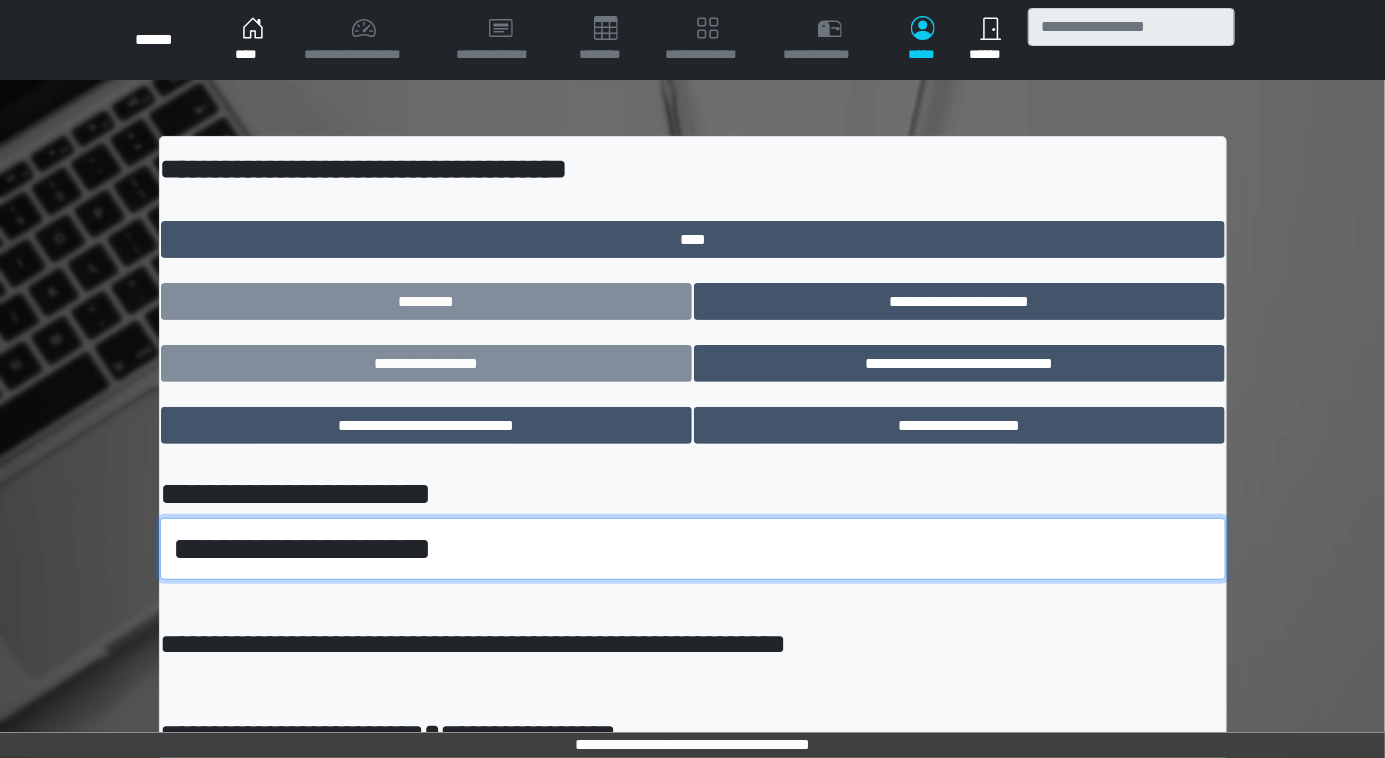click on "**********" at bounding box center (693, 549) 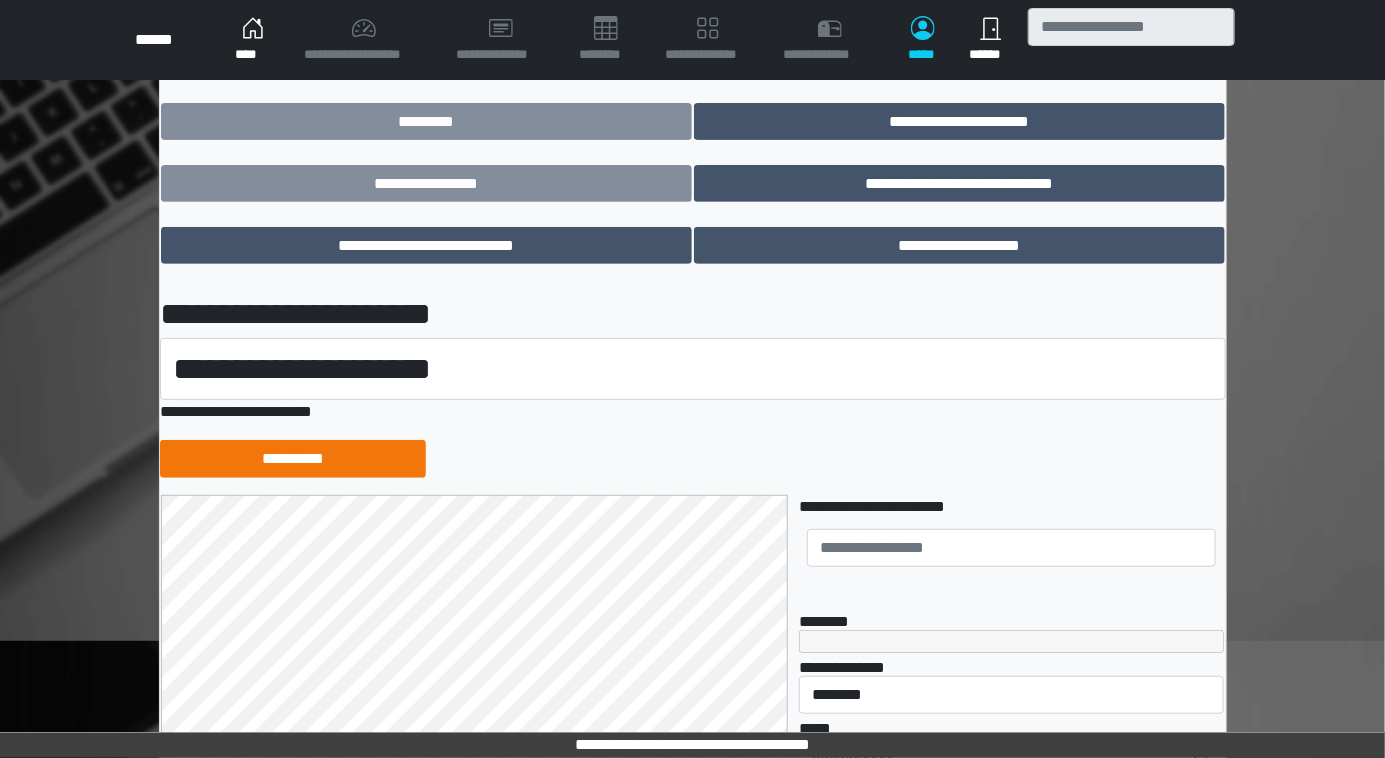 scroll, scrollTop: 181, scrollLeft: 0, axis: vertical 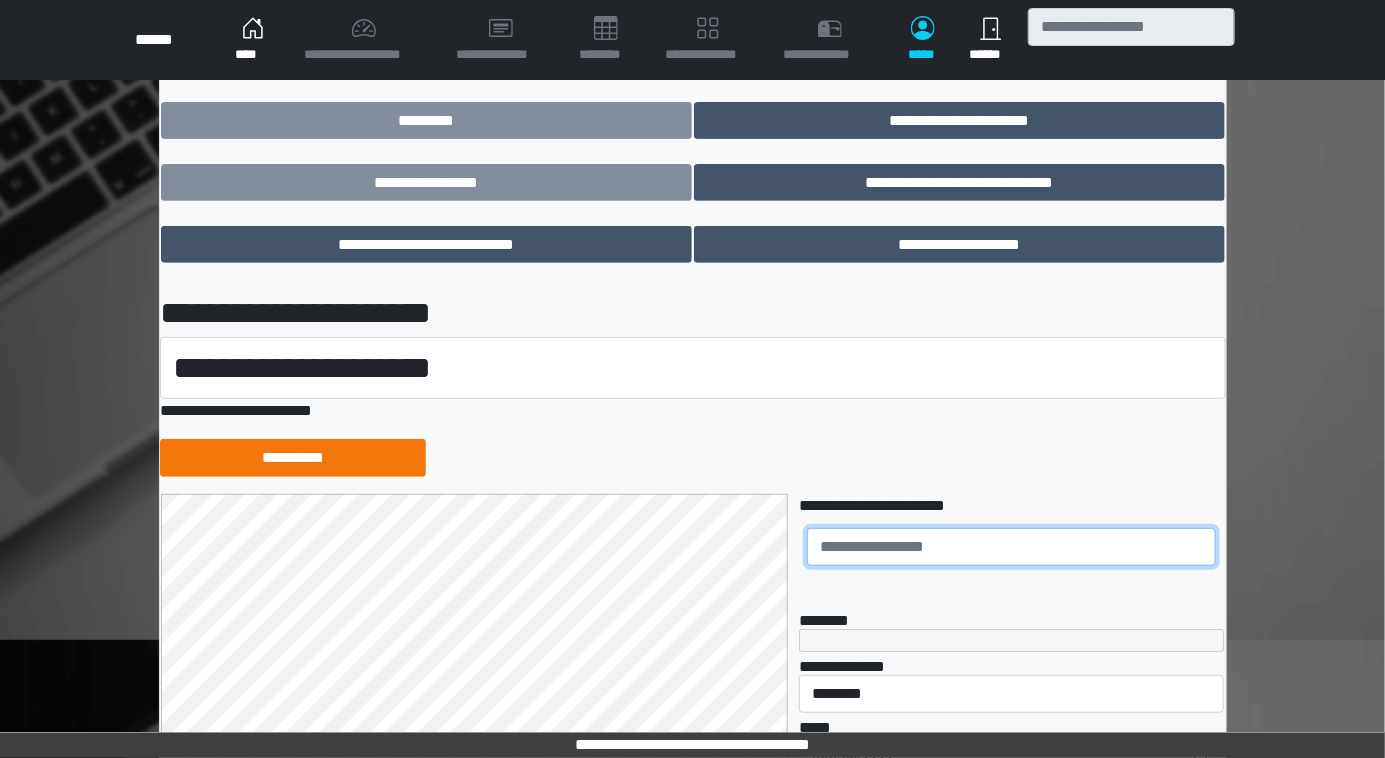 click at bounding box center (1011, 547) 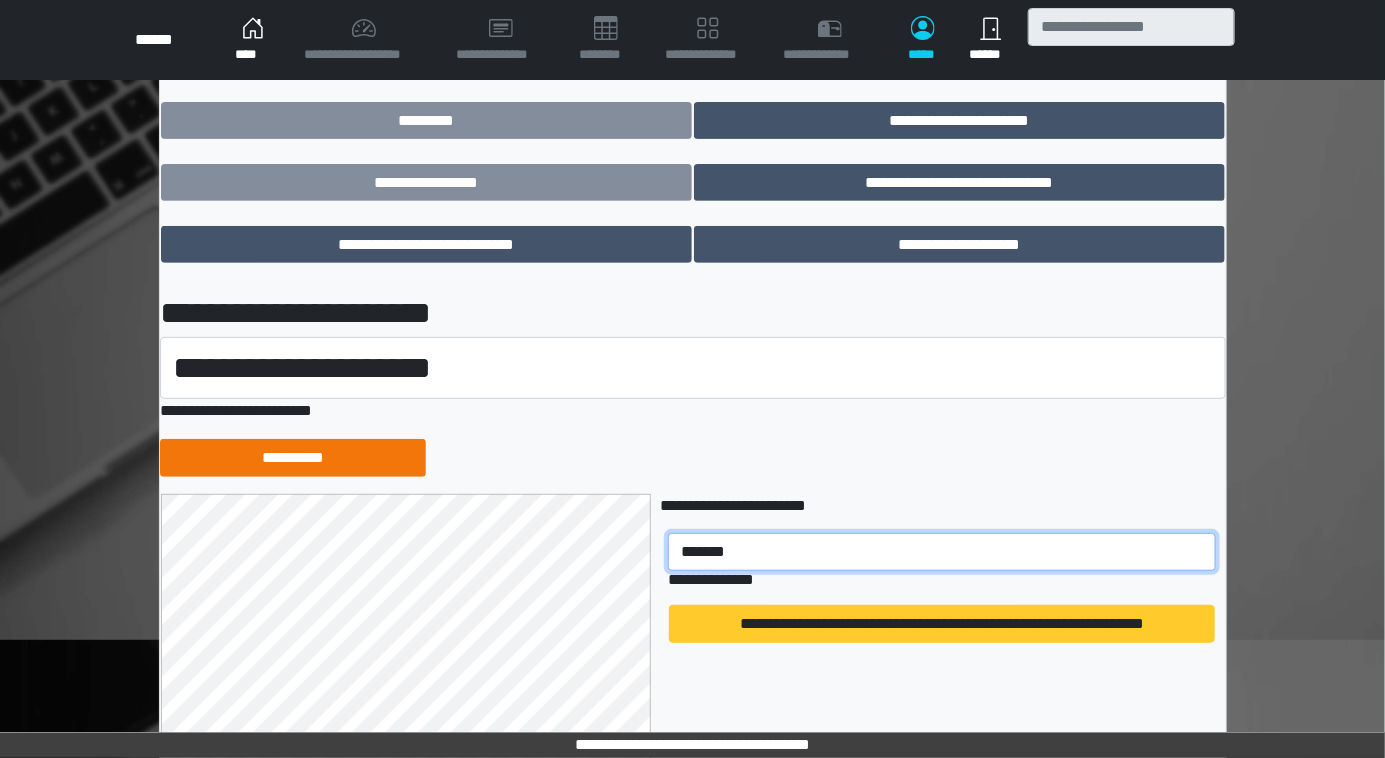 type on "[FIRST] [LAST]" 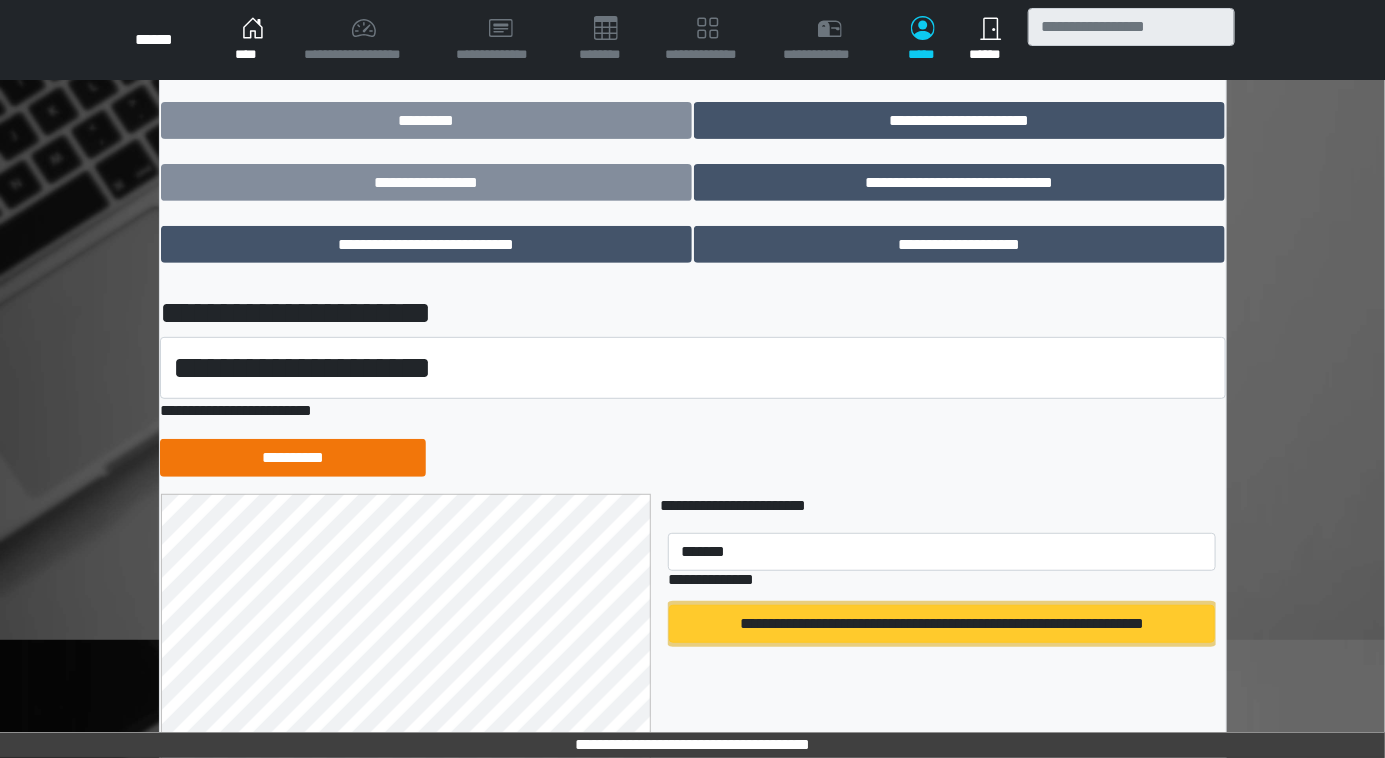 click on "[STREET] [CITY], [STATE]" at bounding box center [942, 624] 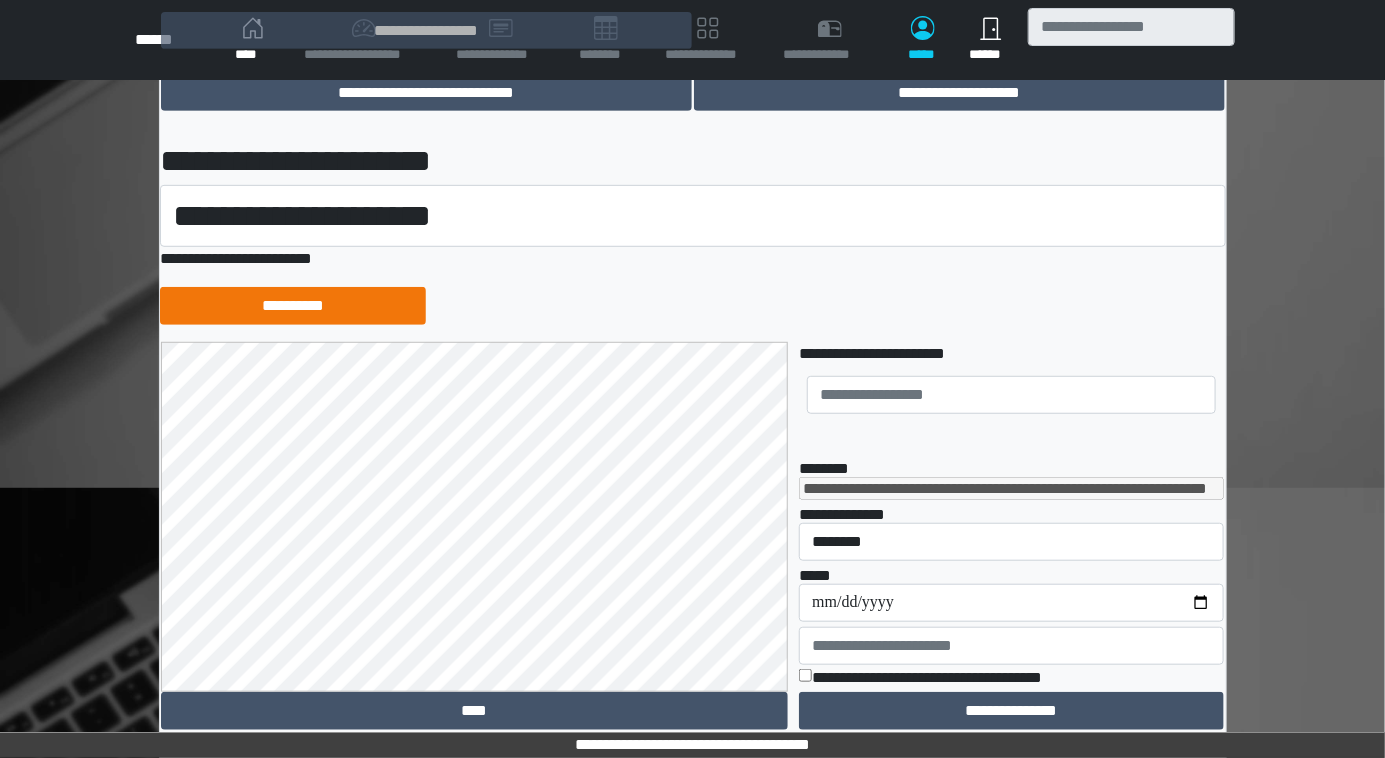scroll, scrollTop: 363, scrollLeft: 0, axis: vertical 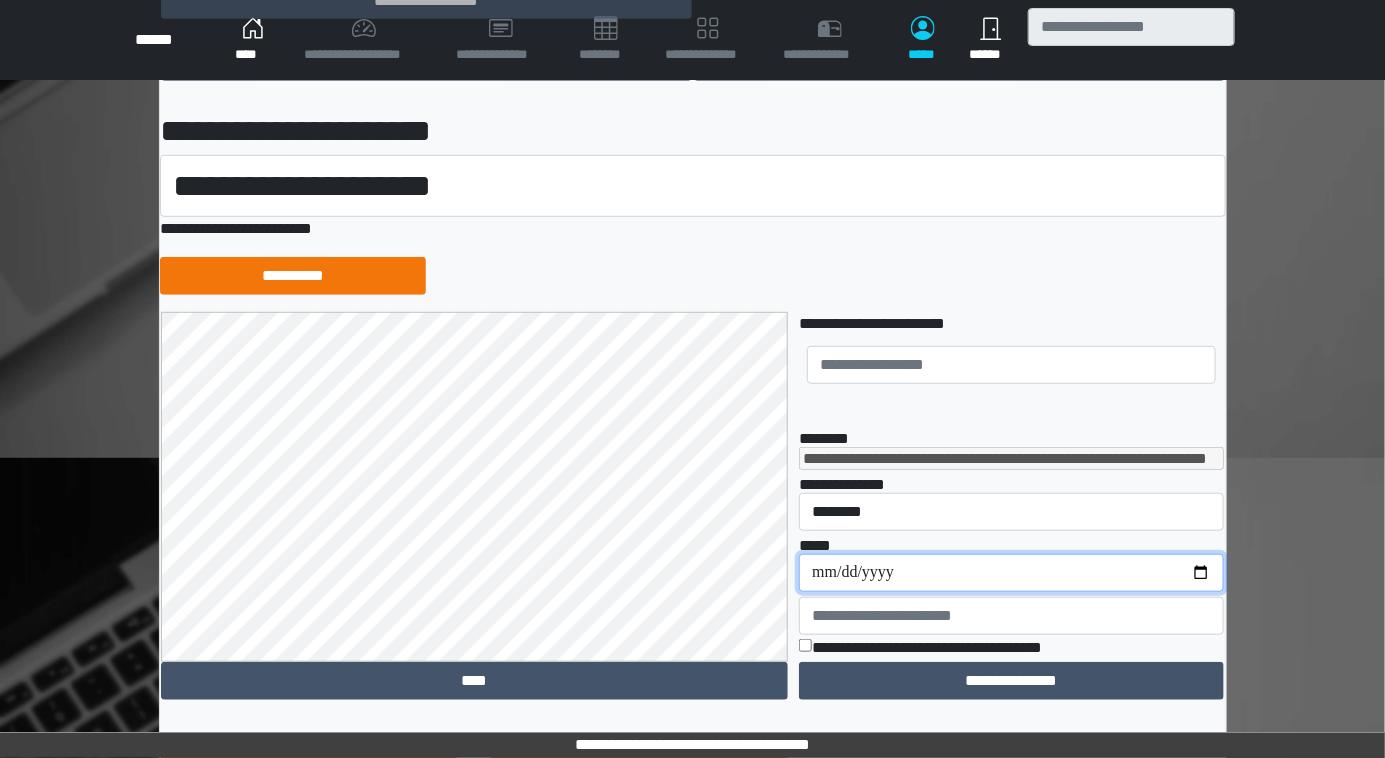 click on "[REDACTED]" at bounding box center [1011, 573] 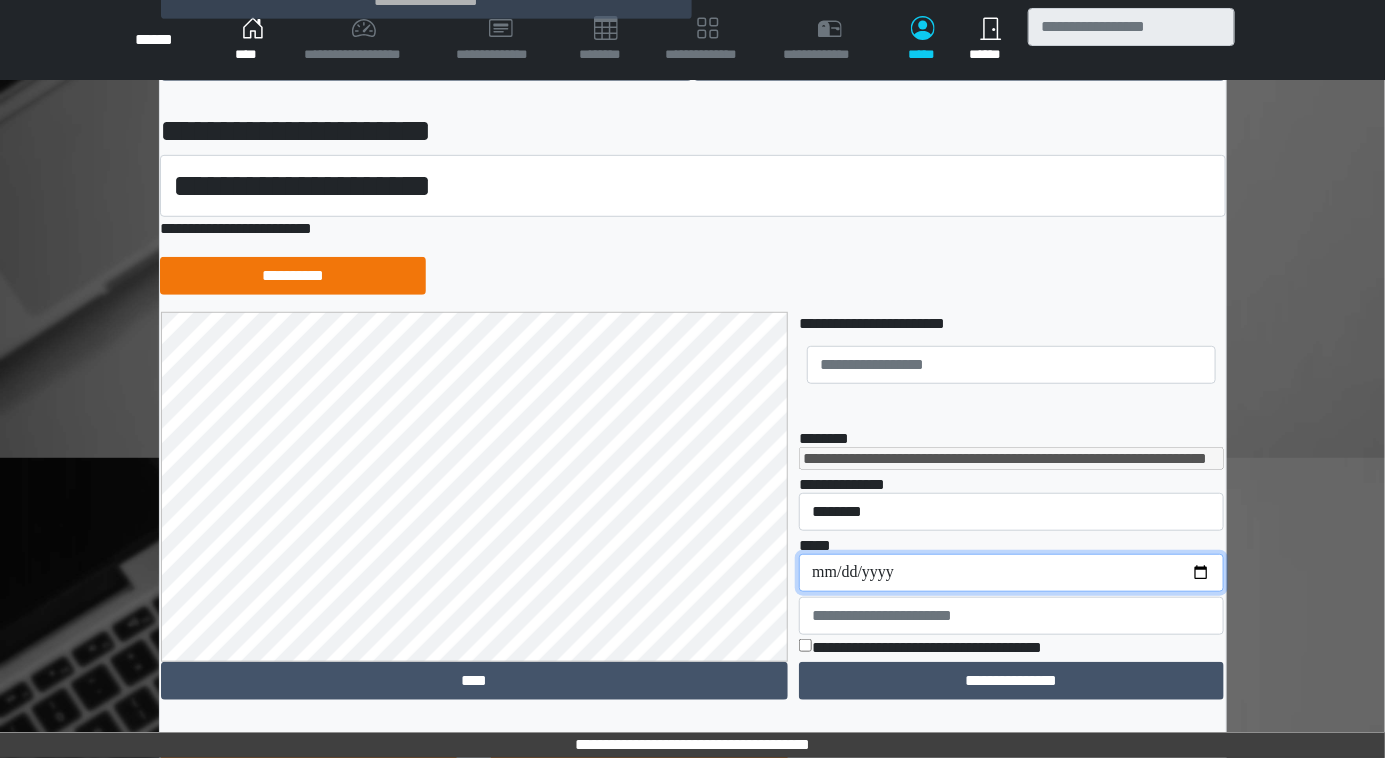 type on "[REDACTED]" 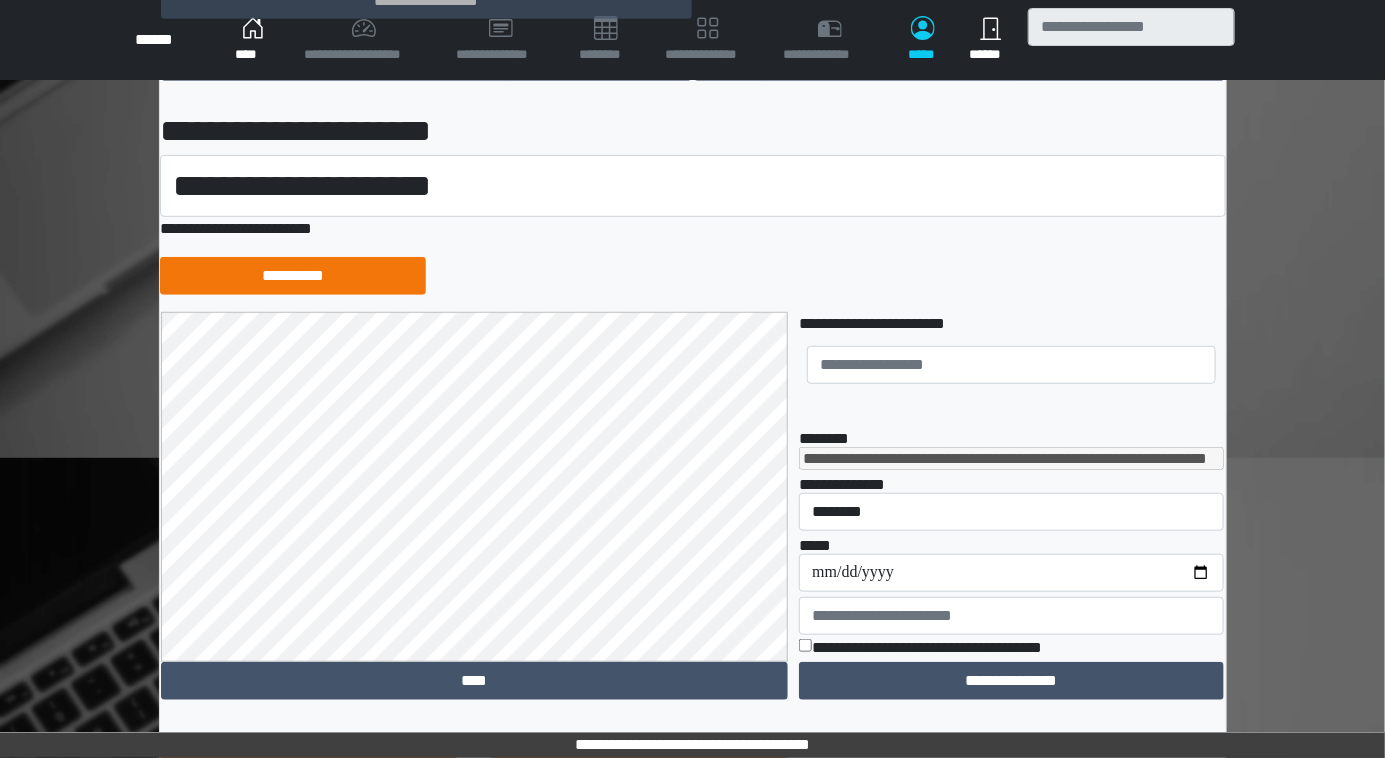 scroll, scrollTop: 0, scrollLeft: 94, axis: horizontal 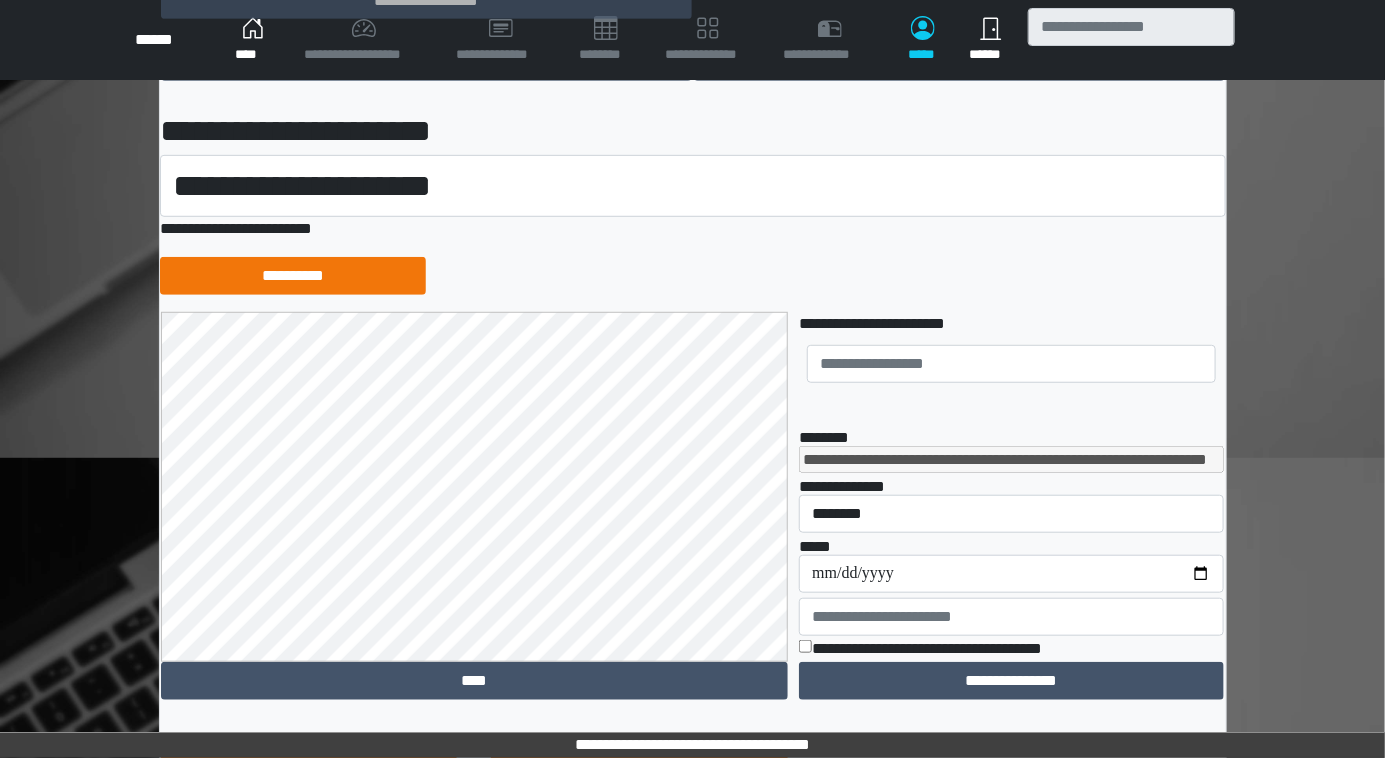 click on "**********" at bounding box center [692, 516] 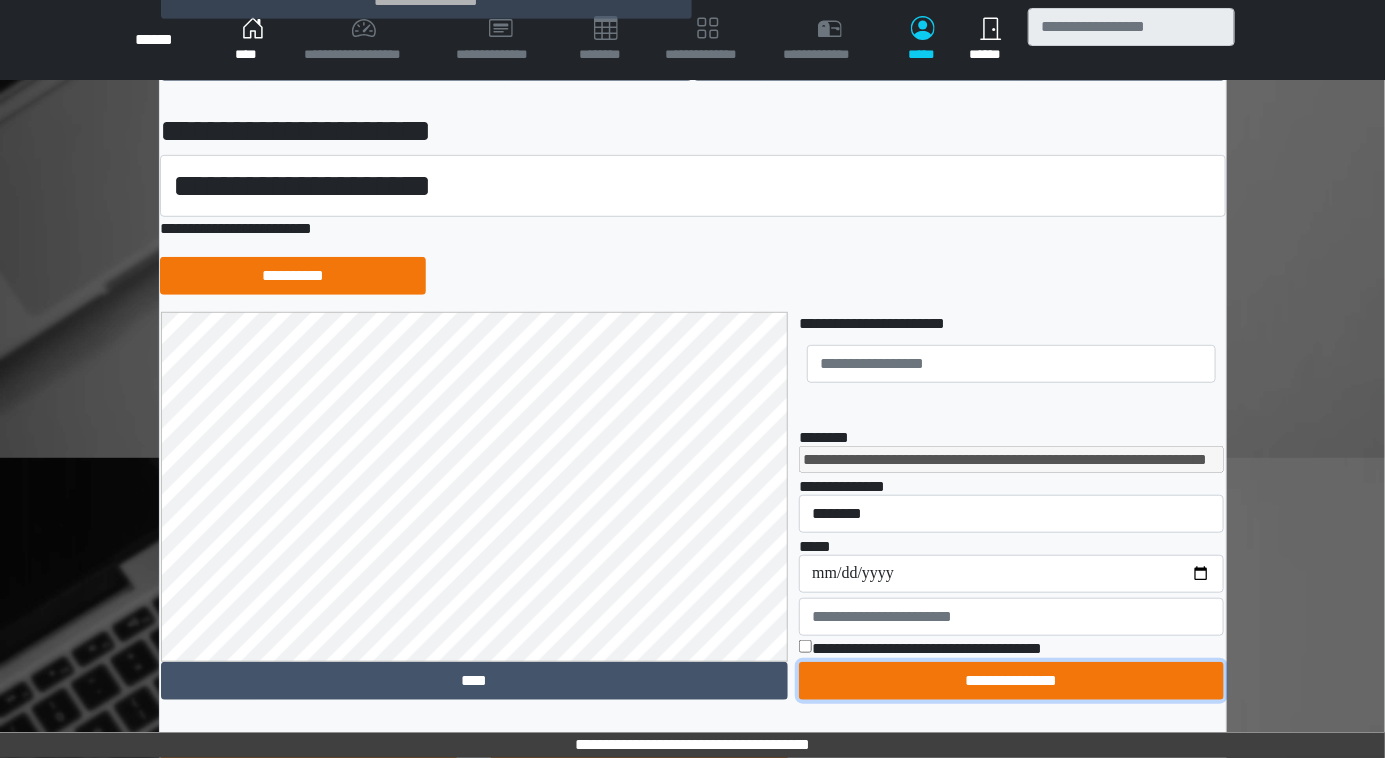 click on "**********" at bounding box center [1011, 681] 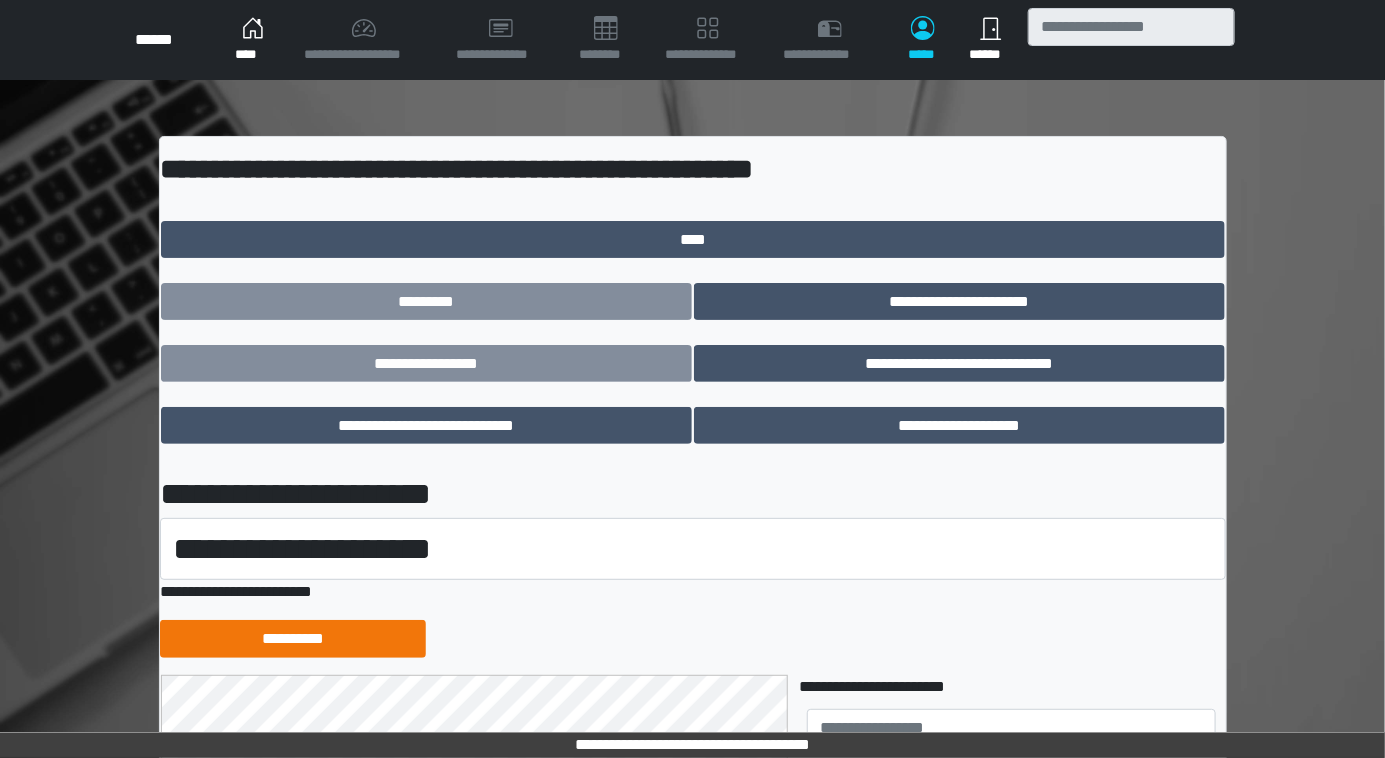 scroll, scrollTop: 181, scrollLeft: 0, axis: vertical 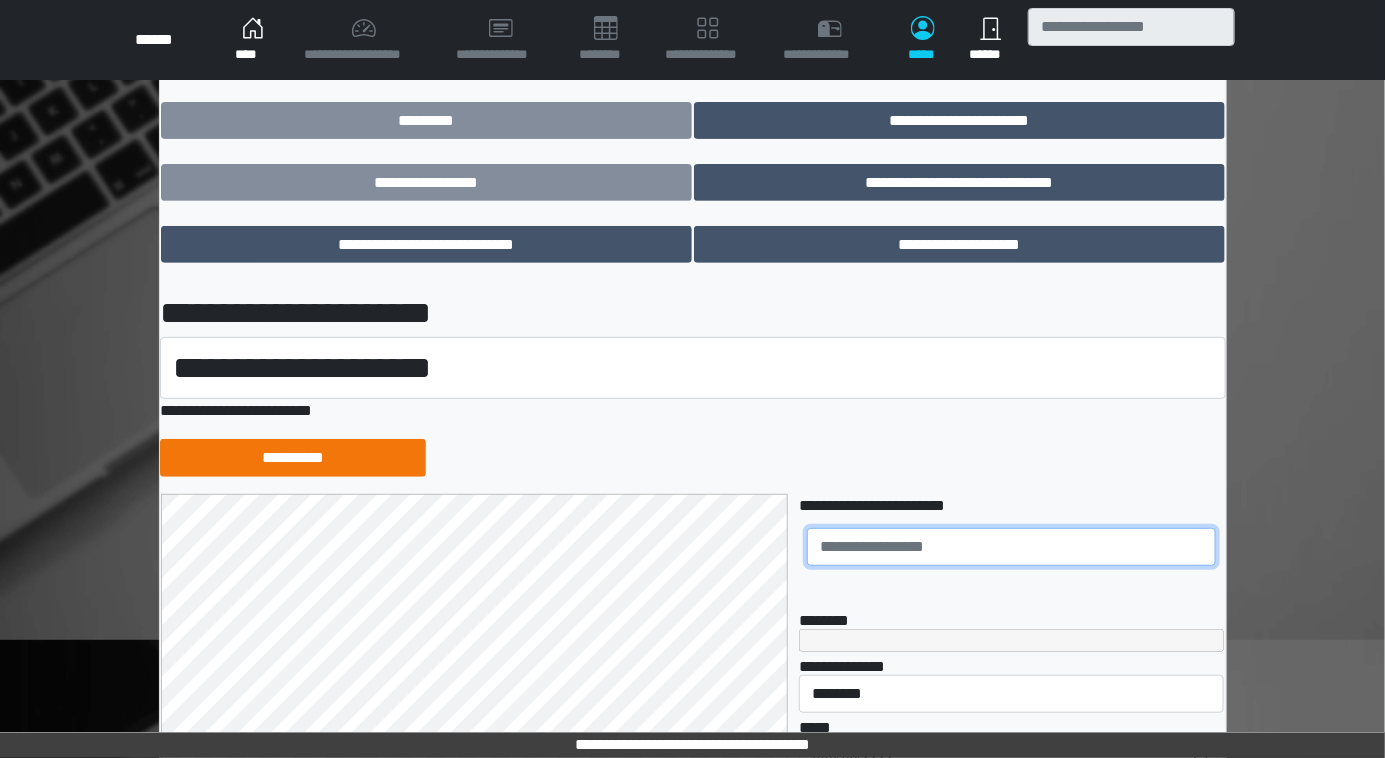 click at bounding box center (1011, 547) 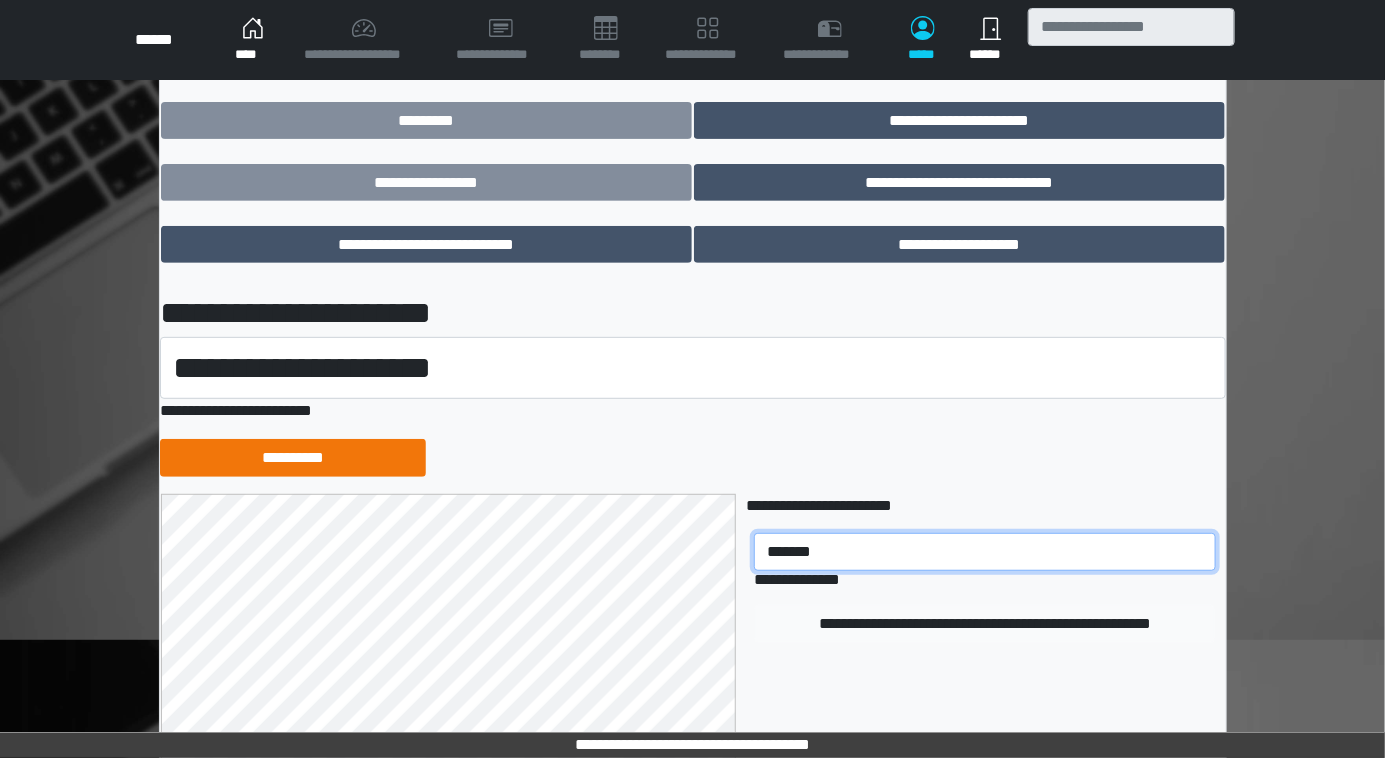 type on "[FIRST] [LAST]" 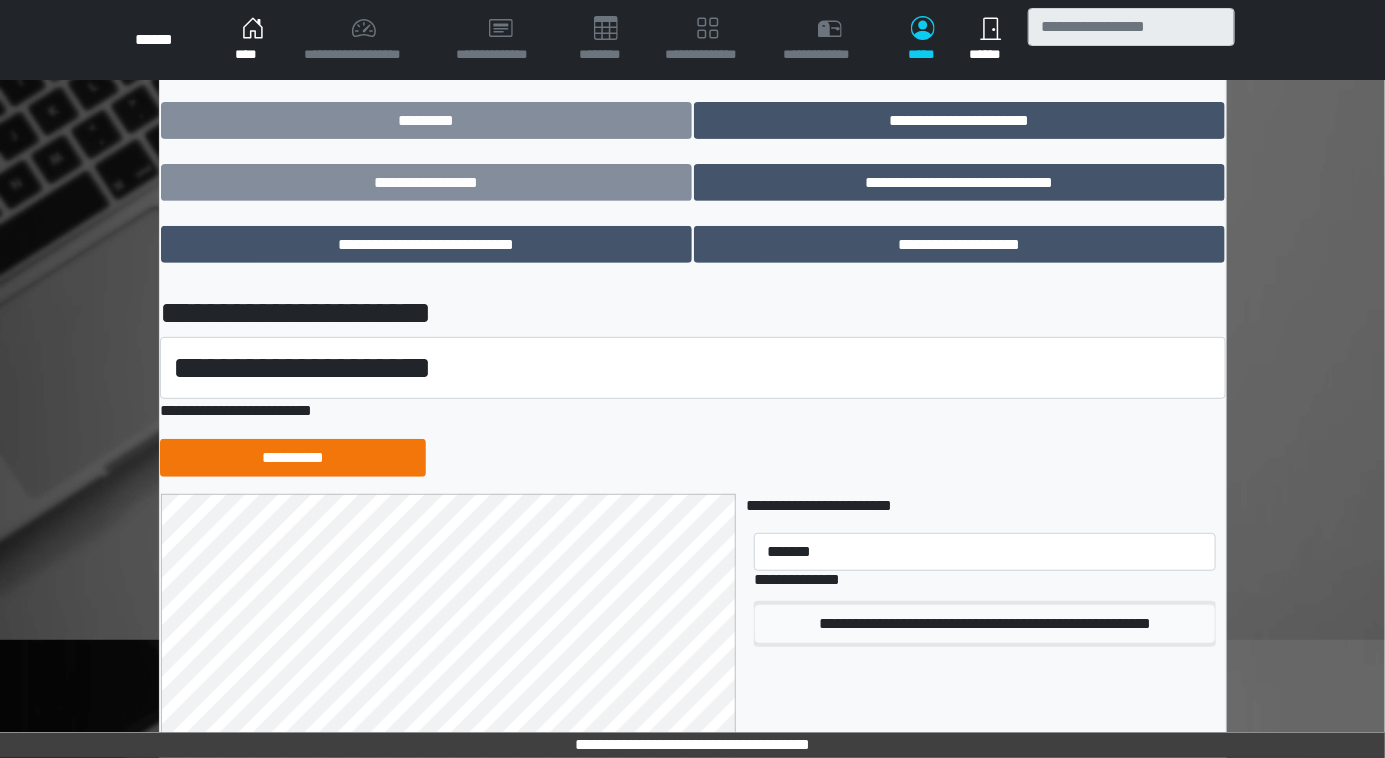 click on "**********" at bounding box center [985, 624] 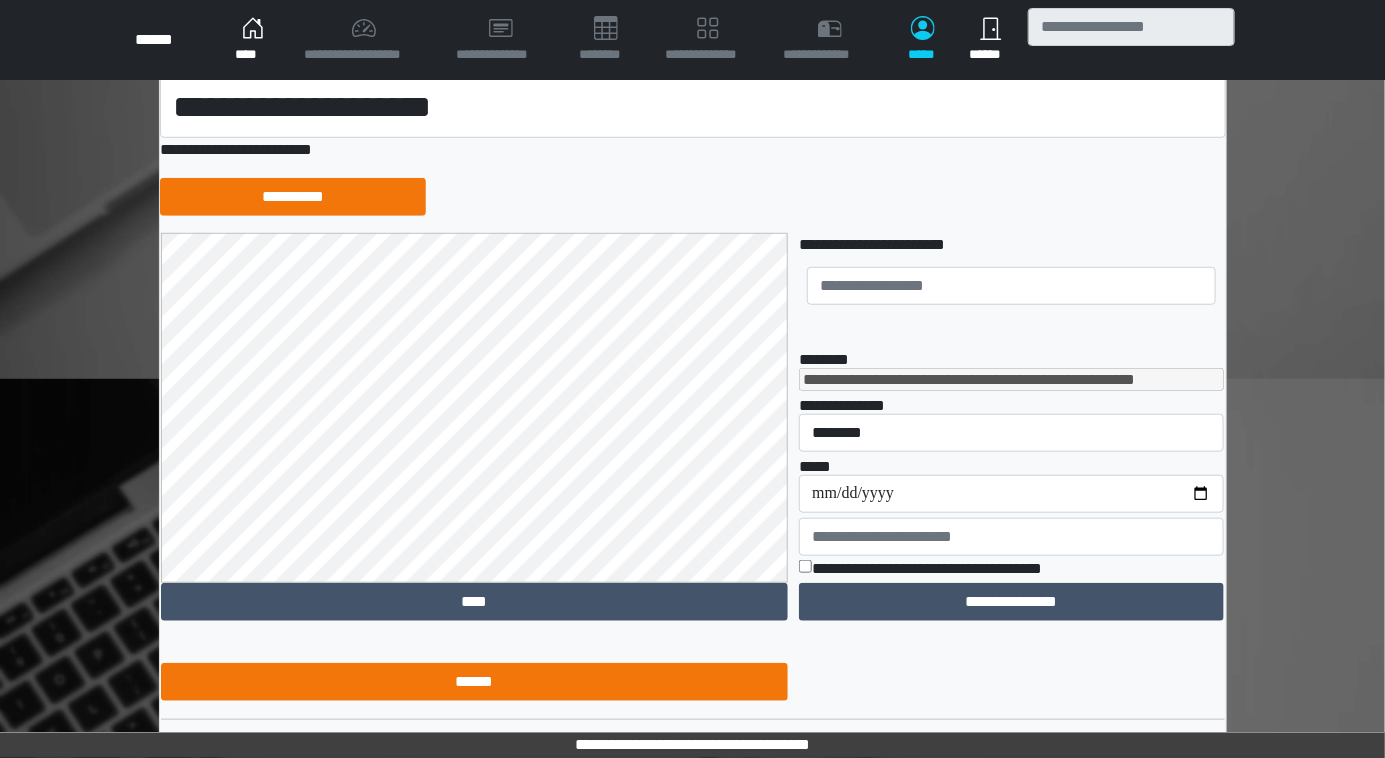 scroll, scrollTop: 454, scrollLeft: 0, axis: vertical 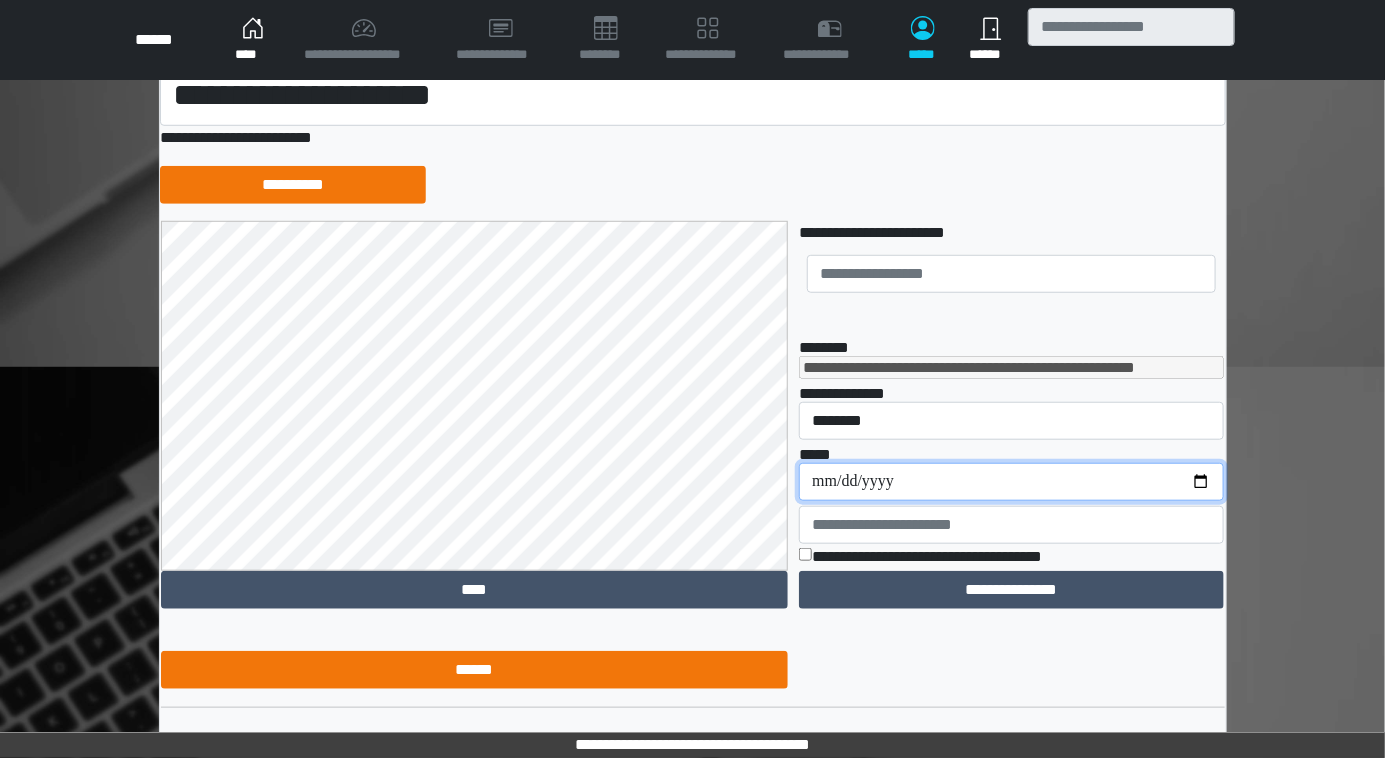 click on "[EMAIL]" at bounding box center [1011, 482] 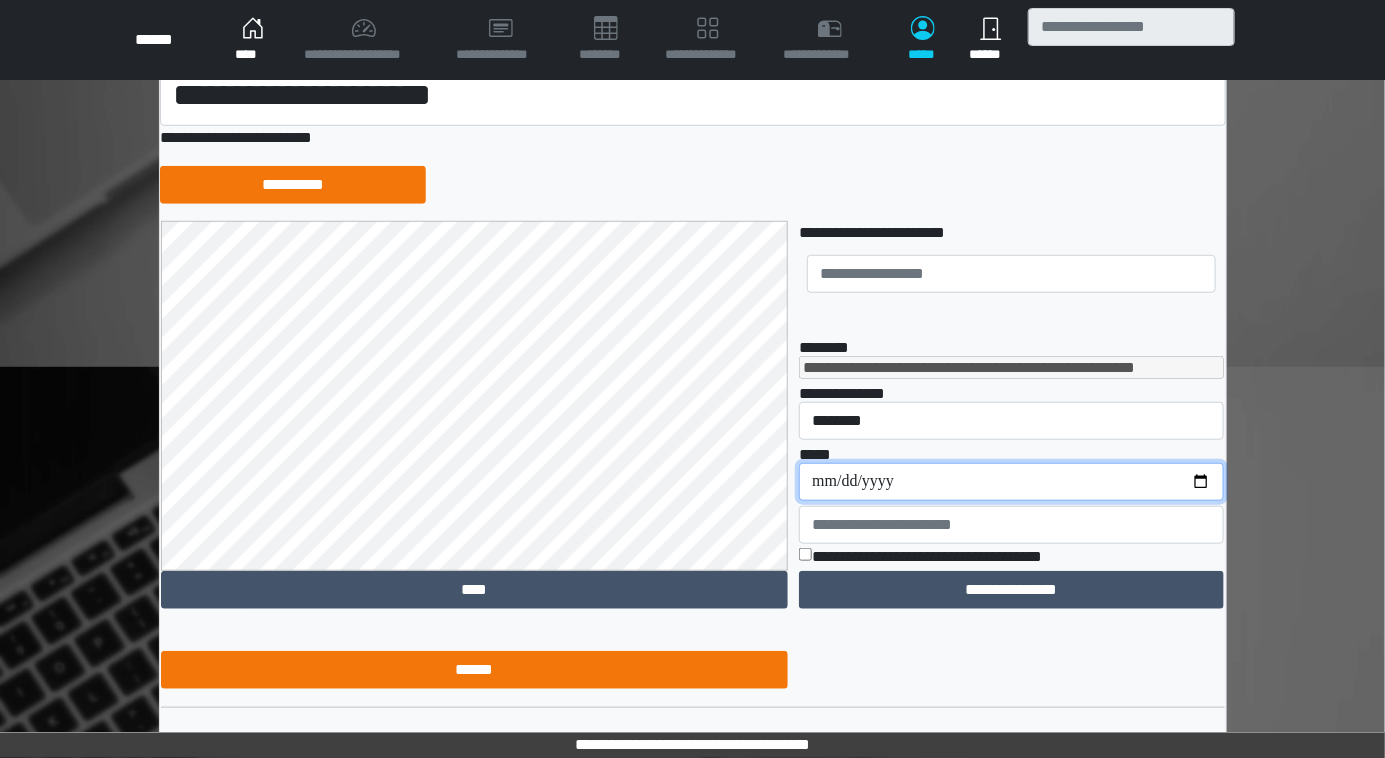 type on "[EMAIL]" 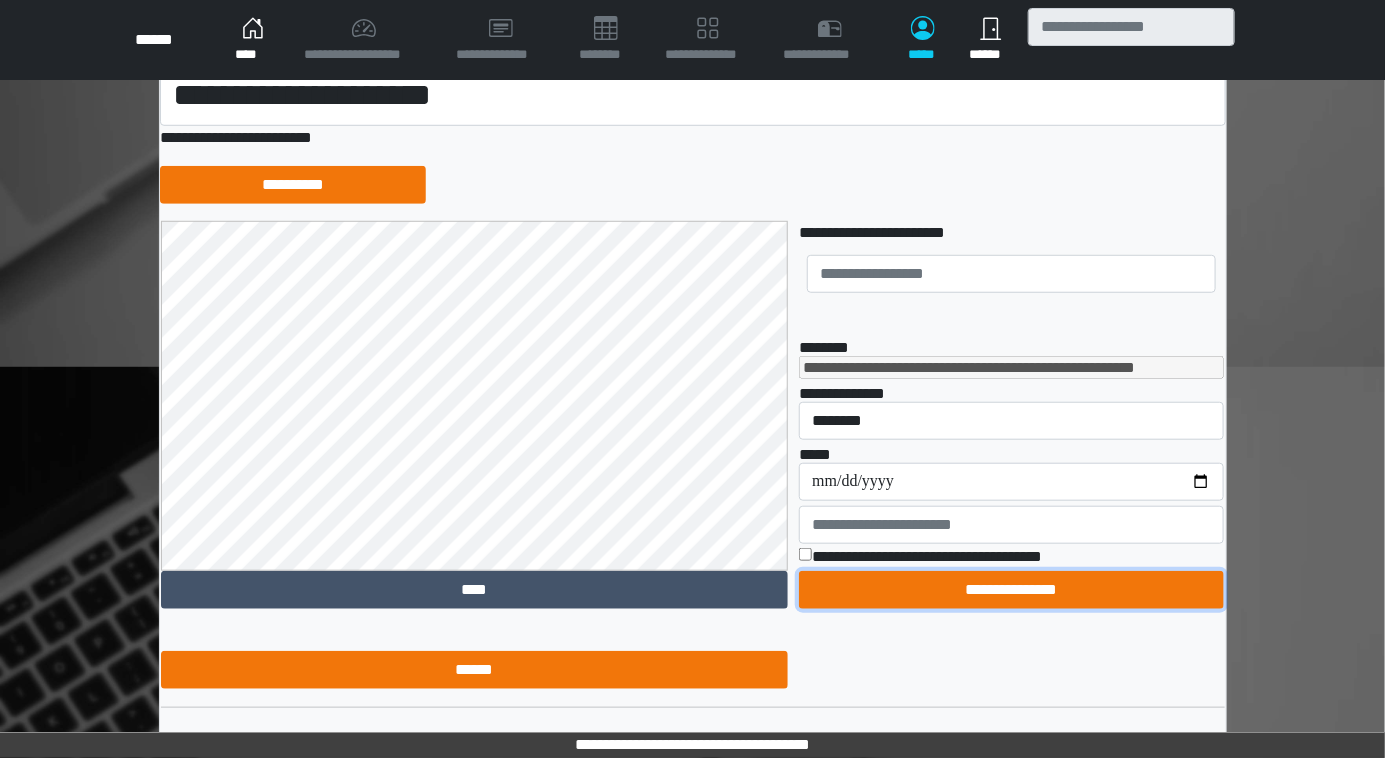 click on "[PHONE]" at bounding box center (1011, 590) 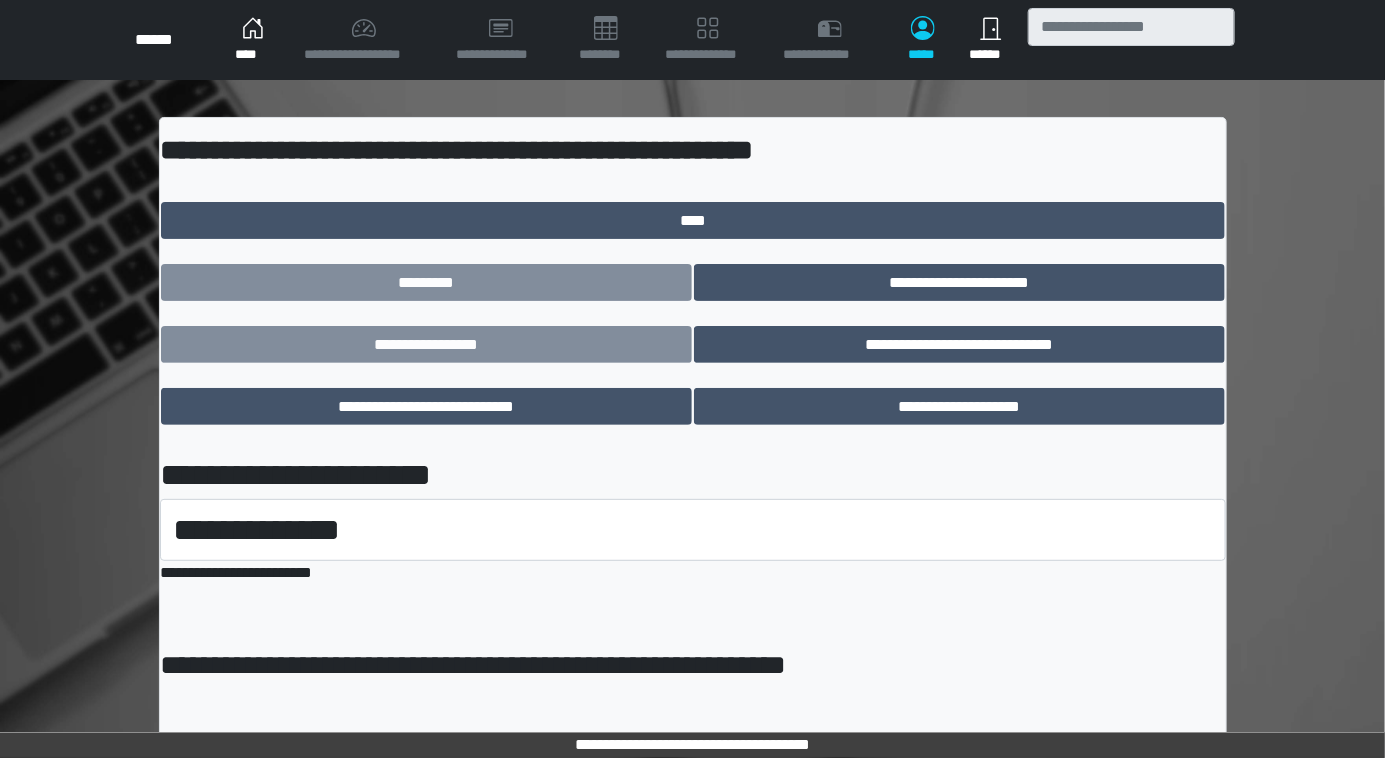 scroll, scrollTop: 0, scrollLeft: 0, axis: both 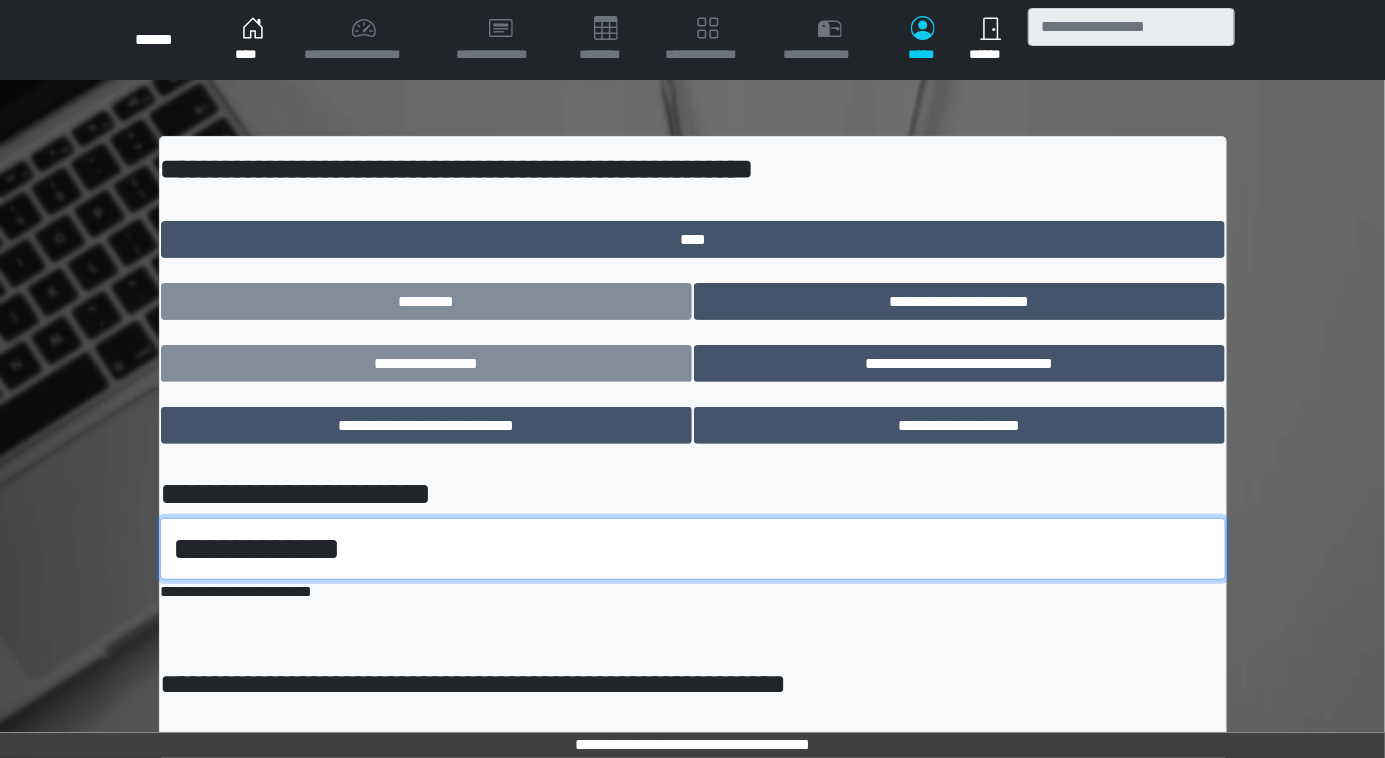 click on "**********" at bounding box center [693, 549] 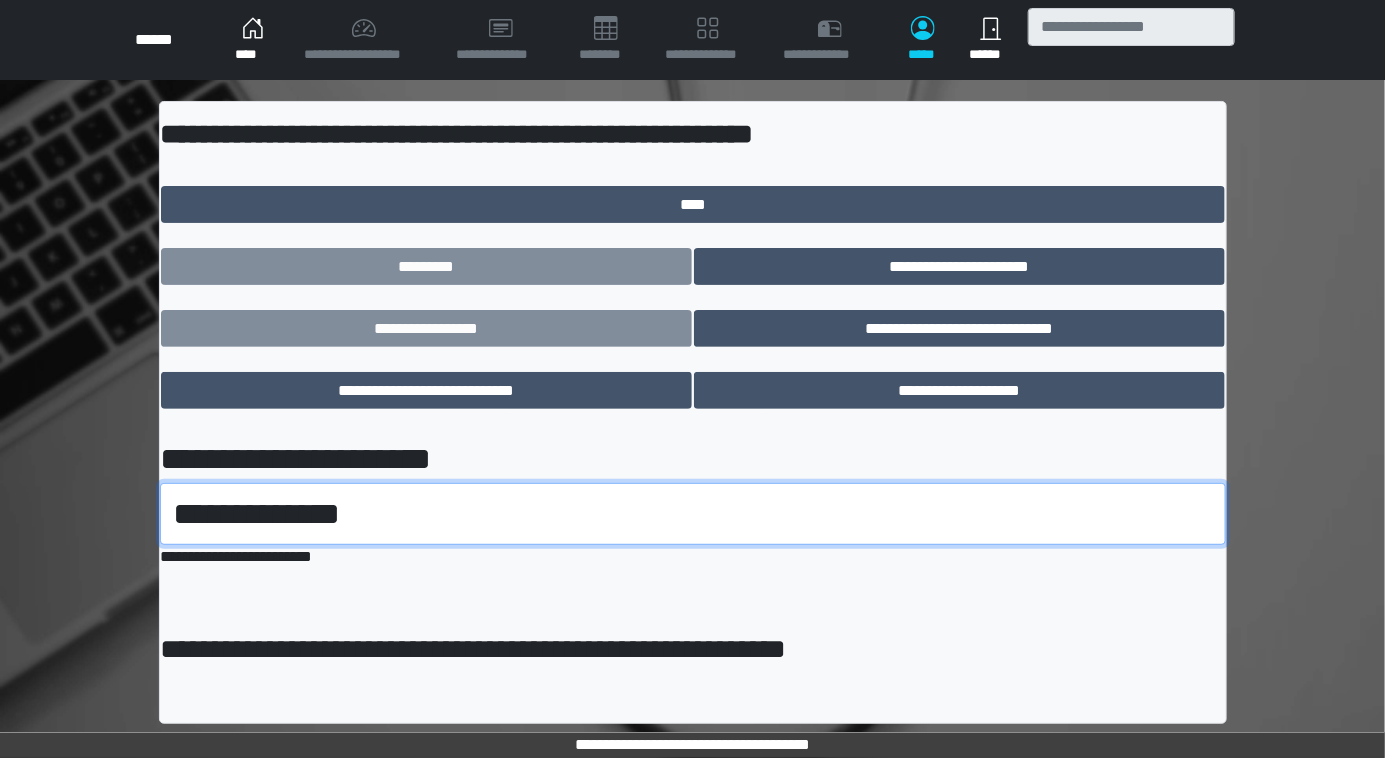 scroll, scrollTop: 54, scrollLeft: 0, axis: vertical 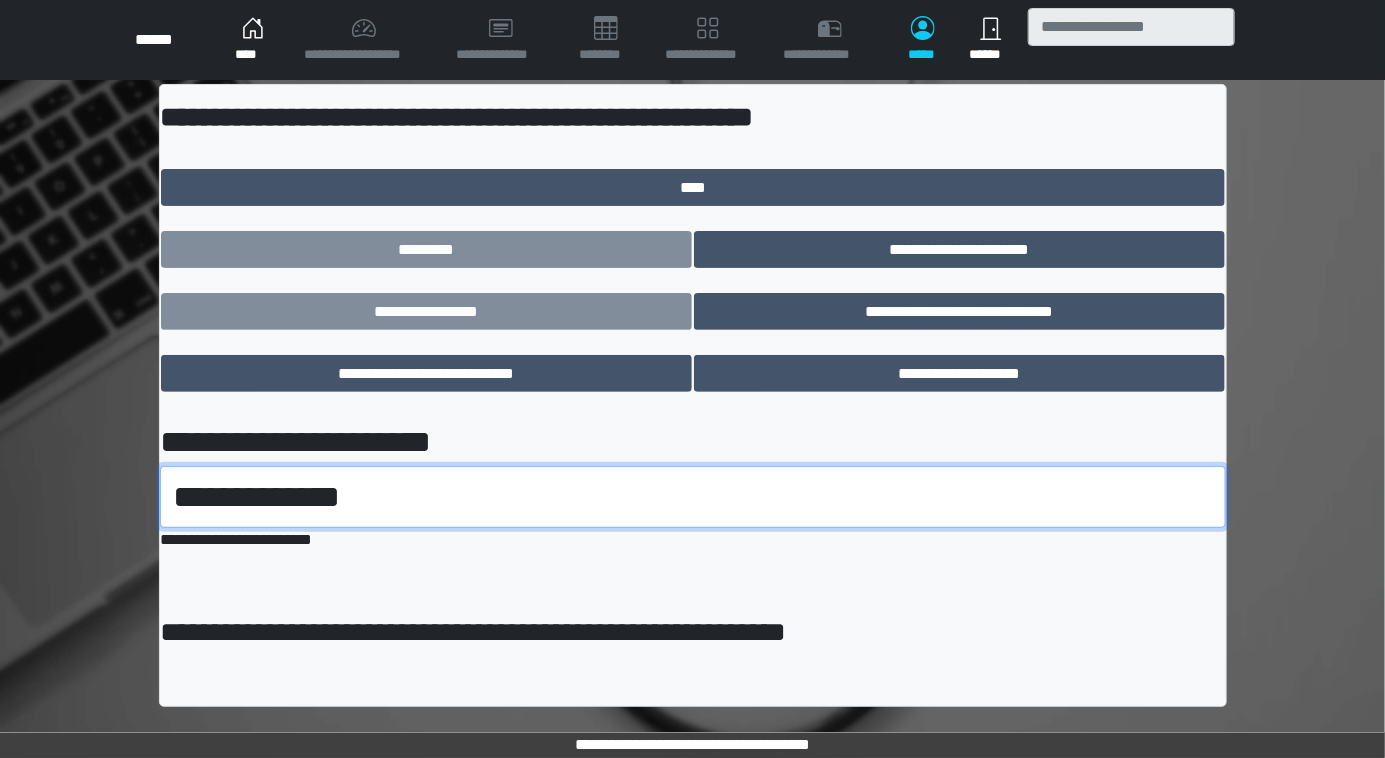 click on "**********" at bounding box center (693, 497) 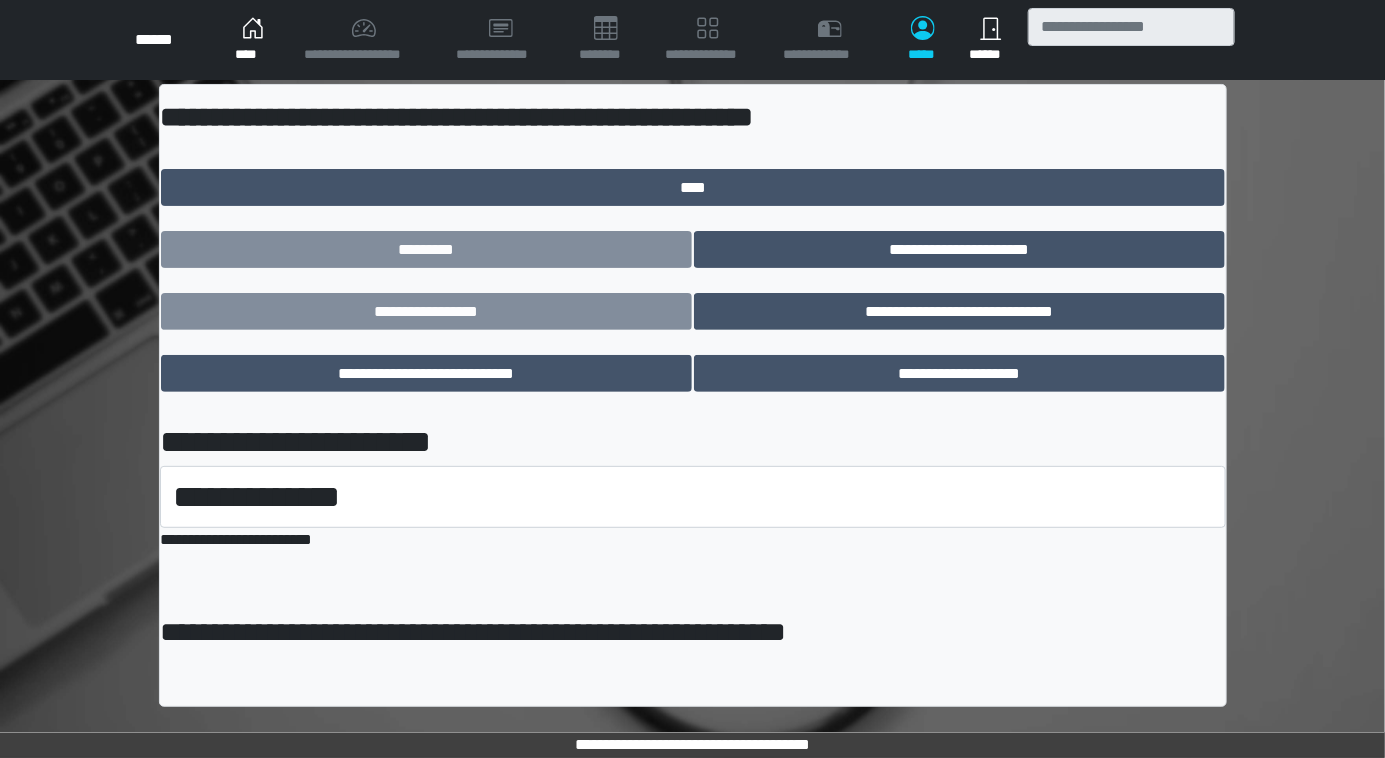 click on "**********" at bounding box center (693, 395) 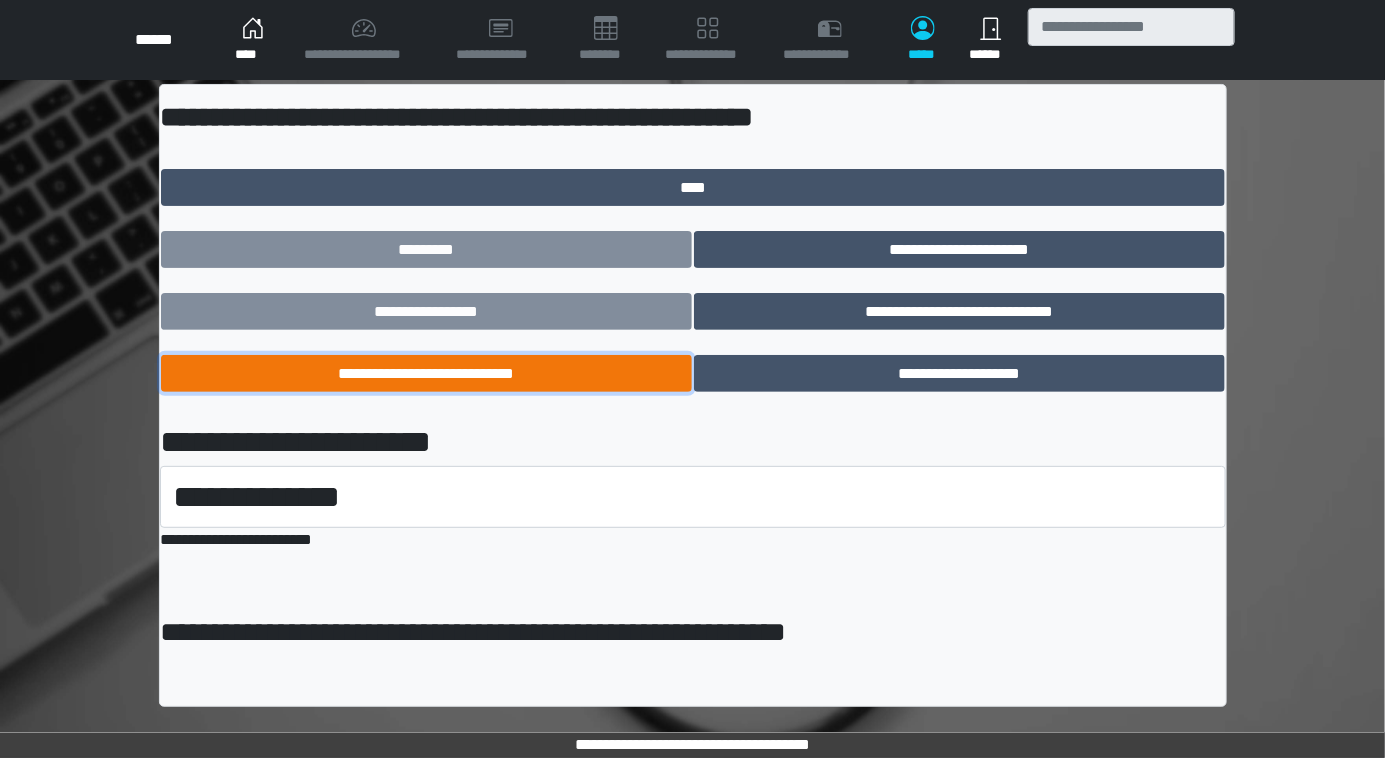 click on "**********" at bounding box center [426, 374] 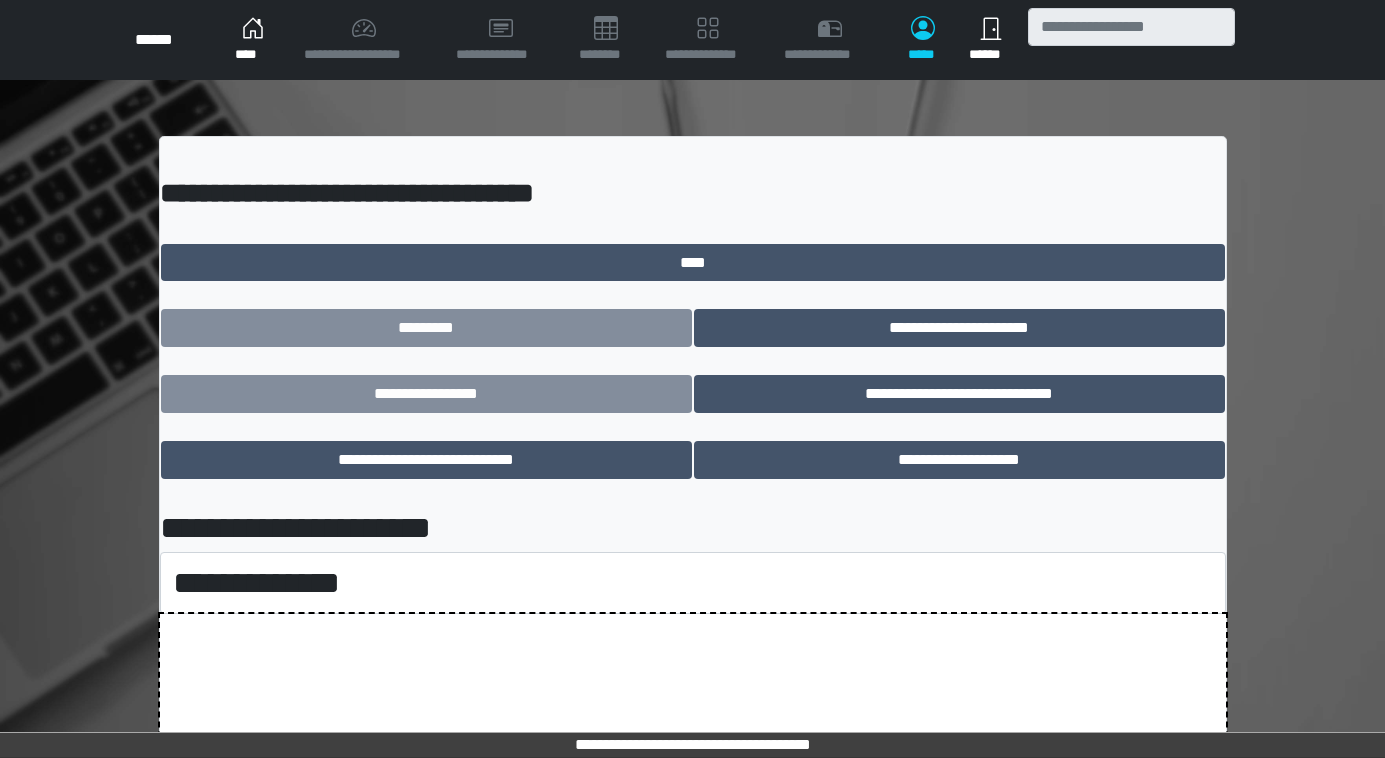scroll, scrollTop: 0, scrollLeft: 0, axis: both 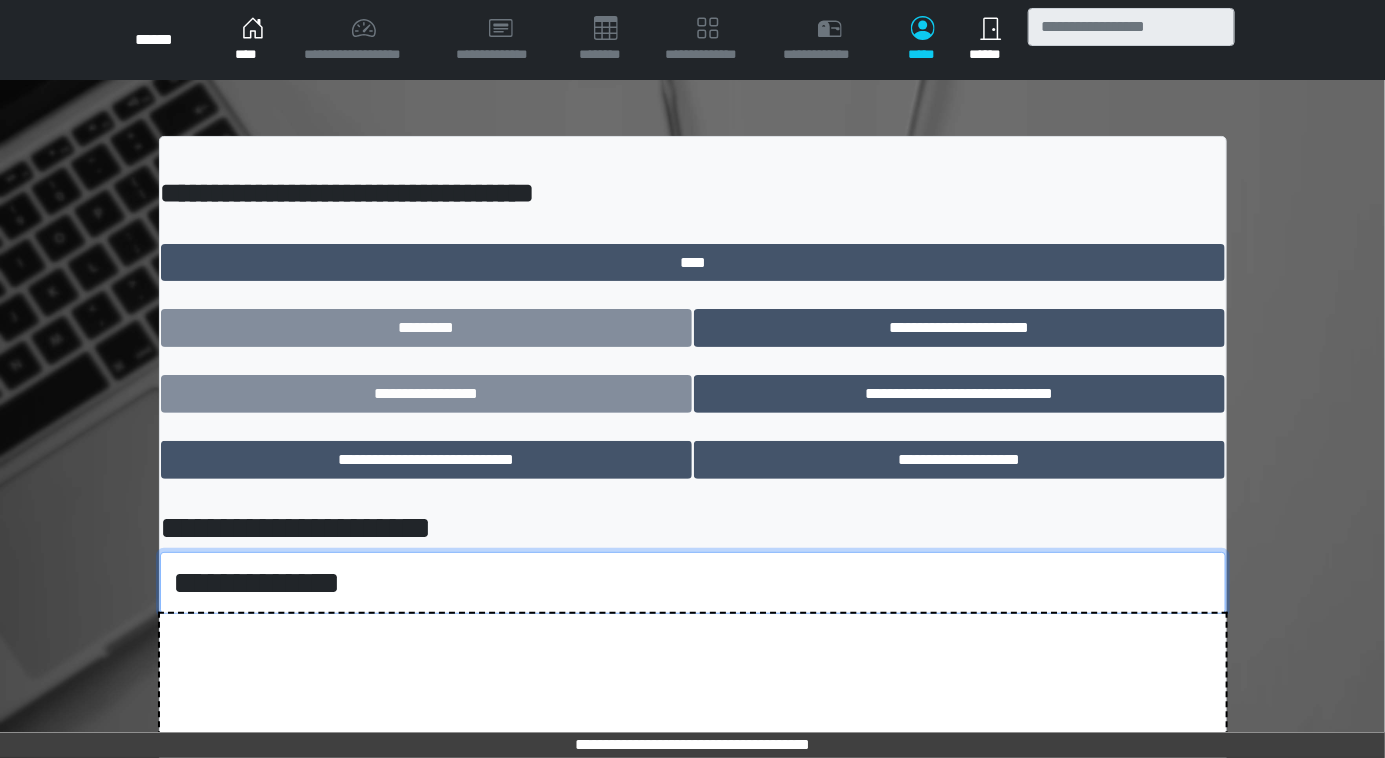 click on "[FIRST] [LAST] [STREET] [CITY], [STATE] [POSTAL_CODE] [COUNTRY] [PHONE] [EMAIL] [SSN] [PASSPORT] [DRIVER_LICENSE] [CREDIT_CARD] [BIRTH_DATE] [AGE] [ADDRESS] [COORDINATES] [HOME_ADDRESS] [CITY_NAME] [POSTAL_CODE_GENERAL] [COUNTRY_GENERAL] [PHONE_GENERAL] [EMAIL_GENERAL] [SSN_GENERAL] [PASSPORT_GENERAL] [DRIVER_LICENSE_GENERAL] [CREDIT_CARD_GENERAL] [BIRTH_DATE_GENERAL] [AGE_GENERAL] [ADDRESS_GENERAL] [COORDINATES_GENERAL] [HOME_ADDRESS_GENERAL] [CITY_NAME_GENERAL] [POSTAL_CODE_GENERAL_2] [COUNTRY_GENERAL_2] [PHONE_GENERAL_2] [EMAIL_GENERAL_2] [SSN_GENERAL_2] [PASSPORT_GENERAL_2] [DRIVER_LICENSE_GENERAL_2] [CREDIT_CARD_GENERAL_2] [BIRTH_DATE_GENERAL_2] [AGE_GENERAL_2] [ADDRESS_GENERAL_2] [COORDINATES_GENERAL_2] [HOME_ADDRESS_GENERAL_2] [CITY_NAME_GENERAL_2] [POSTAL_CODE_GENERAL_3] [COUNTRY_GENERAL_3] [PHONE_GENERAL_3] [EMAIL_GENERAL_3] [SSN_GENERAL_3] [PASSPORT_GENERAL_3] [DRIVER_LICENSE_GENERAL_3] [CREDIT_CARD_GENERAL_3] [BIRTH_DATE_GENERAL_3] [AGE_GENERAL_3] [ADDRESS_GENERAL_3] [COORDINATES_GENERAL_3] [HOME_ADDRESS_GENERAL_3] [CITY_NAME_GENERAL_3] [POSTAL_CODE_GENERAL_4] [COUNTRY_GENERAL_4] [PHONE_GENERAL_4] [EMAIL_GENERAL_4] [SSN_GENERAL_4] [PASSPORT_GENERAL_4] [DRIVER_LICENSE_GENERAL_4] [CREDIT_CARD_GENERAL_4] [BIRTH_DATE_GENERAL_4] [AGE_GENERAL_4] [ADDRESS_GENERAL_4] [COORDINATES_GENERAL_4] [HOME_ADDRESS_GENERAL_4] [CITY_NAME_GENERAL_4] [POSTAL_CODE_GENERAL_5] [COUNTRY_GENERAL_5] [PHONE_GENERAL_5] [EMAIL_GENERAL_5] [SSN_GENERAL_5] [PASSPORT_GENERAL_5] [DRIVER_LICENSE_GENERAL_5] [CREDIT_CARD_GENERAL_5] [BIRTH_DATE_GENERAL_5] [AGE_GENERAL_5] [ADDRESS_GENERAL_5] [COORDINATES_GENERAL_5] [HOME_ADDRESS_GENERAL_5] [CITY_NAME_GENERAL_5] [POSTAL_CODE_GENERAL_6] [COUNTRY_GENERAL_6] [PHONE_GENERAL_6] [EMAIL_GENERAL_6] [SSN_GENERAL_6] [PASSPORT_GENERAL_6] [DRIVER_LICENSE_GENERAL_6] [CREDIT_CARD_GENERAL_6] [BIRTH_DATE_GENERAL_6] [AGE_GENERAL_6] [ADDRESS_GENERAL_6] [COORDINATES_GENERAL_6] [HOME_ADDRESS_GENERAL_6] [CITY_NAME_GENERAL_6] [POSTAL_CODE_GENERAL_7] [COUNTRY_GENERAL_7] [PHONE_GENERAL_7] [EMAIL_GENERAL_7] [SSN_GENERAL_7] [PASSPORT_GENERAL_7] [DRIVER_LICENSE_GENERAL_7] [CREDIT_CARD_GENERAL_7] [BIRTH_DATE_GENERAL_7] [AGE_GENERAL_7] [ADDRESS_GENERAL_7] [COORDINATES_GENERAL_7] [HOME_ADDRESS_GENERAL_7] [CITY_NAME_GENERAL_7] [POSTAL_CODE_GENERAL_8] [COUNTRY_GENERAL_8] [PHONE_GENERAL_8] [EMAIL_GENERAL_8] [SSN_GENERAL_8] [PASSPORT_GENERAL_8] [DRIVER_LICENSE_GENERAL_8] [CREDIT_CARD_GENERAL_8] [BIRTH_DATE_GENERAL_8] [AGE_GENERAL_8] [ADDRESS_GENERAL_8] [COORDINATES_GENERAL_8] [HOME_ADDRESS_GENERAL_8] [CITY_NAME_GENERAL_8] [POSTAL_CODE_GENERAL_9] [COUNTRY_GENERAL_9] [PHONE_GENERAL_9] [EMAIL_GENERAL_9] [SSN_GENERAL_9] [PASSPORT_GENERAL_9] [DRIVER_LICENSE_GENERAL_9] [CREDIT_CARD_GENERAL_9] [BIRTH_DATE_GENERAL_9] [AGE_GENERAL_9] [ADDRESS_GENERAL_9] [COORDINATES_GENERAL_9] [HOME_ADDRESS_GENERAL_9] [CITY_NAME_GENERAL_9] [POSTAL_CODE_GENERAL_10] [COUNTRY_GENERAL_10] [PHONE_GENERAL_10] [EMAIL_GENERAL_10] [SSN_GENERAL_10] [PASSPORT_GENERAL_10] [DRIVER_LICENSE_GENERAL_10] [CREDIT_CARD_GENERAL_10] [BIRTH_DATE_GENERAL_10] [AGE_GENERAL_10] [ADDRESS_GENERAL_10] [COORDINATES_GENERAL_10] [HOME_ADDRESS_GENERAL_10] [CITY_NAME_GENERAL_10] [POSTAL_CODE_GENERAL_11] [COUNTRY_GENERAL_11] [PHONE_GENERAL_11] [EMAIL_GENERAL_11] [SSN_GENERAL_11] [PASSPORT_GENERAL_11] [DRIVER_LICENSE_GENERAL_11] [CREDIT_CARD_GENERAL_11] [BIRTH_DATE_GENERAL_11] [AGE_GENERAL_11] [ADDRESS_GENERAL_11] [COORDINATES_GENERAL_11] [HOME_ADDRESS_GENERAL_11] [CITY_NAME_GENERAL_11] [POSTAL_CODE_GENERAL_12] [COUNTRY_GENERAL_12] [PHONE_GENERAL_12] [EMAIL_GENERAL_12] [SSN_GENERAL_12] [PASSPORT_GENERAL_12] [DRIVER_LICENSE_GENERAL_12] [CREDIT_CARD_GENERAL_12] [BIRTH_DATE_GENERAL_12] [AGE_GENERAL_12] [ADDRESS_GENERAL_12] [COORDINATES_GENERAL_12] [HOME_ADDRESS_GENERAL_12] [CITY_NAME_GENERAL_12] [POSTAL_CODE_GENERAL_13] [COUNTRY_GENERAL_13] [PHONE_GENERAL_13] [EMAIL_GENERAL_13] [SSN_GENERAL_13] [PASSPORT_GENERAL_13] [DRIVER_LICENSE_GENERAL_13] [CREDIT_CARD_GENERAL_13] [BIRTH_DATE_GENERAL_13] [AGE_GENERAL_13] [ADDRESS_GENERAL_13] [COORDINATES_GENERAL_13] [HOME_ADDRESS_GENERAL_13] [CITY_NAME_GENERAL_13] [POSTAL_CODE_GENERAL_14] [COUNTRY_GENERAL_14] [PHONE_GENERAL_14] [EMAIL_GENERAL_14] [SSN_GENERAL_14] [PASSPORT_GENERAL_14] [DRIVER_LICENSE_GENERAL_14] [CREDIT_CARD_GENERAL_14] [BIRTH_DATE_GENERAL_14] [AGE_GENERAL_14] [ADDRESS_GENERAL_14] [COORDINATES_GENERAL_14] [HOME_ADDRESS_GENERAL_14] [CITY_NAME_GENERAL_14] [POSTAL_CODE_GENERAL_15] [COUNTRY_GENERAL_15] [PHONE_GENERAL_15] [EMAIL_GENERAL_15] [SSN_GENERAL_15] [PASSPORT_GENERAL_15] [DRIVER_LICENSE_GENERAL_15] [CREDIT_CARD_GENERAL_15] [BIRTH_DATE_GENERAL_15] [AGE_GENERAL_15] [ADDRESS_GENERAL_15] [COORDINATES_GENERAL_15] [HOME_ADDRESS_GENERAL_15] [CITY_NAME_GENERAL_15] [POSTAL_CODE_GENERAL_16] [COUNTRY_GENERAL_16] [PHONE_GENERAL_16] [EMAIL_GENERAL_16] [SSN_GENERAL_16] [PASSPORT_GENERAL_16] [DRIVER_LICENSE_GENERAL_16] [CREDIT_CARD_GENERAL_16] [BIRTH_DATE_GENERAL_16] [AGE_GENERAL_16] [ADDRESS_GENERAL_16] [COORDINATES_GENERAL_16] [HOME_ADDRESS_GENERAL_16] [CITY_NAME_GENERAL_16] [POSTAL_CODE_GENERAL_17] [COUNTRY_GENERAL_17] [PHONE_GENERAL_17] [EMAIL_GENERAL_17] [SSN_GENERAL_17] [PASSPORT_GENERAL_17] [DRIVER_LICENSE_GENERAL_17] [CREDIT_CARD_GENERAL_17] [BIRTH_DATE_GENERAL_17] [AGE_GENERAL_17] [ADDRESS_GENERAL_17] [COORDINATES_GENERAL_17] [HOME_ADDRESS_GENERAL_17] [CITY_NAME_GENERAL_17] [POSTAL_CODE_GENERAL_18] [COUNTRY_GENERAL_18] [PHONE_GENERAL_18] [EMAIL_GENERAL_18] [SSN_GENERAL_18] [PASSPORT_GENERAL_18] [DRIVER_LICENSE_GENERAL_18] [CREDIT_CARD_GENERAL_18] [BIRTH_DATE_GENERAL_18] [AGE_GENERAL_18] [ADDRESS_GENERAL_18] [COORDINATES_GENERAL_18] [HOME_ADDRESS_GENERAL_18] [CITY_NAME_GENERAL_18] [POSTAL_CODE_GENERAL_19] [COUNTRY_GENERAL_19] [PHONE_GENERAL_19] [EMAIL_GENERAL_19] [SSN_GENERAL_19] [PASSPORT_GENERAL_19] [DRIVER_LICENSE_GENERAL_19] [CREDIT_CARD_GENERAL_19] [BIRTH_DATE_GENERAL_19] [AGE_GENERAL_19] [ADDRESS_GENERAL_19] [COORDINATES_GENERAL_19] [HOME_ADDRESS_GENERAL_19] [CITY_NAME_GENERAL_19] [POSTAL_CODE_GENERAL_20] [COUNTRY_GENERAL_20] [PHONE_GENERAL_20] [EMAIL_GENERAL_20] [SSN_GENERAL_20] [PASSPORT_GENERAL_20] [DRIVER_LICENSE_GENERAL_20] [CREDIT_CARD_GENERAL_20] [BIRTH_DATE_GENERAL_20] [AGE_GENERAL_20] [ADDRESS_GENERAL_20] [COORDINATES_GENERAL_20] [HOME_ADDRESS_GENERAL_20] [CITY_NAME_GENERAL_20] [POSTAL_CODE_GENERAL_21] [COUNTRY_GENERAL_21] [PHONE_GENERAL_21] [EMAIL_GENERAL_21] [SSN_GENERAL_21] [PASSPORT_GENERAL_21] [DRIVER_LICENSE_GENERAL_21] [CREDIT_CARD_GENERAL_21] [BIRTH_DATE_GENERAL_21] [AGE_GENERAL_21] [ADDRESS_GENERAL_21] [COORDINATES_GENERAL_21] [HOME_ADDRESS_GENERAL_21] [CITY_NAME_GENERAL_21] [POSTAL_CODE_GENERAL_22] [COUNTRY_GENERAL_22] [PHONE_GENERAL_22] [EMAIL_GENERAL_22] [SSN_GENERAL_22] [PASSPORT_GENERAL_22] [DRIVER_LICENSE_GENERAL_22] [CREDIT_CARD_GENERAL_22] [BIRTH_DATE_GENERAL_22] [AGE_GENERAL_22] [ADDRESS_GENERAL_22] [COORDINATES_GENERAL_22] [HOME_ADDRESS_GENERAL_22] [CITY_NAME_GENERAL_22] [POSTAL_CODE_GENERAL_23] [COUNTRY_GENERAL_23] [PHONE_GENERAL_23] [EMAIL_GENERAL_23] [SSN_GENERAL_23] [PASSPORT_GENERAL_23] [DRIVER_LICENSE_GENERAL_23] [CREDIT_CARD_GENERAL_23] [BIRTH_DATE_GENERAL_23] [AGE_GENERAL_23] [ADDRESS_GENERAL_23] [COORDINATES_GENERAL_23] [HOME_ADDRESS_GENERAL_23] [CITY_NAME_GENERAL_23] [POSTAL_CODE_GENERAL_24] [COUNTRY_GENERAL_24] [PHONE_GENERAL_24] [EMAIL_GENERAL_24] [SSN_GENERAL_24] [PASSPORT_GENERAL_24] [DRIVER_LICENSE_GENERAL_24] [CREDIT_CARD_GENERAL_24] [BIRTH_DATE_GENERAL_24] [AGE_GENERAL_24] [ADDRESS_GENERAL_24] [COORDINATES_GENERAL_24] [HOME_ADDRESS_GENERAL_24] [CITY_NAME_GENERAL_24] [POSTAL_CODE_GENERAL_25] [COUNTRY_GENERAL_25] [PHONE_GENERAL_25] [EMAIL_GENERAL_25] [SSN_GENERAL_25] [PASSPORT_GENERAL_25] [DRIVER_LICENSE_GENERAL_25] [CREDIT_CARD_GENERAL_25] [BIRTH_DATE_GENERAL_25] [AGE_GENERAL_25] [ADDRESS_GENERAL_25] [COORDINATES_GENERAL_25] [HOME_ADDRESS_GENERAL_25] [CITY_NAME_GENERAL_25] [POSTAL_CODE_GENERAL_26] [COUNTRY_GENERAL_26] [PHONE_GENERAL_26] [EMAIL_GENERAL_26] [SSN_GENERAL_26] [PASSPORT_GENERAL_26] [DRIVER_LICENSE_GENERAL_26] [CREDIT_CARD_GENERAL_26] [BIRTH_DATE_GENERAL_26] [AGE_GENERAL_26] [ADDRESS_GENERAL_26] [COORDINATES_GENERAL_26] [HOME_ADDRESS_GENERAL_26] [CITY_NAME_GENERAL_26] [POSTAL_CODE_GENERAL_27] [COUNTRY_GENERAL_27] [PHONE_GENERAL_27] [EMAIL_GENERAL_27] [SSN_GENERAL_27] [PASSPORT_GENERAL_27] [DRIVER_LICENSE_GENERAL_27] [CREDIT_CARD_GENERAL_27] [BIRTH_DATE_GENERAL_27] [AGE_GENERAL_27] [ADDRESS_GENERAL_27] [COORDINATES_GENERAL_27] [HOME_ADDRESS_GENERAL_27] [CITY_NAME_GENERAL_27] [POSTAL_CODE_GENERAL_28] [COUNTRY_GENERAL_28] [PHONE_GENERAL_28] [EMAIL_GENERAL_28] [SSN_GENERAL_28] [PASSPORT_GENERAL_28] [DRIVER_LICENSE_GENERAL_28] [CREDIT_CARD_GENERAL_28] [BIRTH_DATE_GENERAL_28] [AGE_GENERAL_28] [ADDRESS_GENERAL_28] [COORDINATES_GENERAL_28] [HOME_ADDRESS_GENERAL_28] [CITY_NAME_GENERAL_28] [POSTAL_CODE_GENERAL_29] [COUNTRY_GENERAL_29] [PHONE_GENERAL_29] [EMAIL_GENERAL_29] [SSN_GENERAL_29] [PASSPORT_GENERAL_29] [DRIVER_LICENSE_GENERAL_29] [CREDIT_CARD_GENERAL_29] [BIRTH_DATE_GENERAL_29] [AGE_GENERAL_29] [ADDRESS_GENERAL_29] [COORDINATES_GENERAL_29] [HOME_ADDRESS_GENERAL_29] [CITY_NAME_GENERAL_29] [POSTAL_CODE_GENERAL_30] [COUNTRY_GENERAL_30] [PHONE_GENERAL_30] [EMAIL_GENERAL_30] [SSN_GENERAL_30] [PASSPORT_GENERAL_30] [DRIVER_LICENSE_GENERAL_30] [CREDIT_CARD_GENERAL_30] [BIRTH_DATE_GENERAL_30] [AGE_GENERAL_30] [ADDRESS_GENERAL_30] [COORDINATES_GENERAL_30] [HOME_ADDRESS_GENERAL_30] [CITY_NAME_GENERAL_30] [POSTAL_CODE_GENERAL_31] [COUNTRY_GENERAL_31] [PHONE_GENERAL_31] [EMAIL_GENERAL_31] [SSN_GENERAL_31] [PASSPORT_GENERAL_31] [DRIVER_LICENSE_GENERAL_31] [CREDIT_CARD_GENERAL_31] [BIRTH_DATE_GENERAL_31] [AGE_GENERAL_31] [ADDRESS_GENERAL_31] [COORDINATES_GENERAL_31] [HOME_ADDRESS_GENERAL_31] [CITY_NAME_GENERAL_31] [POSTAL_CODE_GENERAL_32] [COUNTRY_GENERAL_32] [PHONE_GENERAL_32] [EMAIL_GENERAL_32] [SSN_GENERAL_32] [PASSPORT_GENERAL_32] [DRIVER_LICENSE_GENERAL_32] [CREDIT_CARD_GENERAL_32] [BIRTH_DATE_GENERAL_32] [AGE_GENERAL_32] [ADDRESS_GENERAL_32] [COORDINATES_GENERAL_32] [HOME_ADDRESS_GENERAL_32] [CITY_NAME_GENERAL_32] [POSTAL_CODE_GENERAL_33] [COUNTRY_GENERAL_33] [PHONE_GENERAL_33] [EMAIL_GENERAL_33] [SSN_GENERAL_33] [PASSPORT_GENERAL_33] [DRIVER_LICENSE_GENERAL_33] [CREDIT_CARD_GENERAL_33] [BIRTH_DATE_GENERAL_33] [AGE_GENERAL_33] [ADDRESS_GENERAL_33] [COORDINATES_GENERAL_33] [HOME_ADDRESS_GENERAL_33] [CITY_NAME_GENERAL_33] [POSTAL_CODE_GENERAL_34] [COUNTRY_GENERAL_34] [PHONE_GENERAL_34] [EMAIL_GENERAL_34] [SSN_GENERAL_34] [PASSPORT_GENERAL_34] [DRIVER_LICENSE_GENERAL_34] [CREDIT_CARD_GENERAL_34] [BIRTH_DATE_GENERAL_34] [AGE_GENERAL_34] [ADDRESS_GENERAL_34] [COORDINATES_GENERAL_34] [HOME_ADDRESS_GENERAL_34] [CITY_NAME_GENERAL_34] [POSTAL_CODE_GENERAL_35] [COUNTRY_GENERAL_35] [PHONE_GENERAL_35] [EMAIL_GENERAL_35] [SSN_GENERAL_35] [PASSPORT_GENERAL_35] [DRIVER_LICENSE_GENERAL_35] [CREDIT_CARD_GENERAL_35] [BIRTH_DATE_GENERAL_35] [AGE_GENERAL_35] [ADDRESS_GENERAL_35] [COORDINATES_GENERAL_35] [HOME_ADDRESS_GENERAL_35] [CITY_NAME_GENERAL_35] [POSTAL_CODE_GENERAL_36] [COUNTRY_GENERAL_36] [PHONE_GENERAL_36] [EMAIL_GENERAL_36] [SSN_GENERAL_36] [PASSPORT_GENERAL_36] [DRIVER_LICENSE_GENERAL_36] [CREDIT_CARD_GENERAL_36] [BIRTH_DATE_GENERAL_36] [AGE_GENERAL_36] [ADDRESS_GENERAL_36] [COORDINATES_GENERAL_36] [HOME_ADDRESS_GENERAL_36] [CITY_NAME_GENERAL_36] [POSTAL_CODE_GENERAL_37] [COUNTRY_GENERAL_37] [PHONE_GENERAL_37] [EMAIL_GENERAL_37] [SSN_GENERAL_37] [PASSPORT_GENERAL_37] [DRIVER_LICENSE_GENERAL_37] [CREDIT_CARD_GENERAL_37] [BIRTH_DATE_GENERAL_37] [AGE_GENERAL_37] [ADDRESS_GENERAL_37] [COORDINATES_GENERAL_37] [HOME_ADDRESS_GENERAL_37] [CITY_NAME_GENERAL_37] [POSTAL_CODE_GENERAL_38] [COUNTRY_GENERAL_38] [PHONE_GENERAL_38] [EMAIL_GENERAL_38] [SSN_GENERAL_38] [PASSPORT_GENERAL_38] [DRIVER_LICENSE_GENERAL_38] [CREDIT_CARD_GENERAL_38] [BIRTH_DATE_GENERAL_38] [AGE_GENERAL_38] [ADDRESS_GENERAL_38] [COORDINATES_GENERAL_38] [HOME_ADDRESS_GENERAL_38] [CITY_NAME_GENERAL_38] [POSTAL_CODE_GENERAL_39] [COUNTRY_GENERAL_39] [PHONE_GENERAL_39] [EMAIL_GENERAL_39] [SSN_GENERAL_39] [PASSPORT_GENERAL_39] [DRIVER_LICENSE_GENERAL_39] [CREDIT_CARD_GENERAL_39] [BIRTH_DATE_GENERAL_39] [AGE_GENERAL_39] [ADDRESS_GENERAL_39] [COORDINATES_GENERAL_39] [HOME_ADDRESS_GENERAL_39] [CITY_NAME_GENERAL_39] [POSTAL_CODE_GENERAL_40] [COUNTRY_GENERAL_40] [PHONE_GENERAL_40] [EMAIL_GENERAL_40] [SSN_GENERAL_40] [PASSPORT_GENERAL_40] [DRIVER_LICENSE_GENERAL_40] [CREDIT_CARD_GENERAL_40] [BIRTH_DATE_GENERAL_40] [AGE_GENERAL_40] [ADDRESS_GENERAL_40] [COORDINATES_GENERAL_40] [HOME_ADDRESS_GENERAL_40] [CITY_NAME_GENERAL_40] [POSTAL_CODE_GENERAL_41] [COUNTRY_GENERAL_41] [PHONE_GENERAL_41] [EMAIL_GENERAL_41] [SSN_GENERAL_41] [PASSPORT_GENERAL_41] [DRIVER_LICENSE_GENERAL_41] [CREDIT_CARD_GENERAL_41] [BIRTH_DATE_GENERAL_41] [AGE_GENERAL_41] [ADDRESS_GENERAL_41] [COORDINATES_GENERAL_41] [HOME_ADDRESS_GENERAL_41] [CITY_NAME_GENERAL_41] [POSTAL_CODE_GENERAL_42] [COUNTRY_GENERAL_42] [PHONE_GENERAL_42] [EMAIL_GENERAL_42] [SSN_GENERAL_42] [PASSPORT_GENERAL_42] [DRIVER_LICENSE_GENERAL_42] [CREDIT_CARD_GENERAL_42] [BIRTH_DATE_GENERAL_42] [AGE_GENERAL_42] [ADDRESS_GENERAL_42] [COORDINATES_GENERAL_42] [HOME_ADDRESS_GENERAL_42] [CITY_NAME_GENERAL_42] [POSTAL_CODE_GENERAL_43] [COUNTRY_GENERAL_43] [PHONE_GENERAL_43] [EMAIL_GENERAL_43] [SSN_GENERAL_43] [PASSPORT_GENERAL_43] [DRIVER_LICENSE_GENERAL_43] [CREDIT_CARD_GENERAL_43] [BIRTH_DATE_GENERAL_43] [AGE_GENERAL_43] [ADDRESS_GENERAL_43] [COORDINATES_GENERAL_43] [HOME_ADDRESS_GENERAL_43] [CITY_NAME_GENERAL_43] [POSTAL_CODE_GENERAL_44] [COUNTRY_GENERAL_44] [PHONE_GENERAL_44] [EMAIL_GENERAL_44] [SSN_GENERAL_44] [PASSPORT_GENERAL_44] [DRIVER_LICENSE_GENERAL_44] [CREDIT_CARD_GENERAL_44] [BIRTH_DATE_GENERAL_44] [AGE_GENERAL_44] [ADDRESS_GENERAL_44] [COORDINATES_GENERAL_44] [HOME_ADDRESS_GENERAL_44] [CITY_NAME_GENERAL_44] [POSTAL_CODE_GENERAL_45] [COUNTRY_GENERAL_45] [PHONE_GENERAL_45] [EMAIL_GENERAL_45] [SSN_GENERAL_45] [PASSPORT_GENERAL_45] [DRIVER_LICENSE_GENERAL_45] [CREDIT_CARD_GENERAL_45] [BIRTH_DATE_GENERAL_45] [AGE_GENERAL_45] [ADDRESS_GENERAL_45] [COORDINATES_GENERAL_45] [HOME_ADDRESS_GENERAL_45] [CITY_NAME_GENERAL_45] [POSTAL_CODE_GENERAL_46] [COUNTRY_GENERAL_46] [PHONE_GENERAL_46] [EMAIL_GENERAL_46] [SSN_GENERAL_46] [PASSPORT_GENERAL_46] [DRIVER_LICENSE_GENERAL_46] [CREDIT_CARD_GENERAL_46] [BIRTH_DATE_GENERAL_46] [AGE_GENERAL_46] [ADDRESS_GENERAL_46] [COORDINATES_GENERAL_46] [HOME_ADDRESS_GENERAL_46] [CITY_NAME_GENERAL_46] [POSTAL_CODE_GENERAL_47] [COUNTRY_GENERAL_47] [PHONE_GENERAL_47] [EMAIL_GENERAL_47] [SSN_GENERAL_47] [PASSPORT_GENERAL_47] [DRIVER_LICENSE_GENERAL_47] [CREDIT_CARD_GENERAL_47] [BIRTH_DATE_GENERAL_47] [AGE_GENERAL_47] [ADDRESS_GENERAL_47] [COORDINATES_GENERAL_47] [HOME_ADDRESS_GENERAL_47] [CITY_NAME_GENERAL_47] [POSTAL_CODE_GENERAL_48] [COUNTRY_GENERAL_48] [PHONE_GENERAL_48] [EMAIL_GENERAL_48] [SSN_GENERAL_48] [PASSPORT_GENERAL_48] [DRIVER_LICENSE_GENERAL_48] [CREDIT_CARD_GENERAL_48] [BIRTH_DATE_GENERAL_48] [AGE_GENERAL_48] [ADDRESS_GENERAL_48] [COORDINATES_GENERAL_48] [HOME_ADDRESS_GENERAL_48] [CITY_NAME_GENERAL_48] [POSTAL_CODE_GENERAL_49] [COUNTRY_GENERAL_49] [PHONE_GENERAL_49] [EMAIL_GENERAL_49] [SSN_GENERAL_49] [PASSPORT_GENERAL_49] [DRIVER_LICENSE_GENERAL_49] [CREDIT_CARD_GENERAL_49] [BIRTH_DATE_GENERAL_49] [AGE_GENERAL_49] [ADDRESS_GENERAL_49] [COORDINATES_GENERAL_49] [HOME_ADDRESS_GENERAL_49] [CITY_NAME_GENERAL_49]" at bounding box center [693, 583] 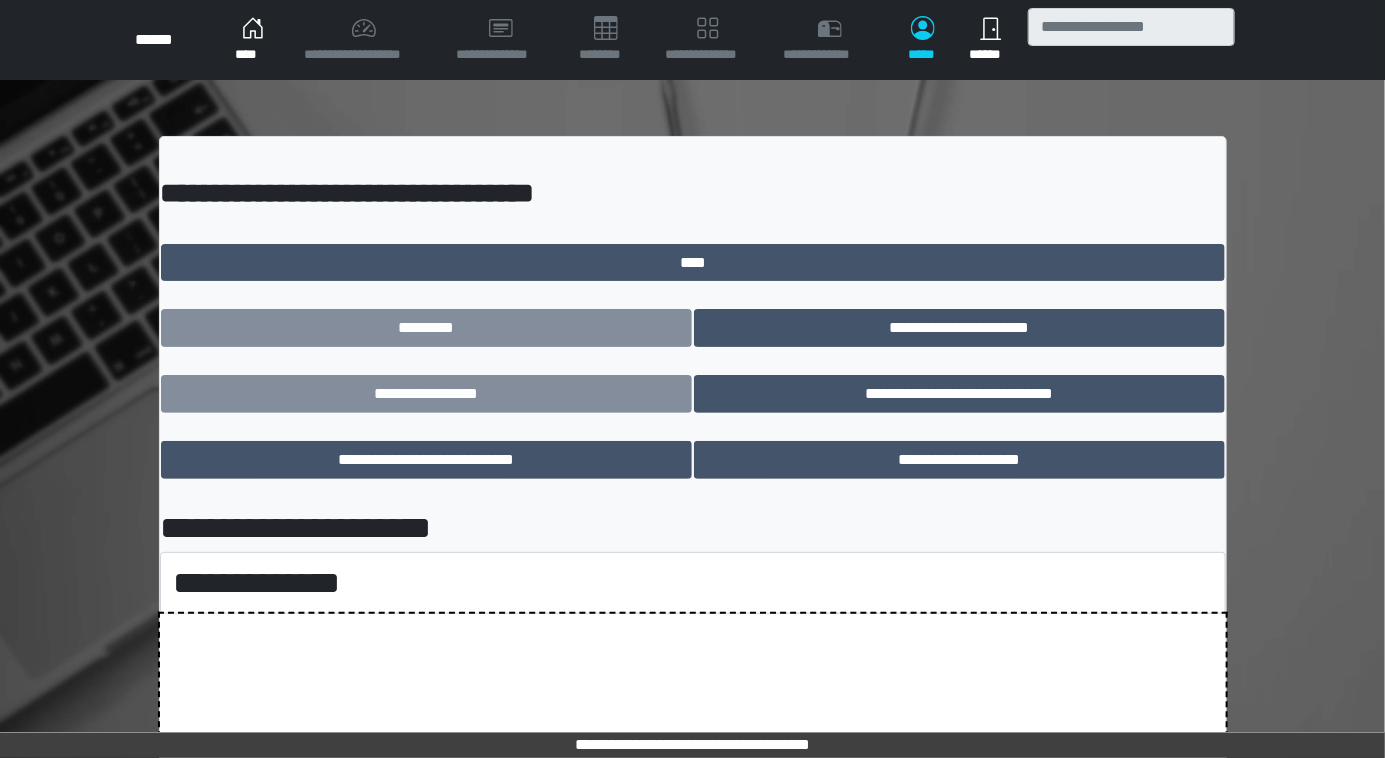 click on "****" at bounding box center (253, 40) 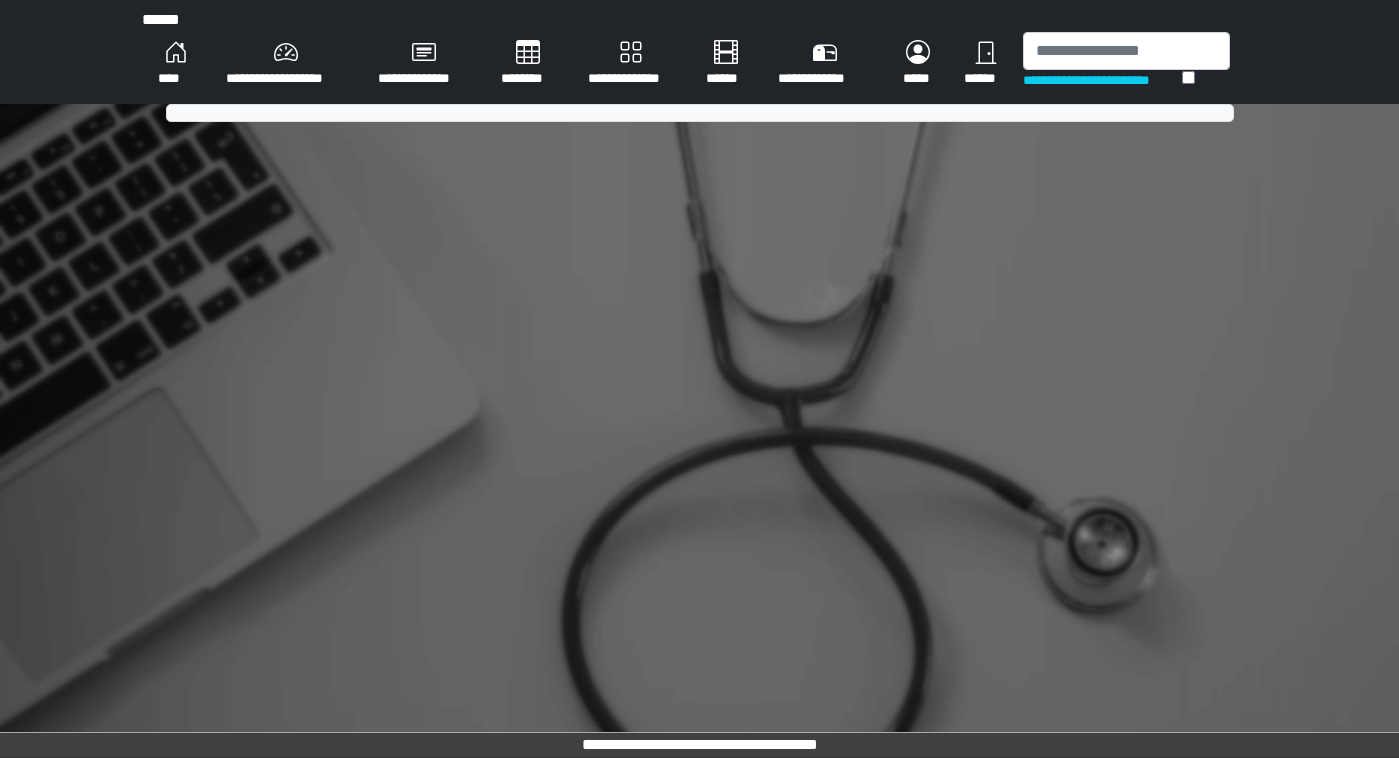 scroll, scrollTop: 0, scrollLeft: 0, axis: both 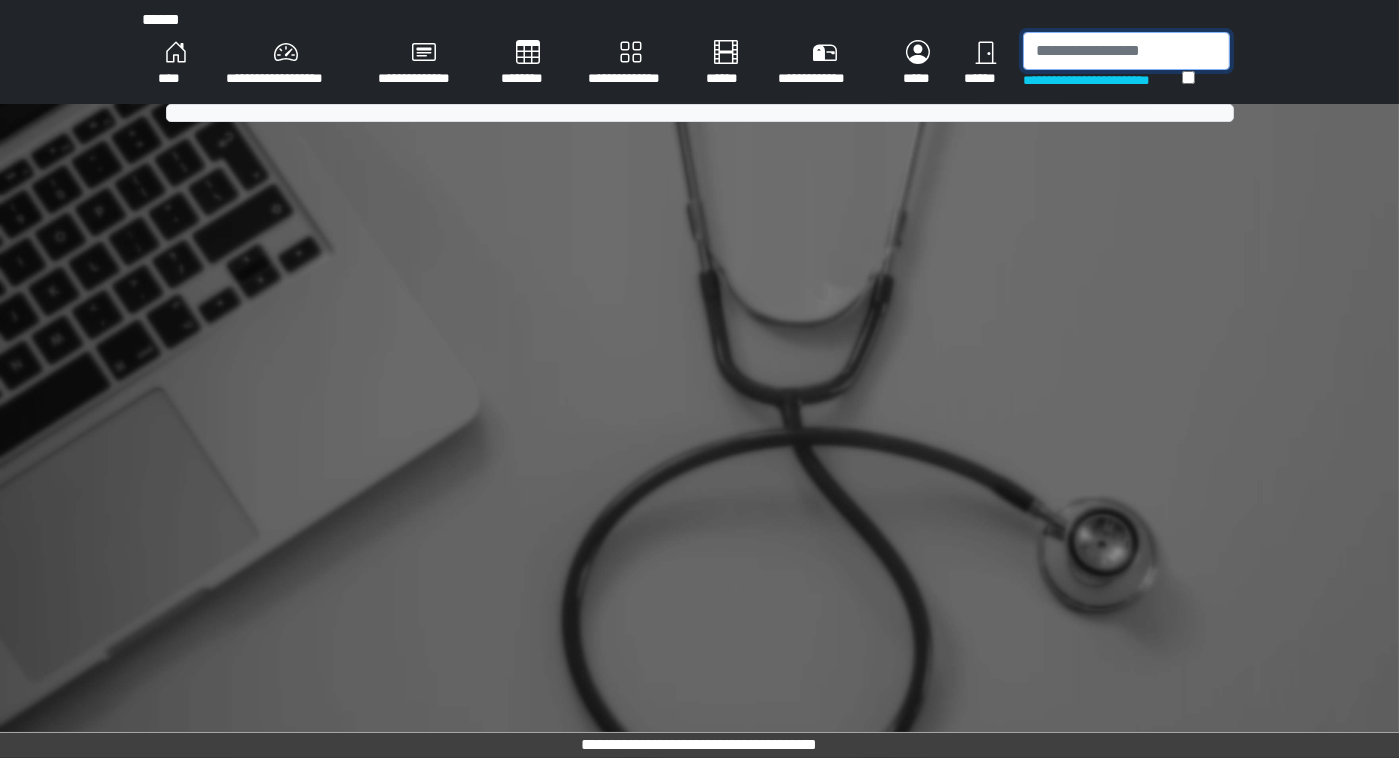 click at bounding box center (1126, 51) 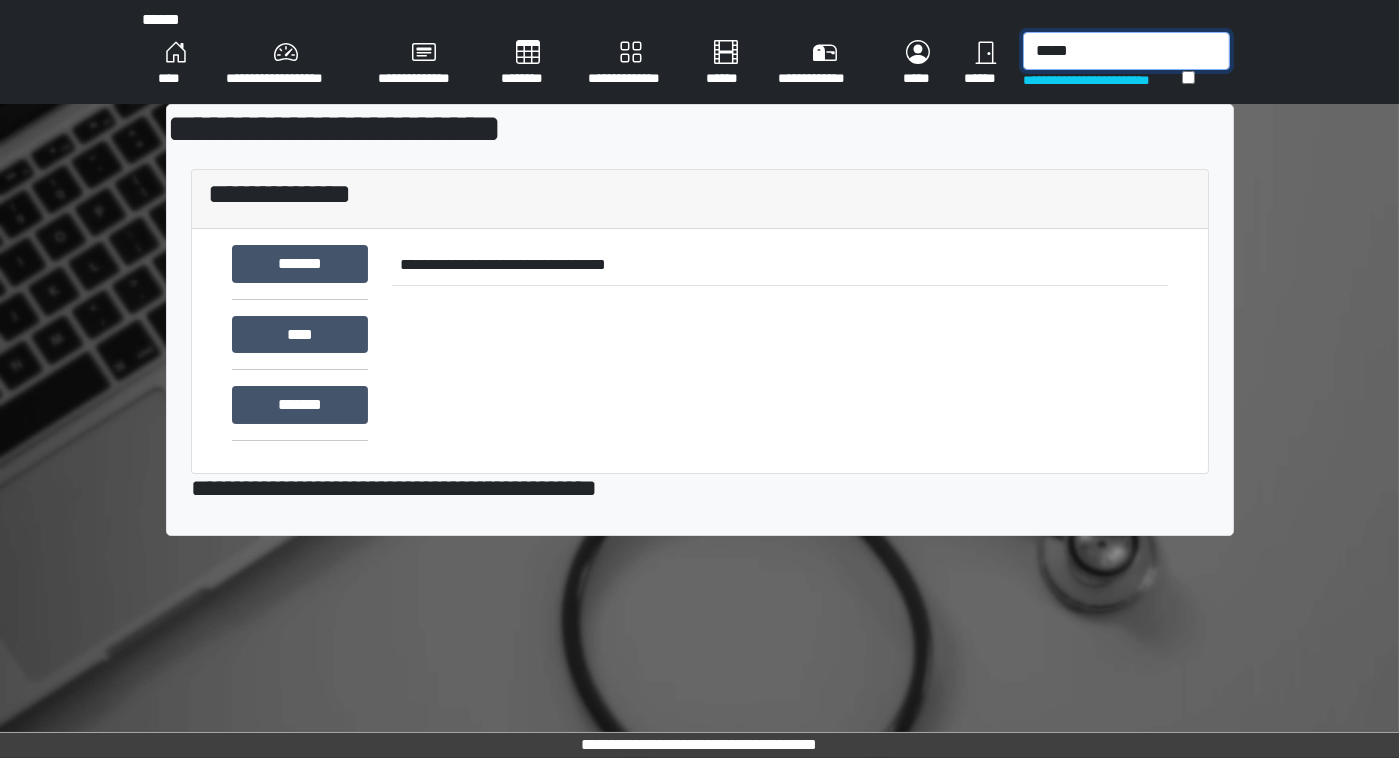 click on "[REDACTED]" at bounding box center (1126, 51) 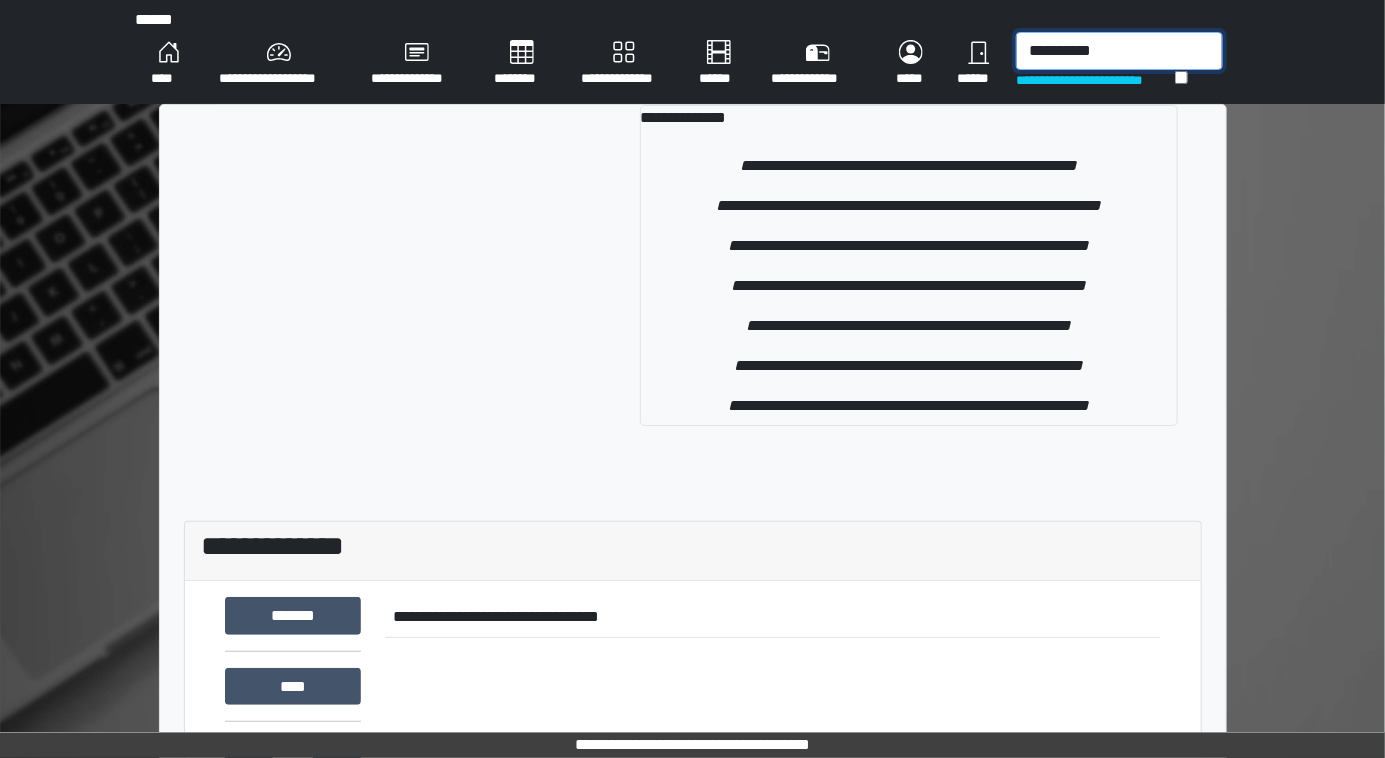 type on "[REDACTED]" 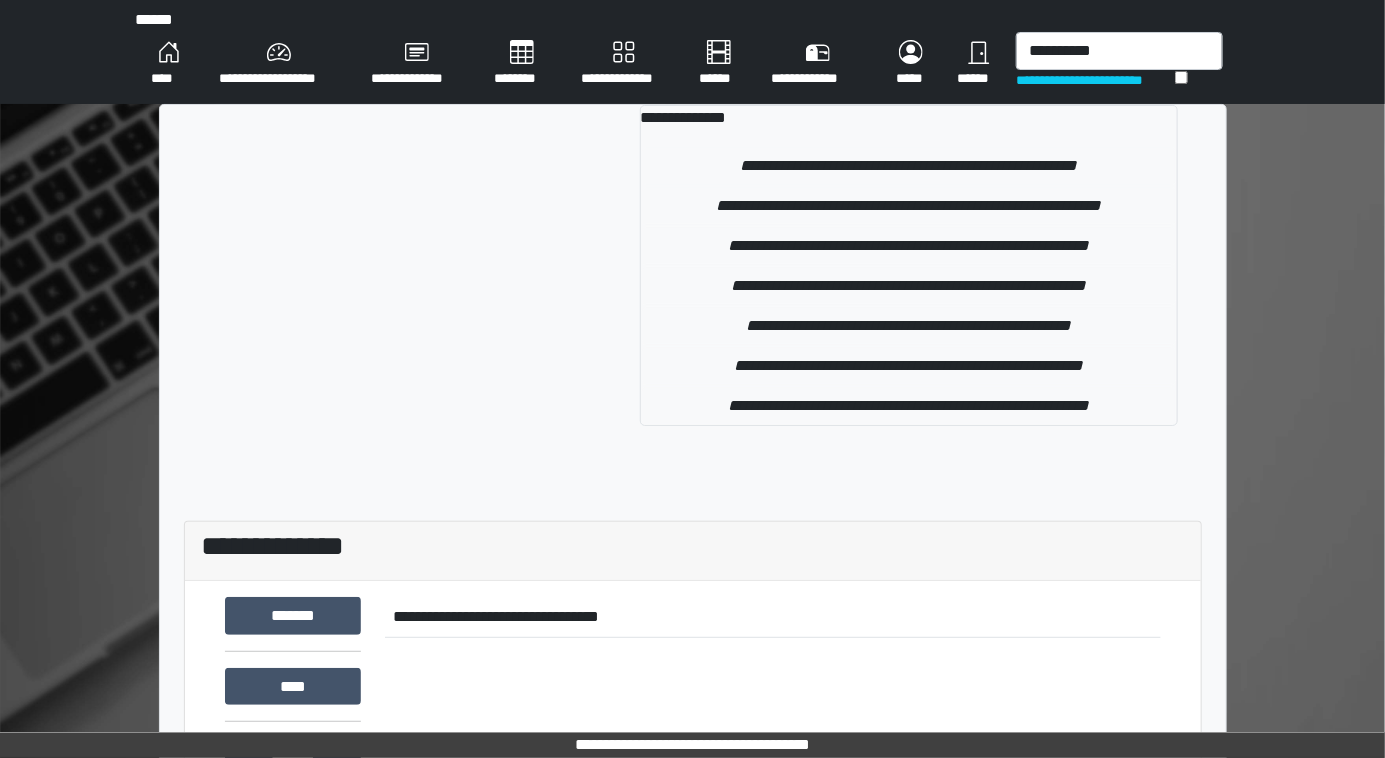 click on "****" at bounding box center (169, 64) 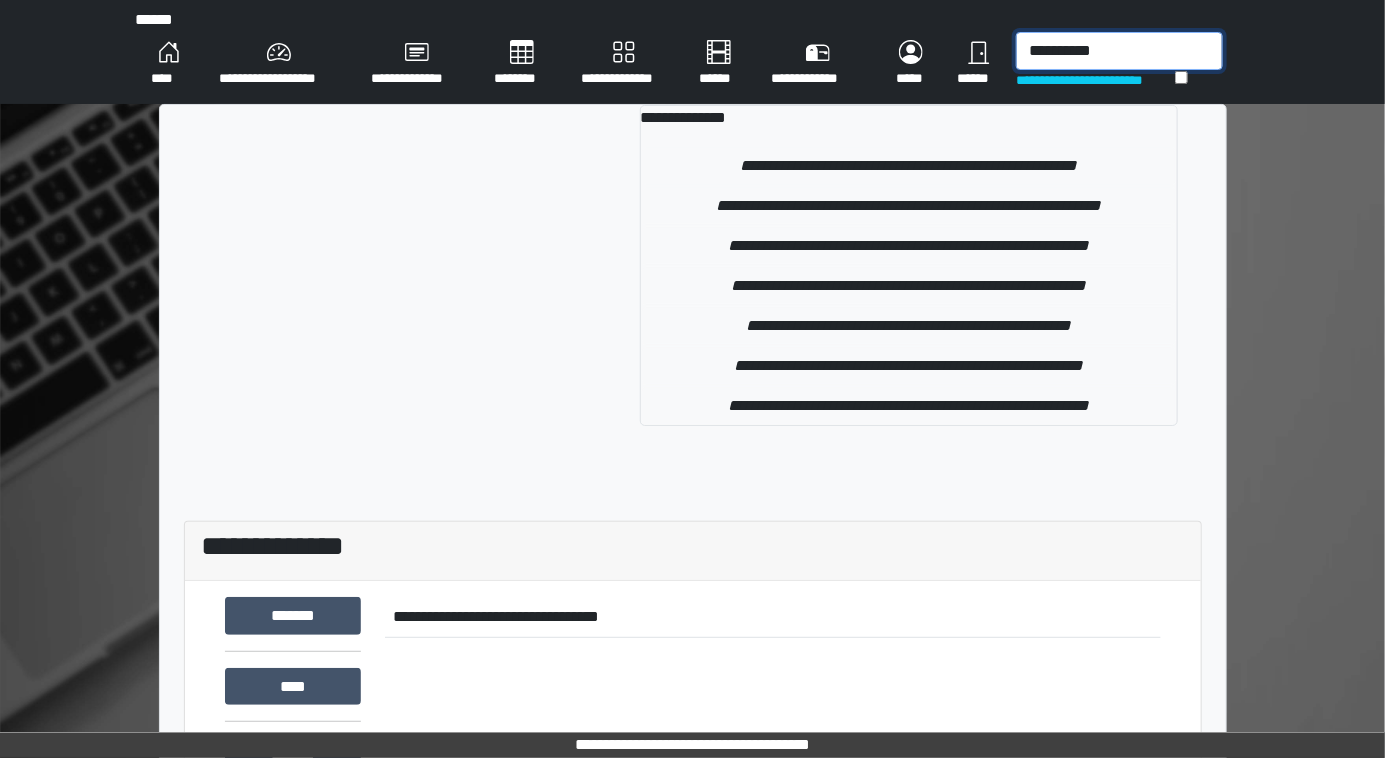click on "**********" at bounding box center [1119, 51] 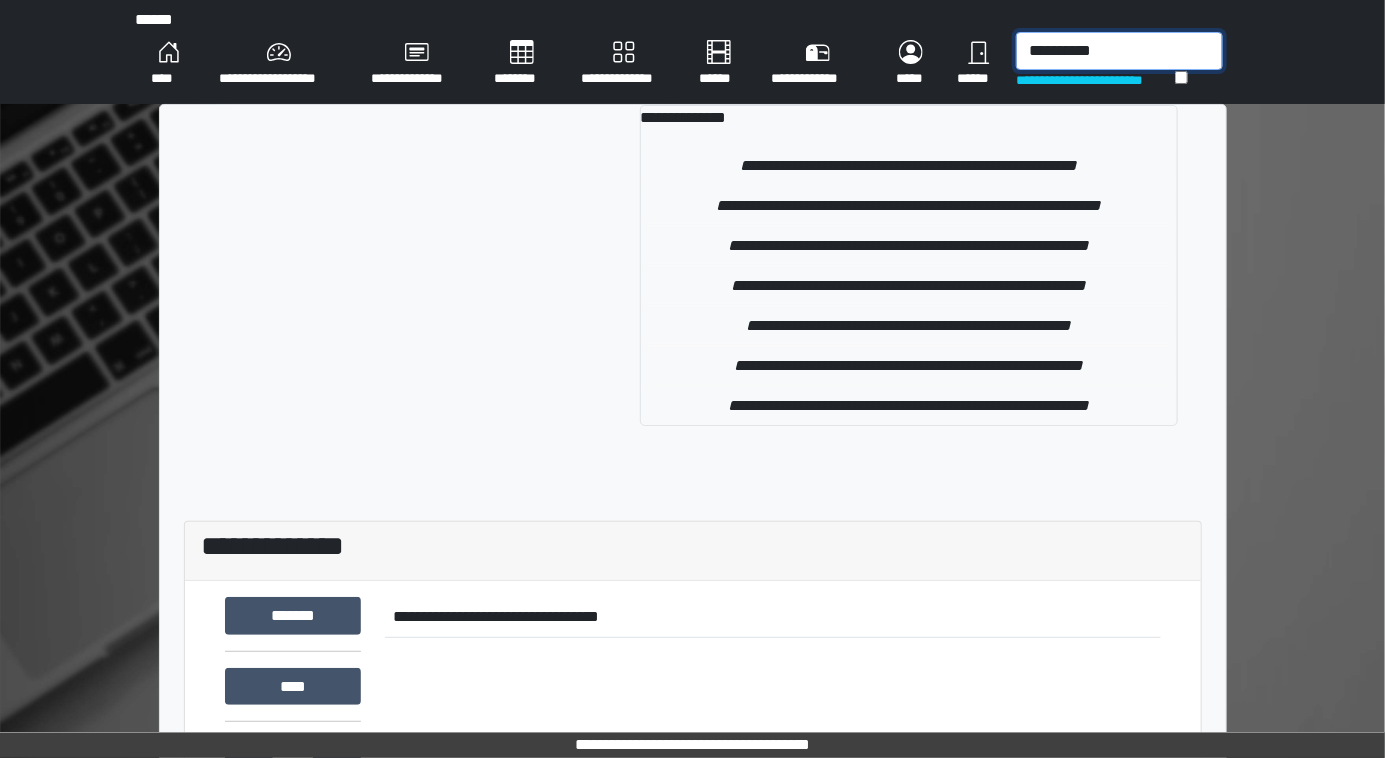 drag, startPoint x: 1120, startPoint y: 55, endPoint x: 921, endPoint y: 56, distance: 199.00252 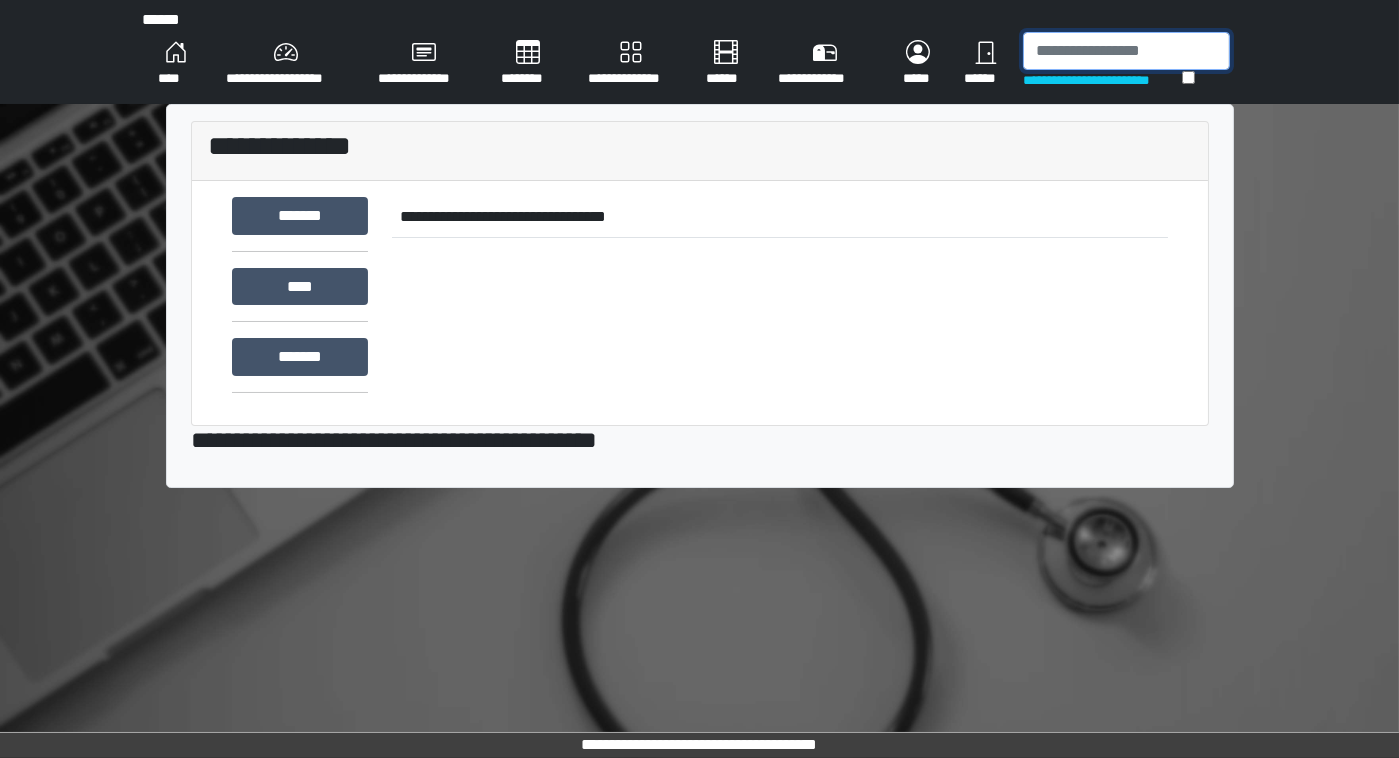 type 